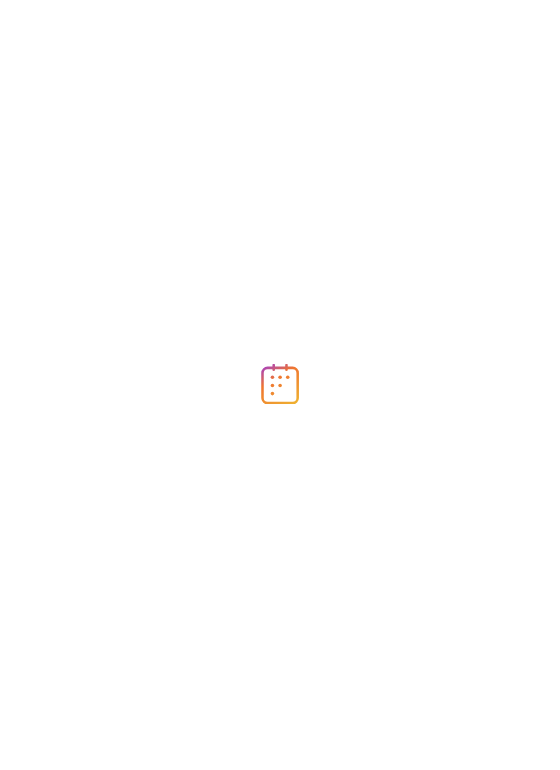 scroll, scrollTop: 0, scrollLeft: 0, axis: both 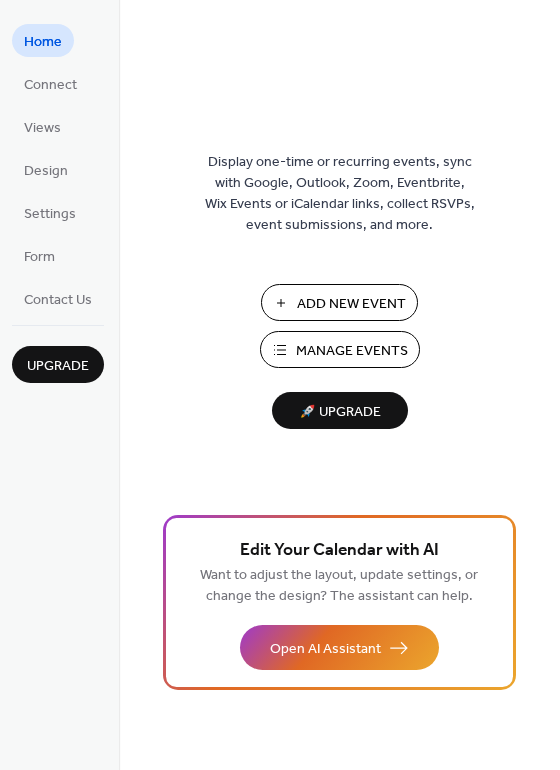 click on "Manage Events" at bounding box center (352, 351) 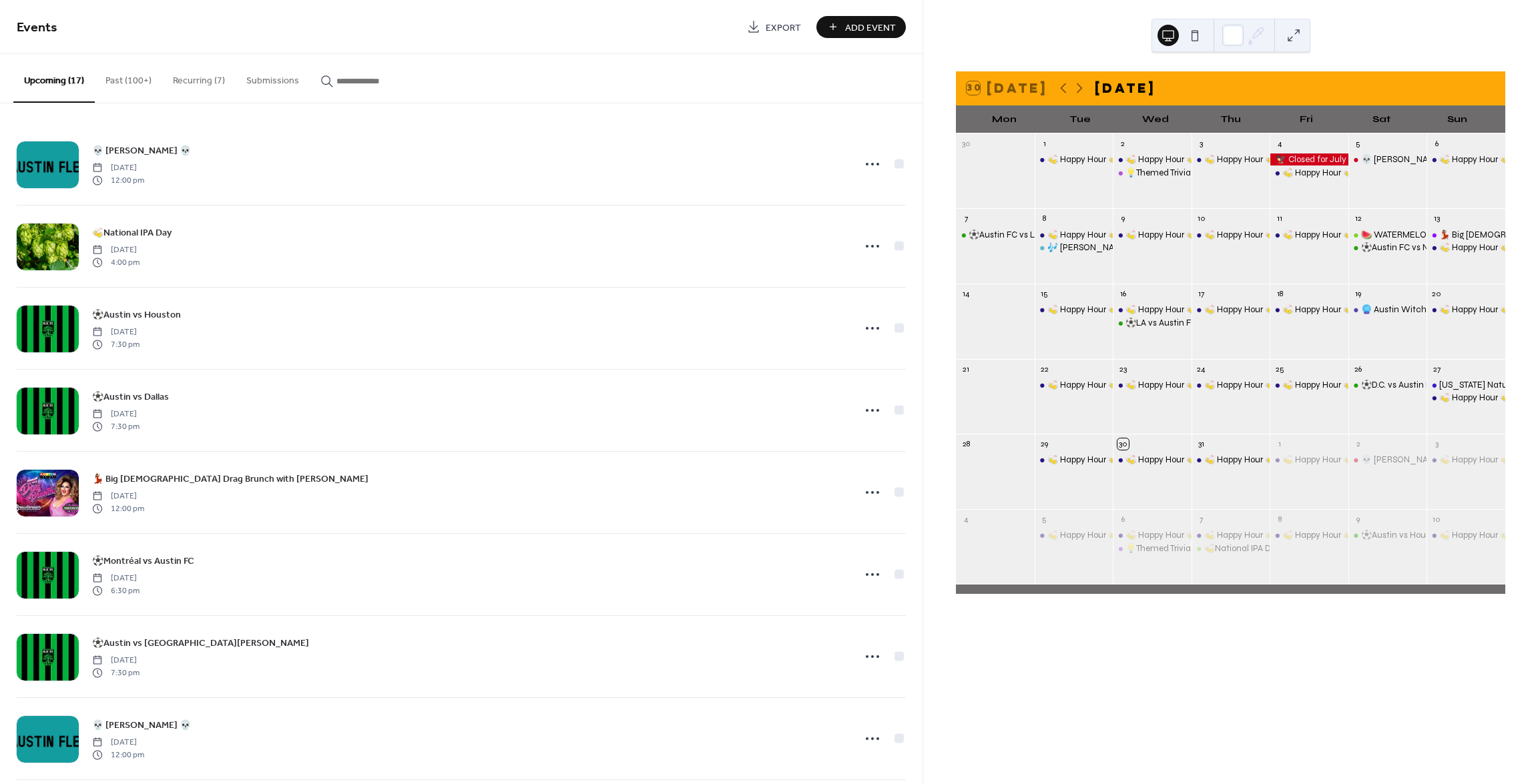 scroll, scrollTop: 0, scrollLeft: 0, axis: both 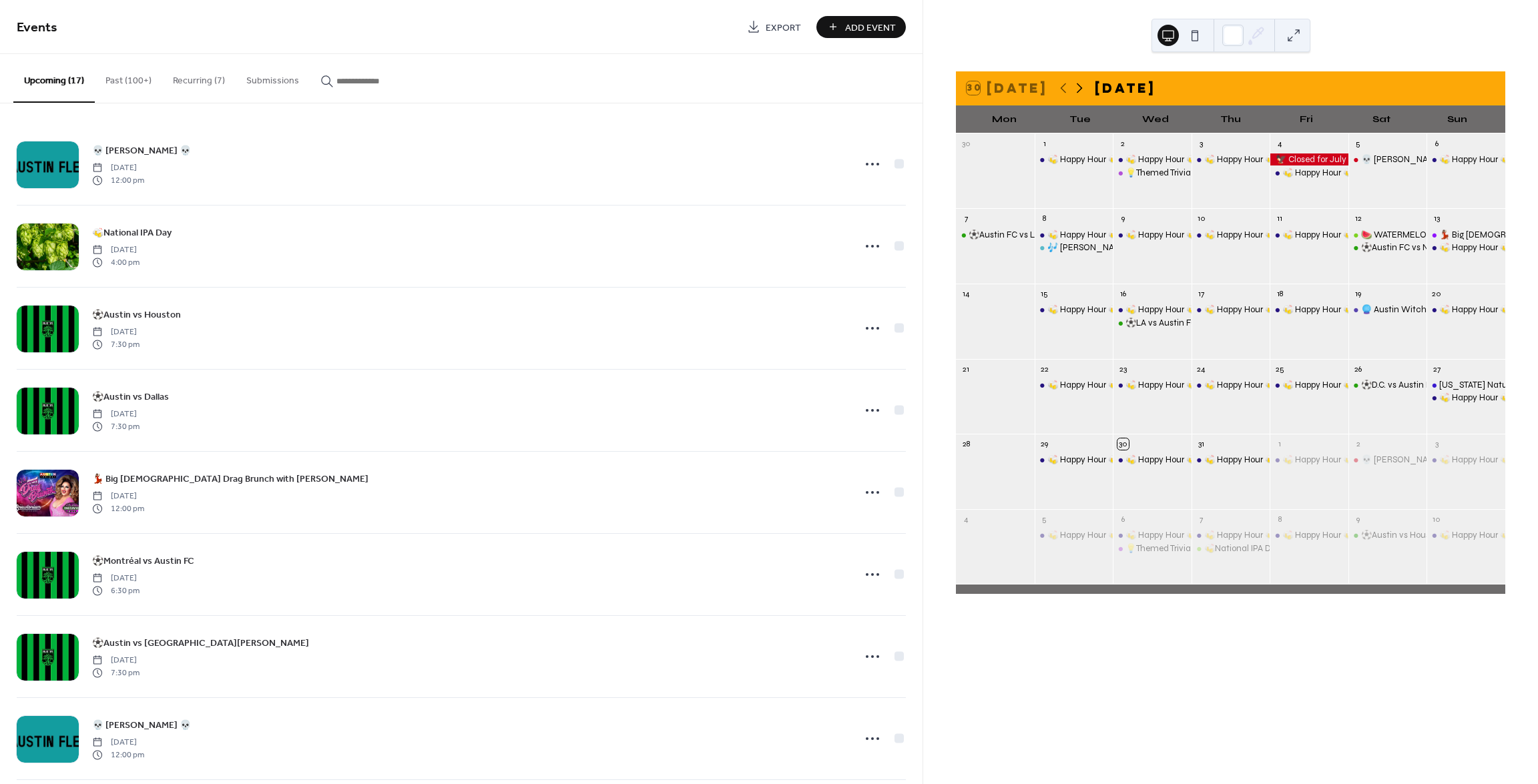 click 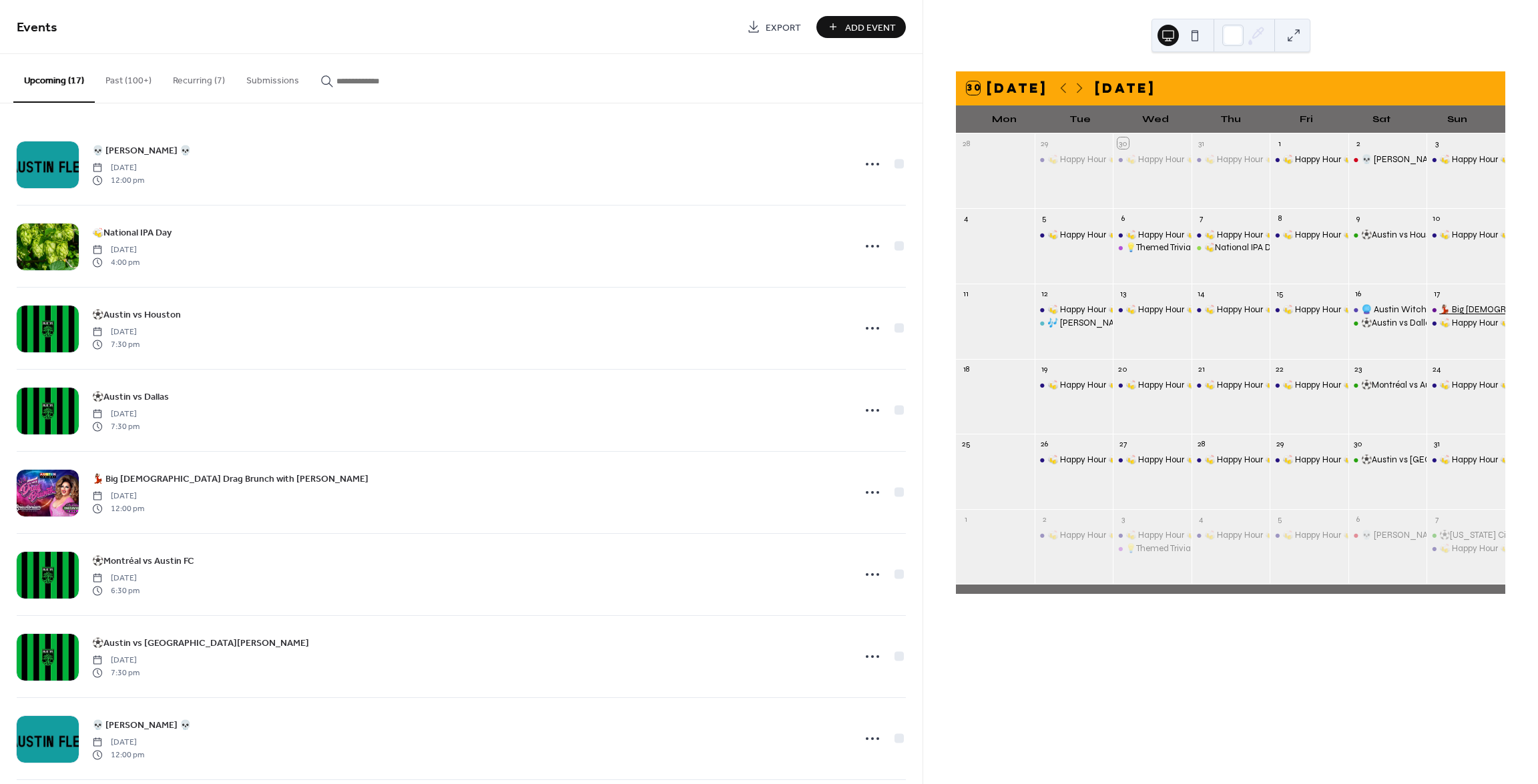 click on "💃🏽 Big [DEMOGRAPHIC_DATA] Drag Brunch with [PERSON_NAME]" at bounding box center [1571, 310] 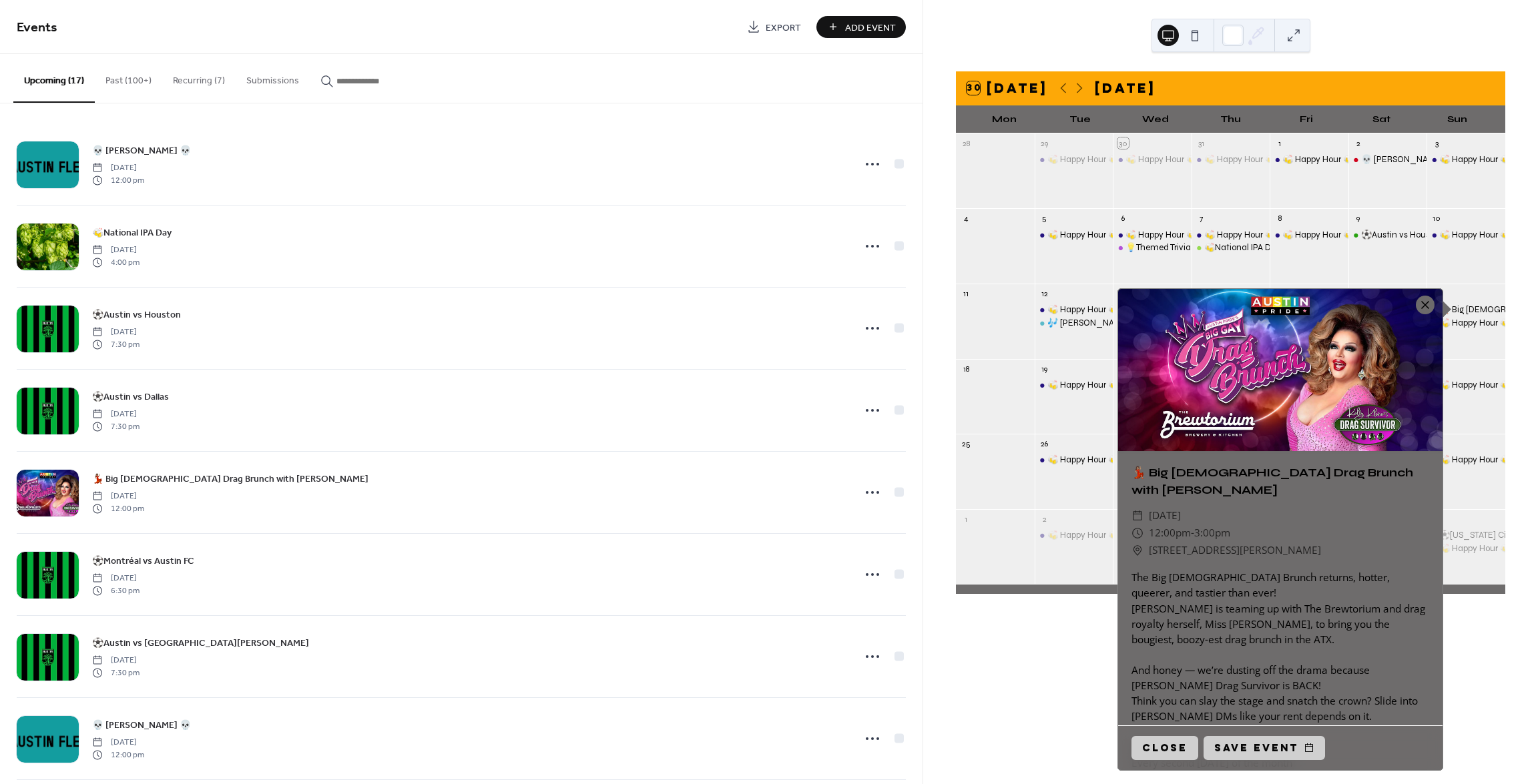 click at bounding box center (1425, 305) 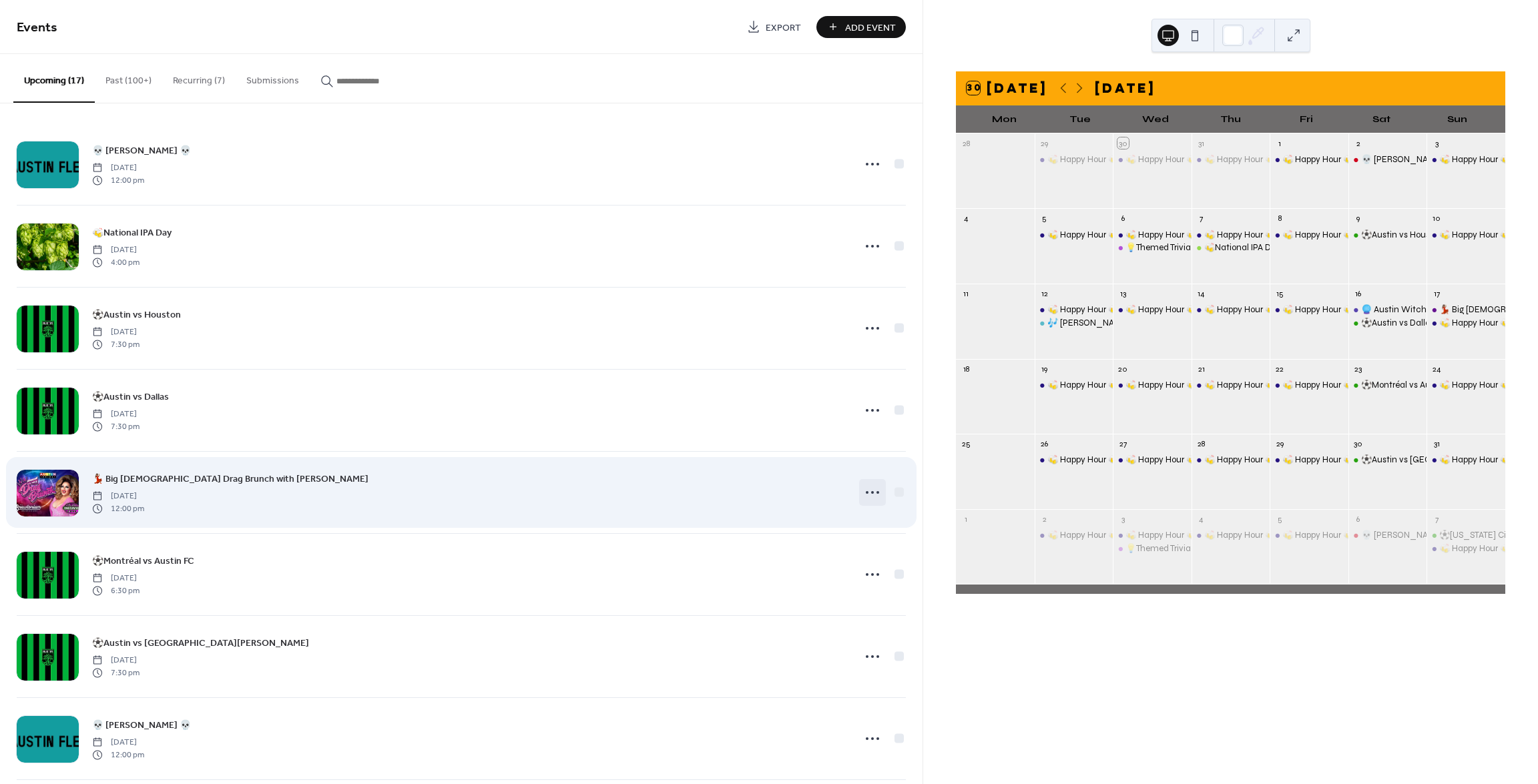 click 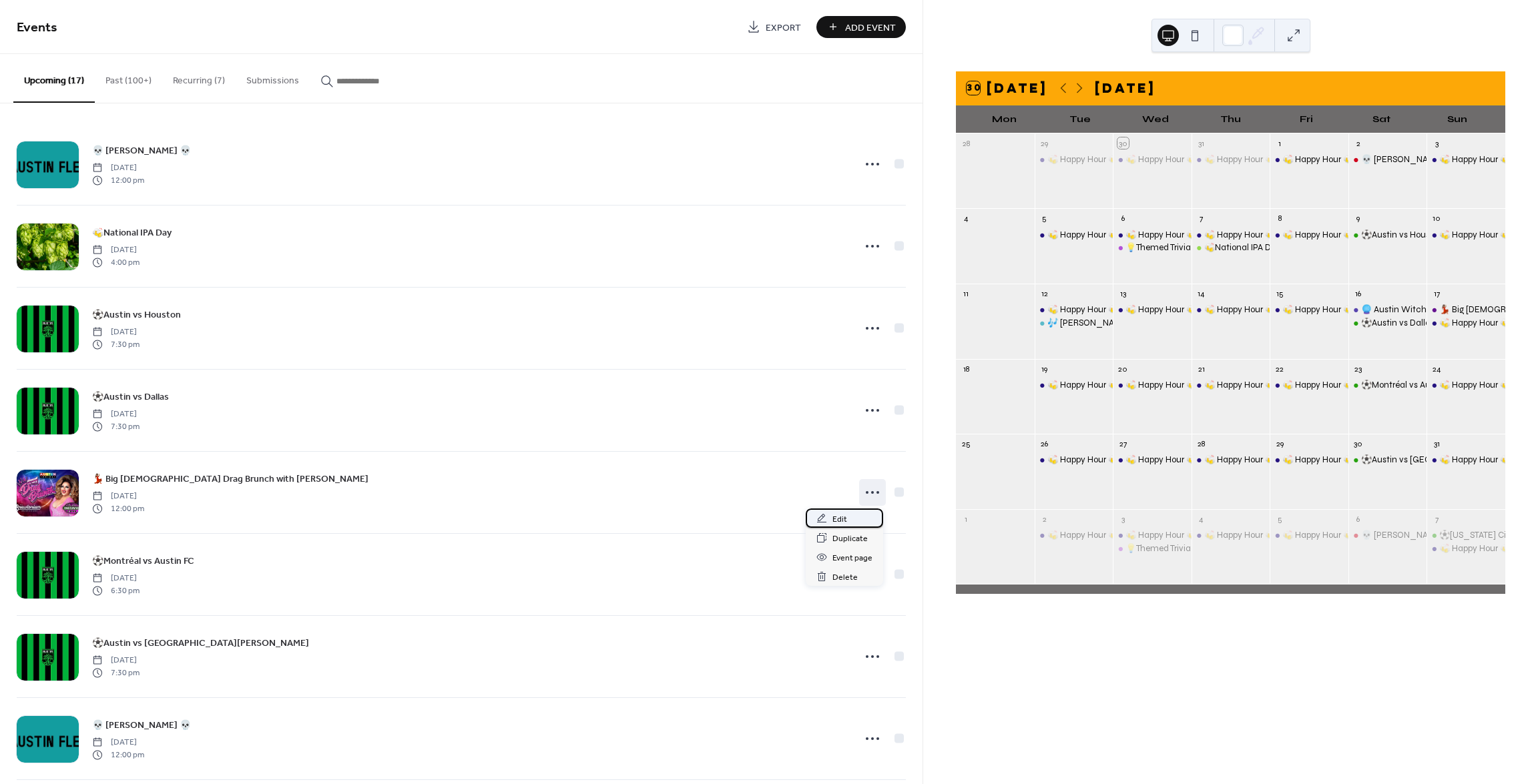 click on "Edit" at bounding box center (844, 518) 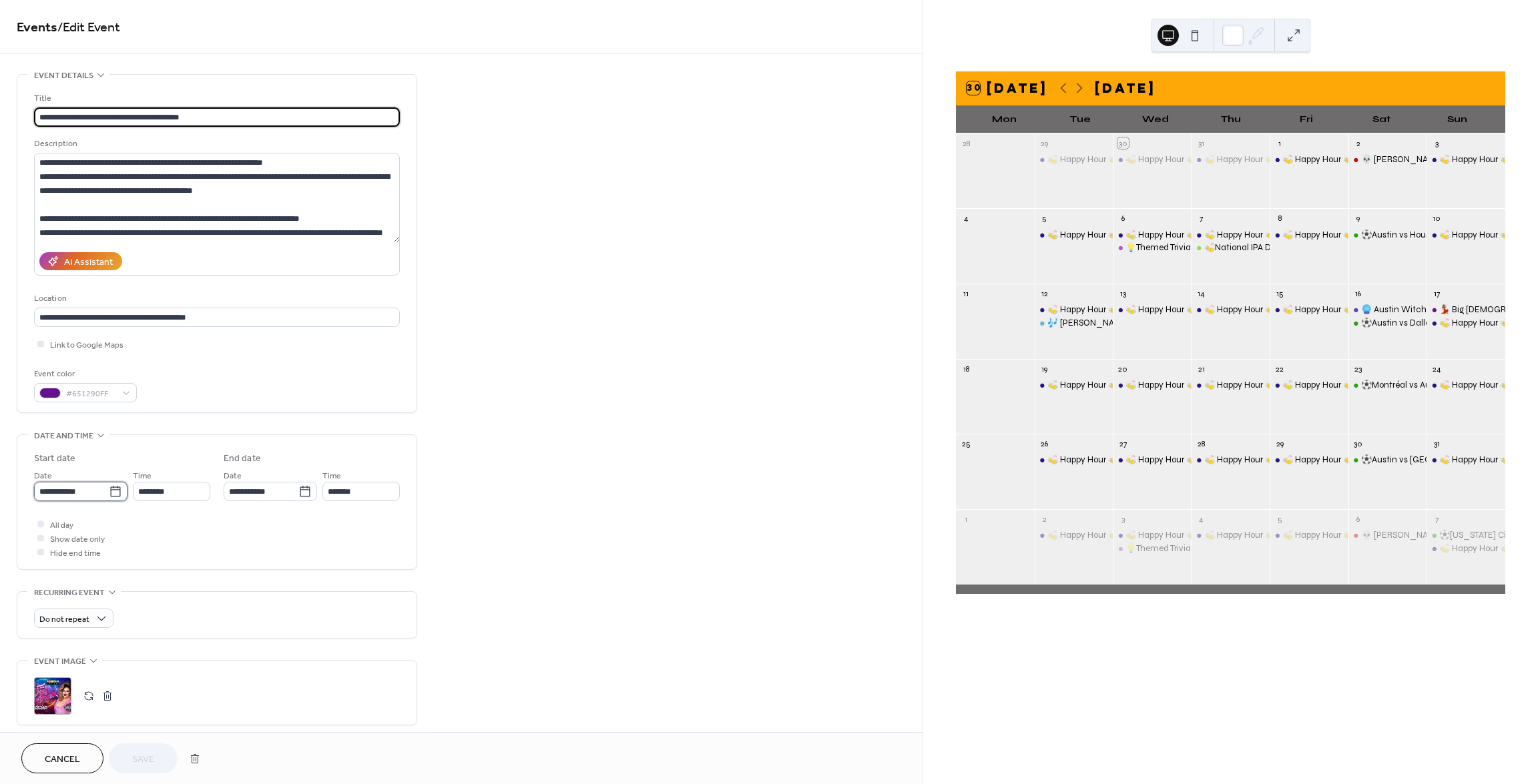 click on "**********" at bounding box center (71, 491) 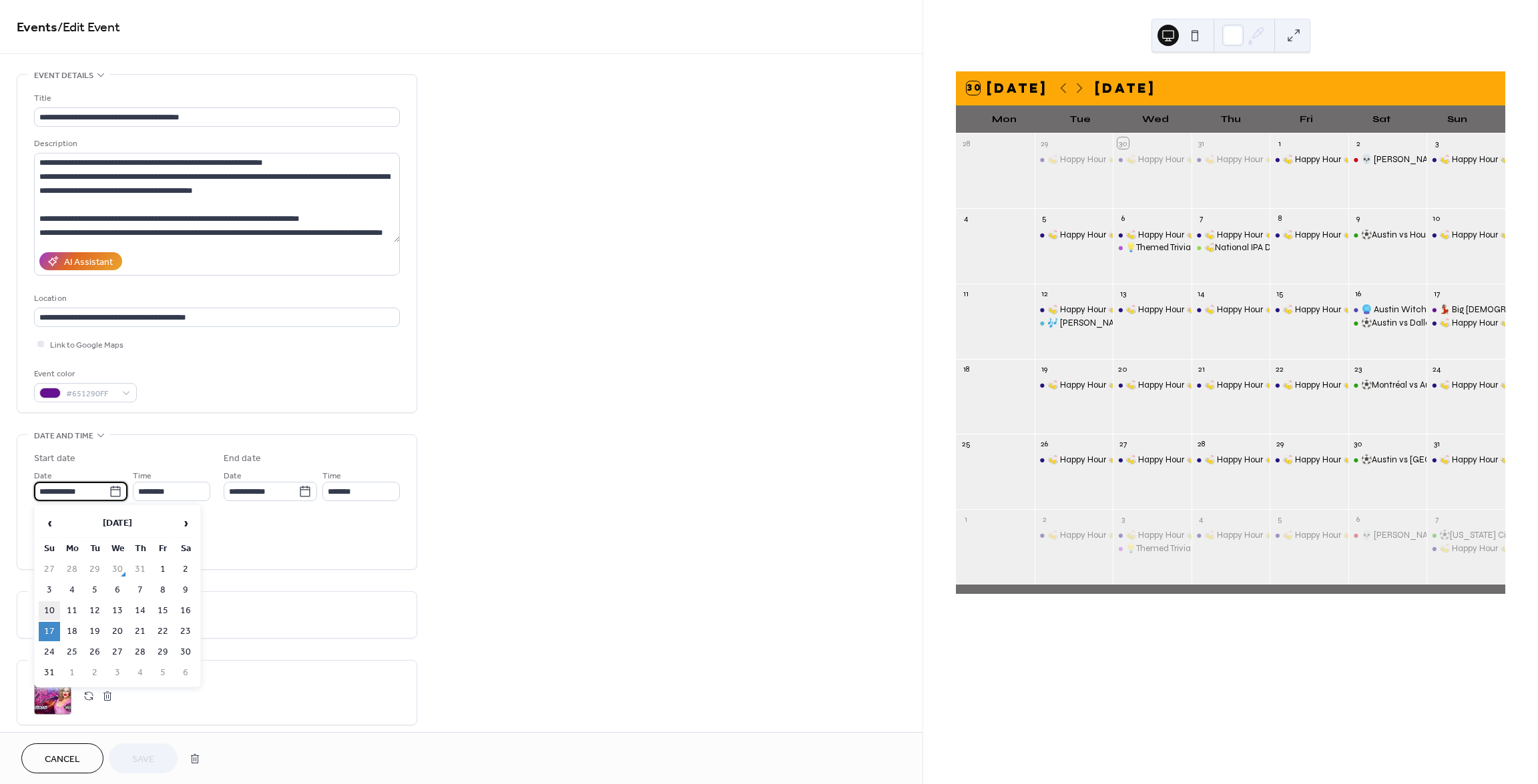 click on "10" at bounding box center (49, 611) 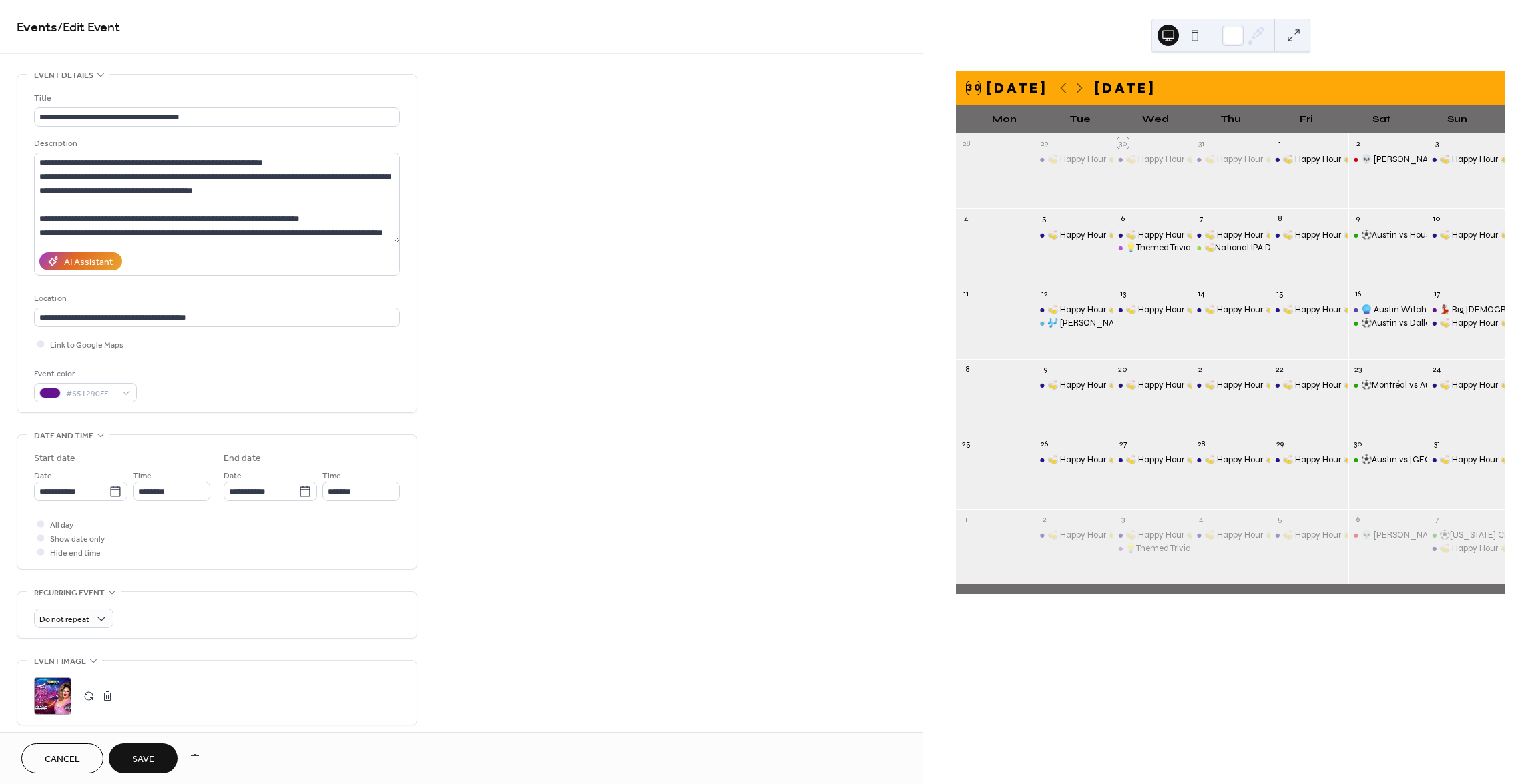 click on "Save" at bounding box center (143, 759) 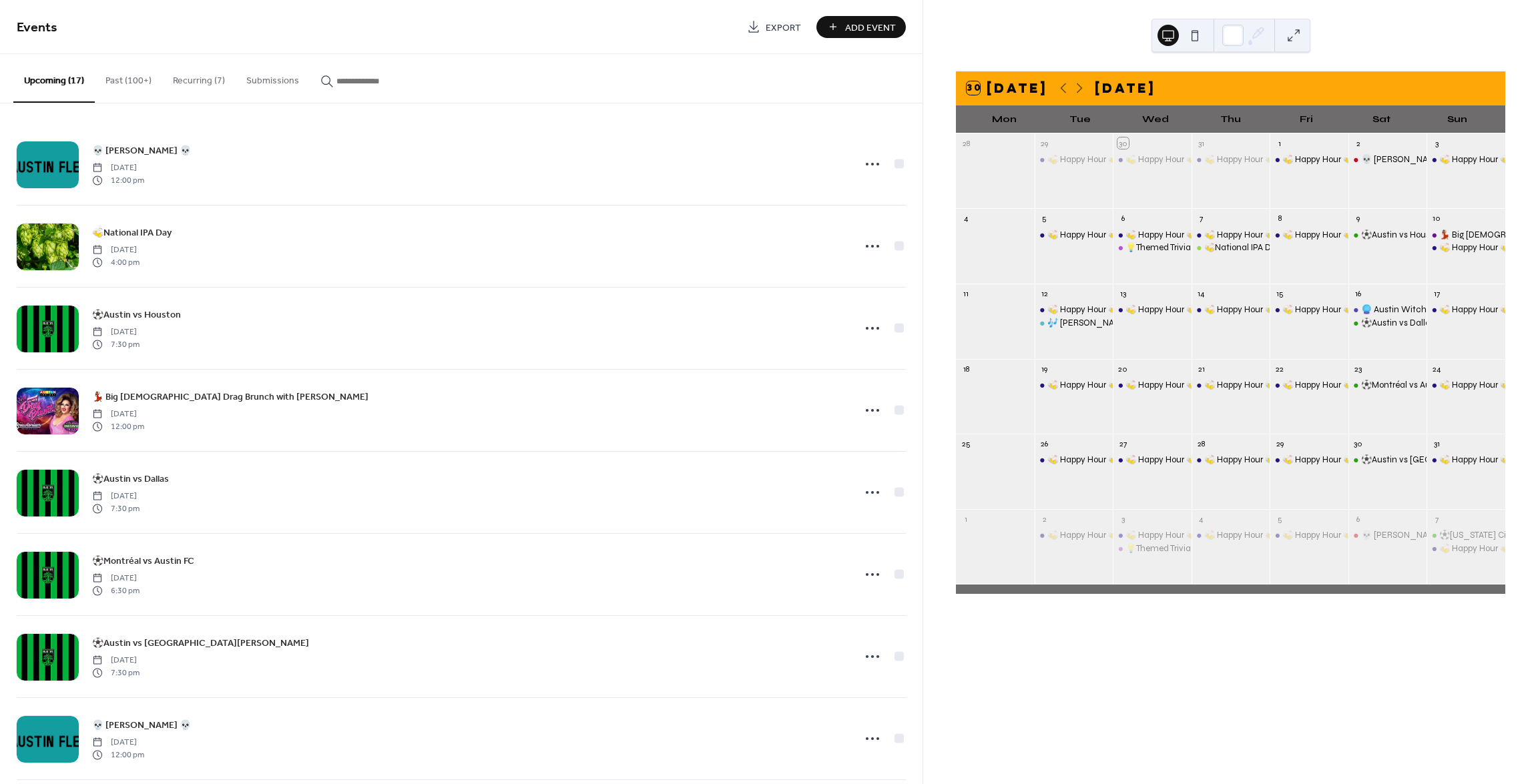 click on "🍻 Happy Hour 🍻" at bounding box center (1466, 328) 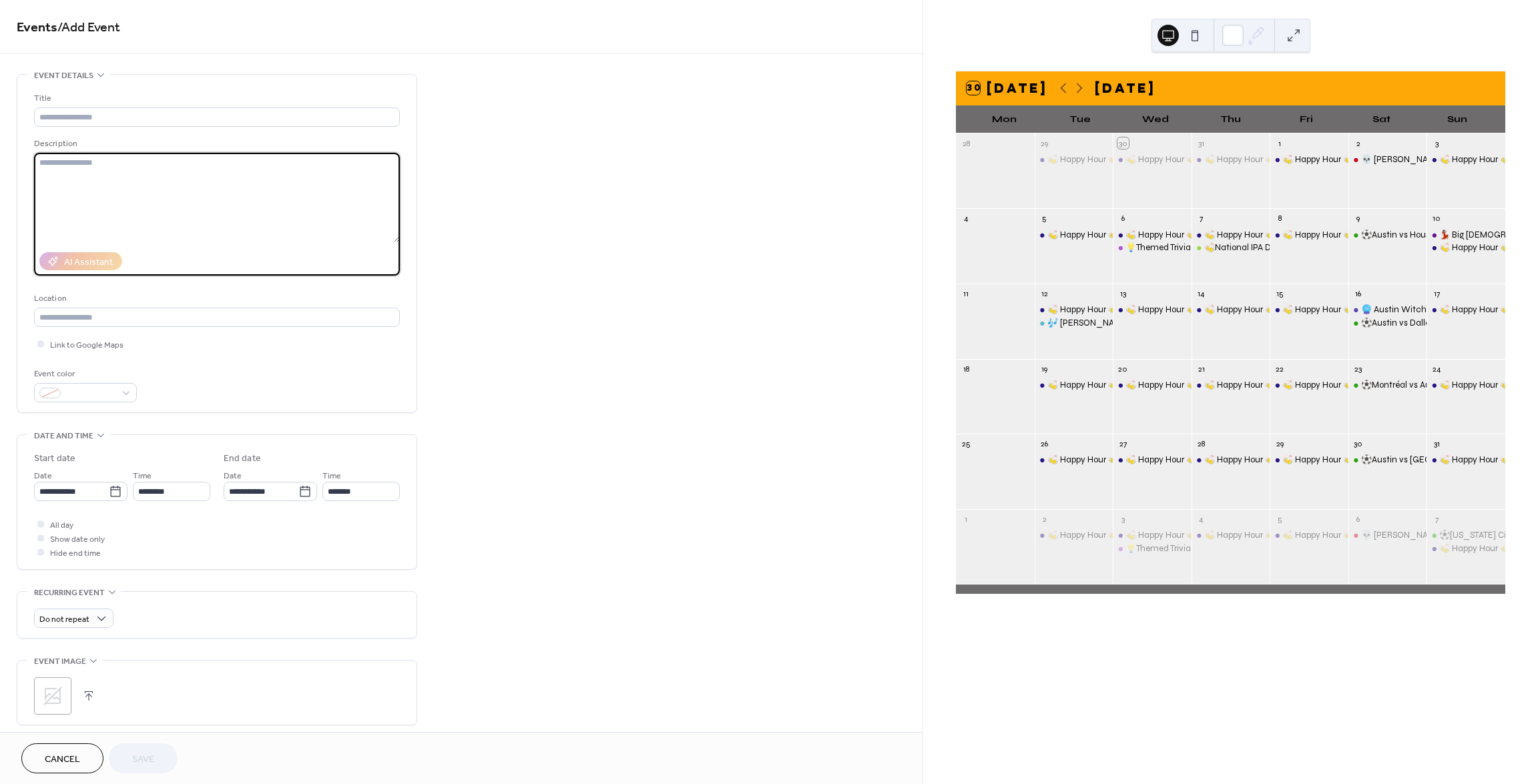 click at bounding box center (217, 198) 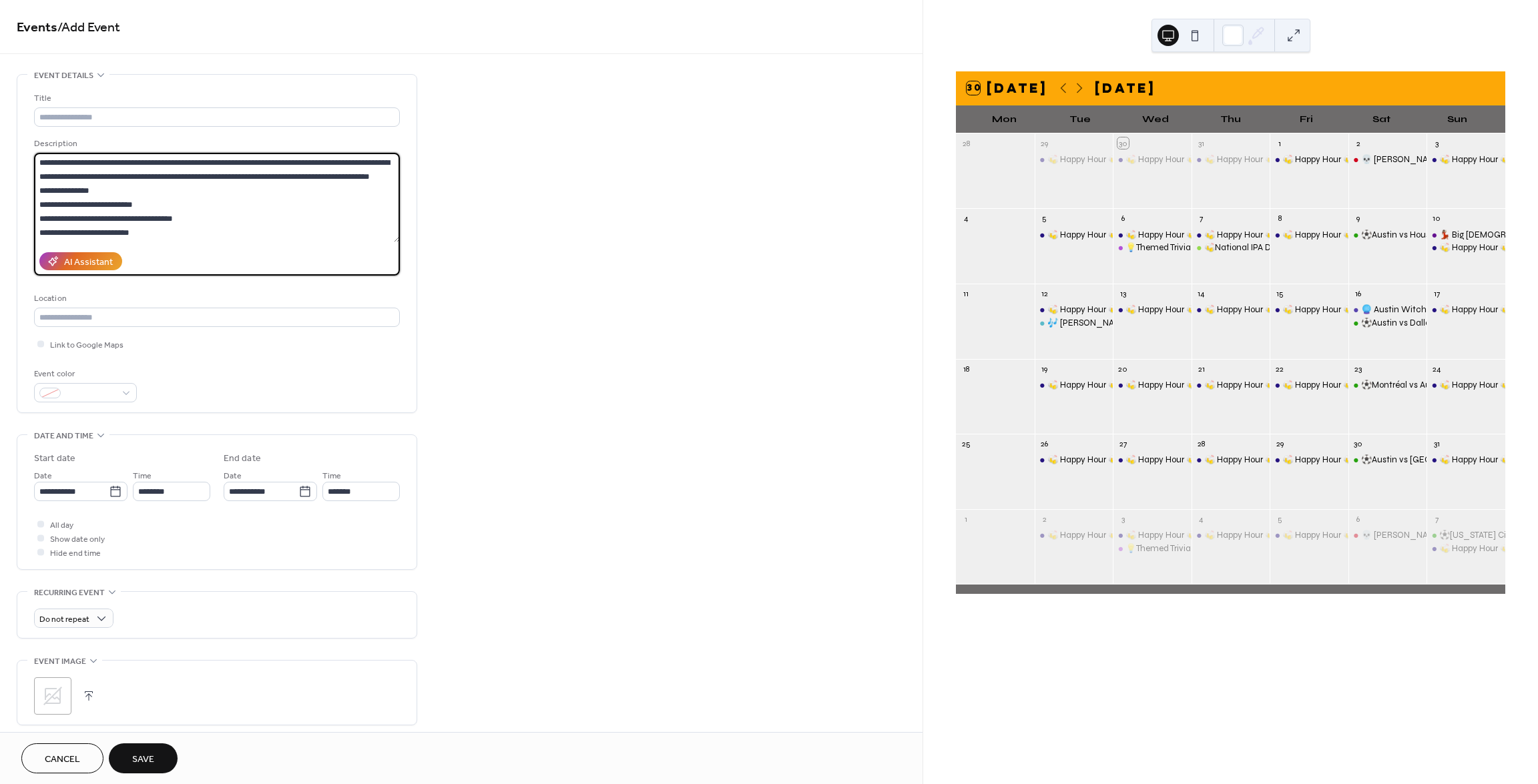 scroll, scrollTop: 0, scrollLeft: 0, axis: both 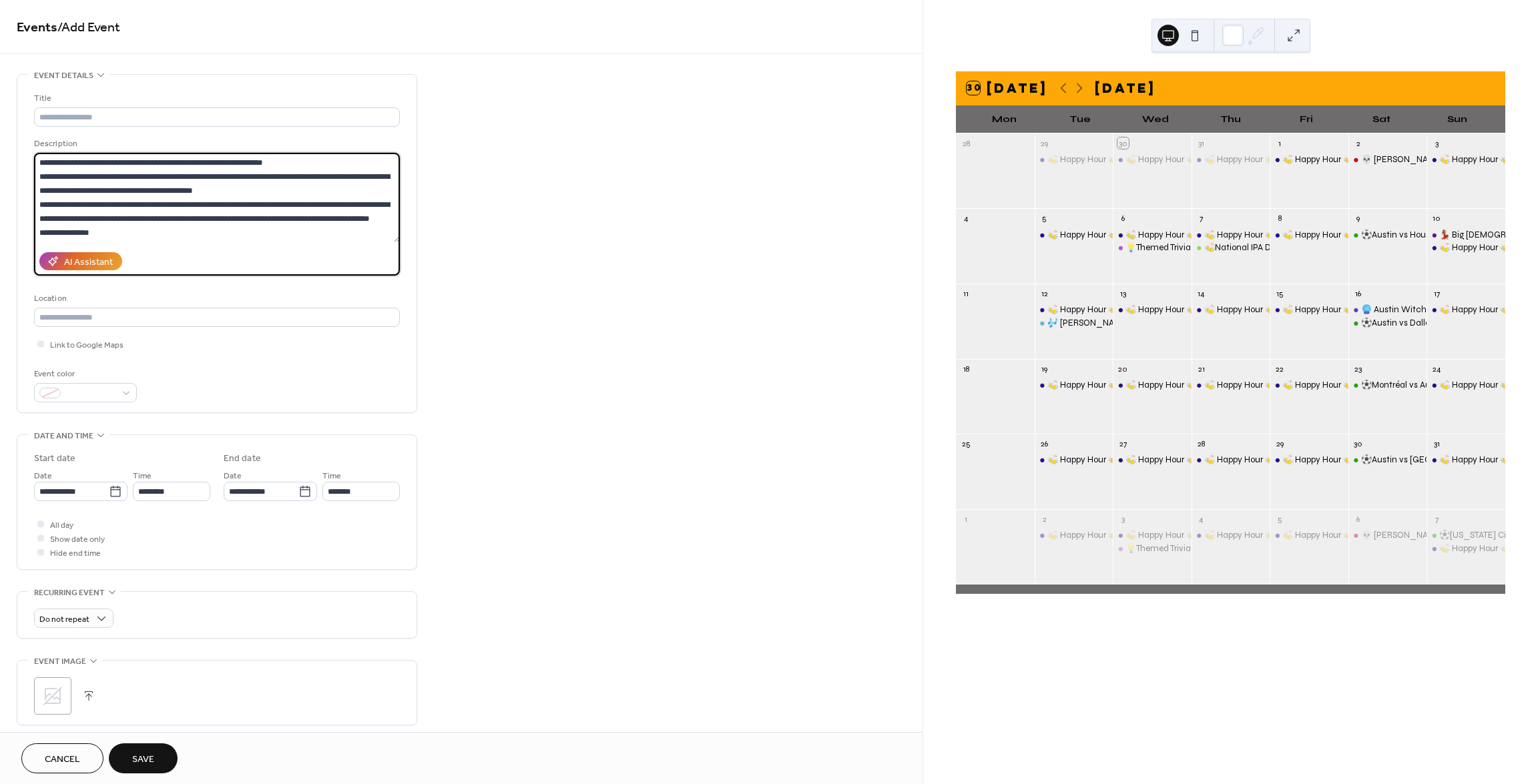 click on "**********" at bounding box center (217, 198) 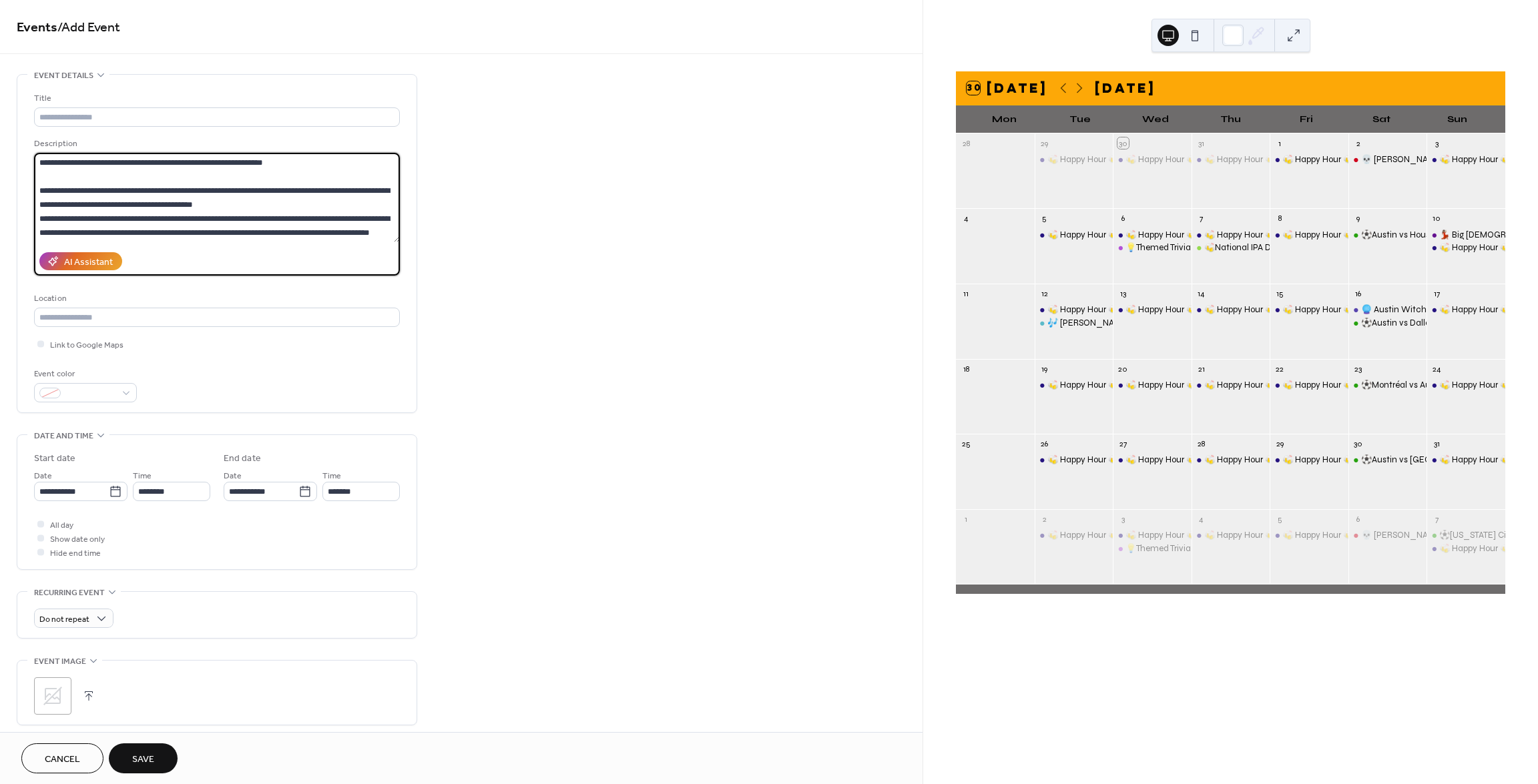 click on "**********" at bounding box center (217, 198) 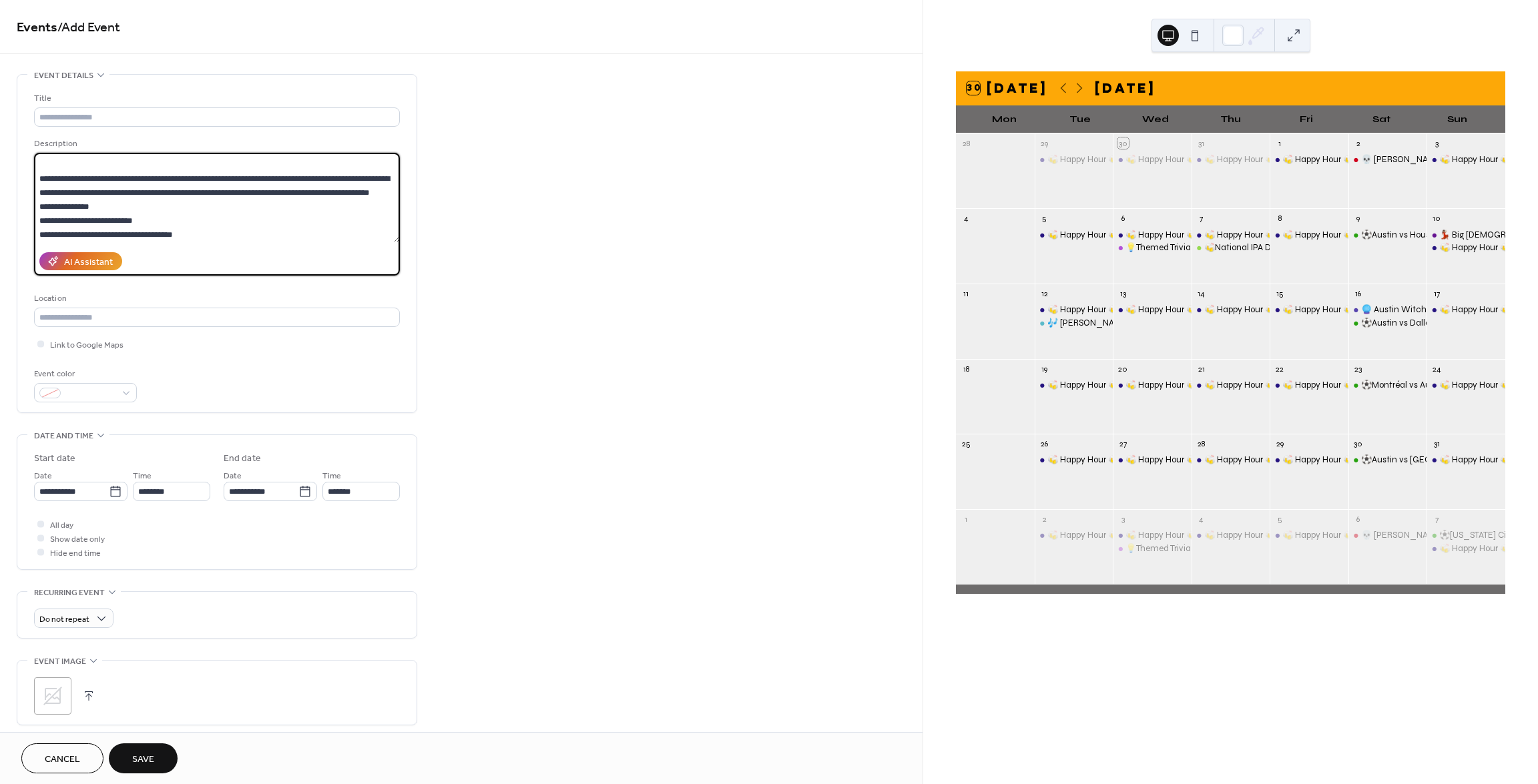 scroll, scrollTop: 67, scrollLeft: 0, axis: vertical 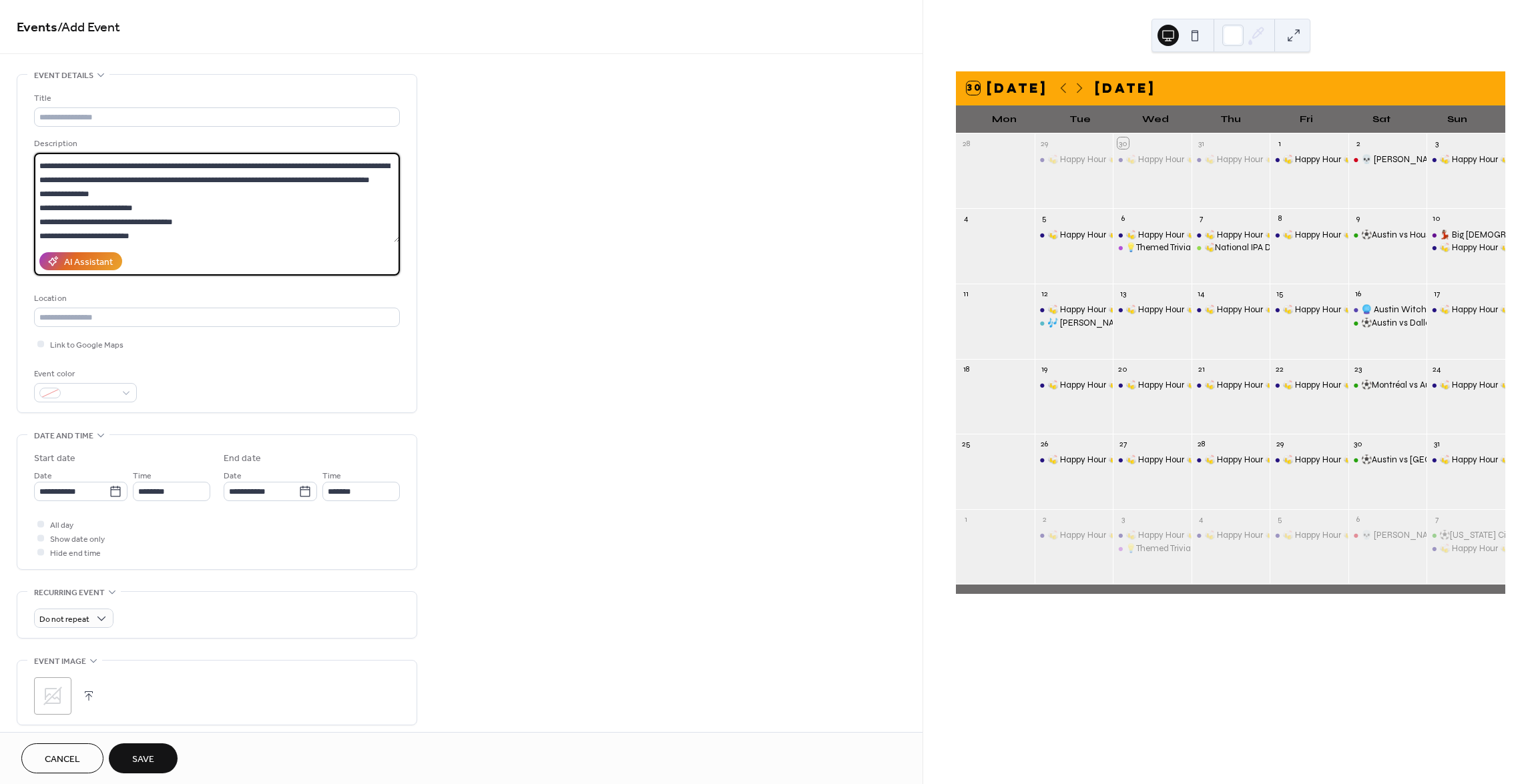 click on "**********" at bounding box center [217, 198] 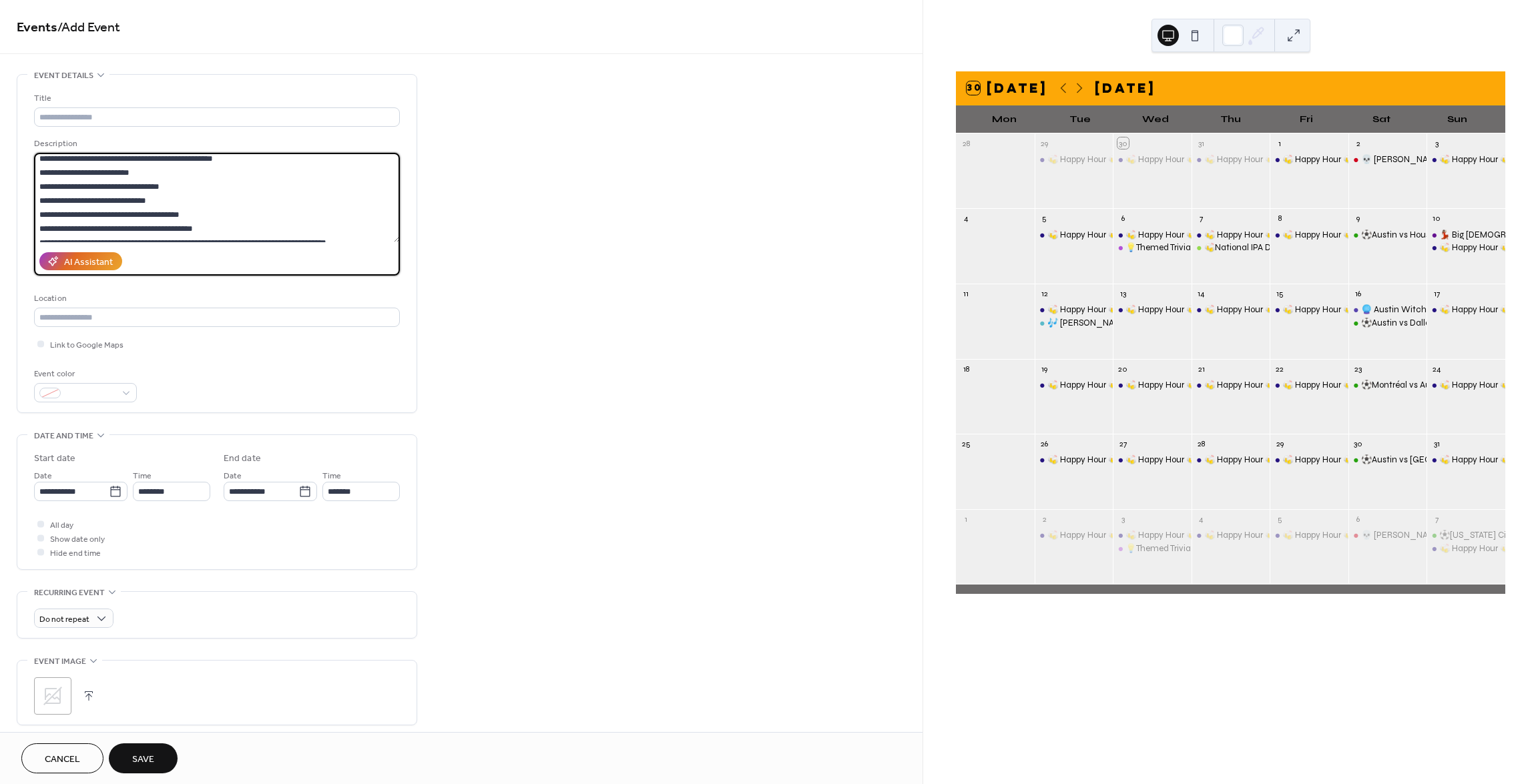 scroll, scrollTop: 147, scrollLeft: 0, axis: vertical 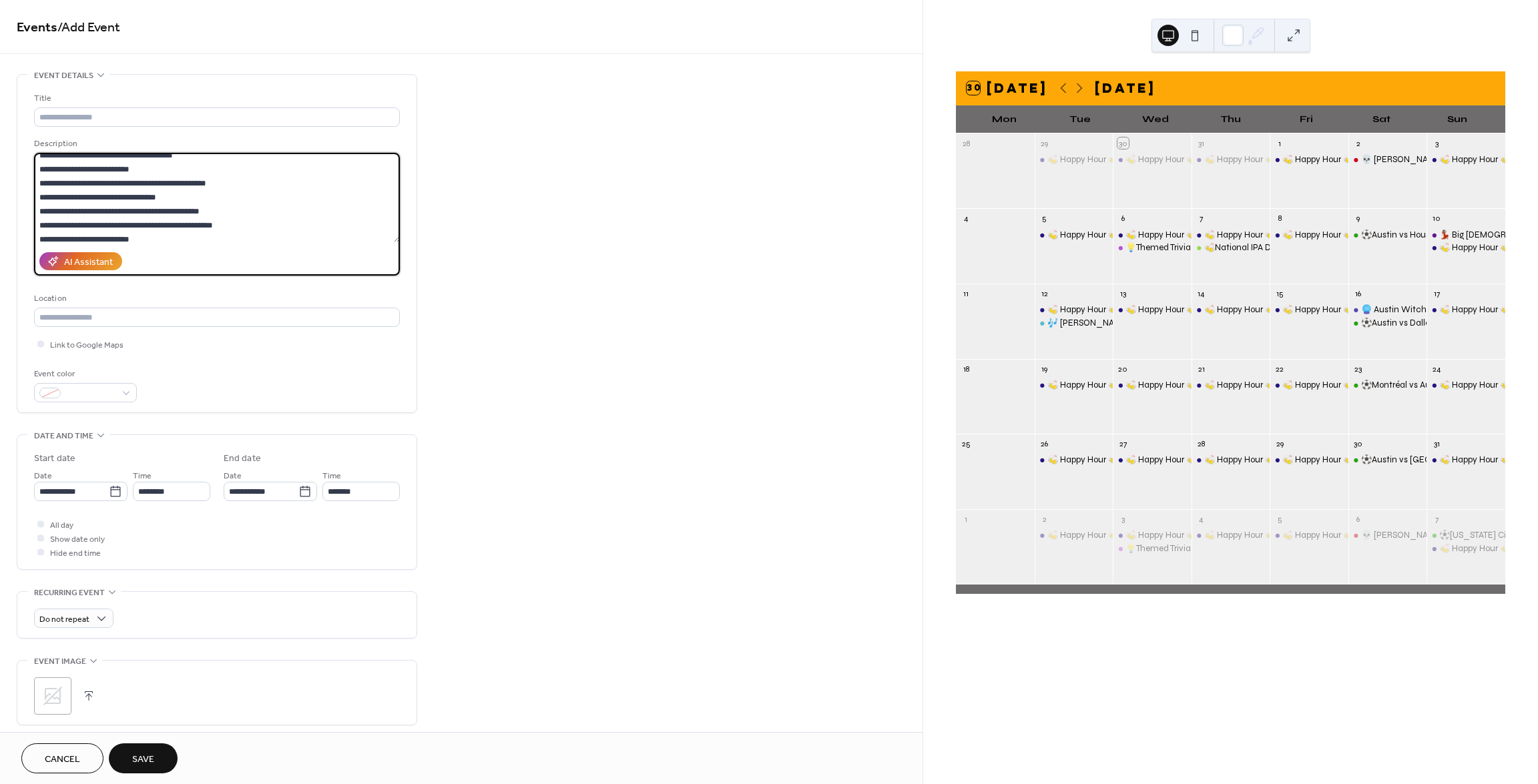 click on "**********" at bounding box center (217, 198) 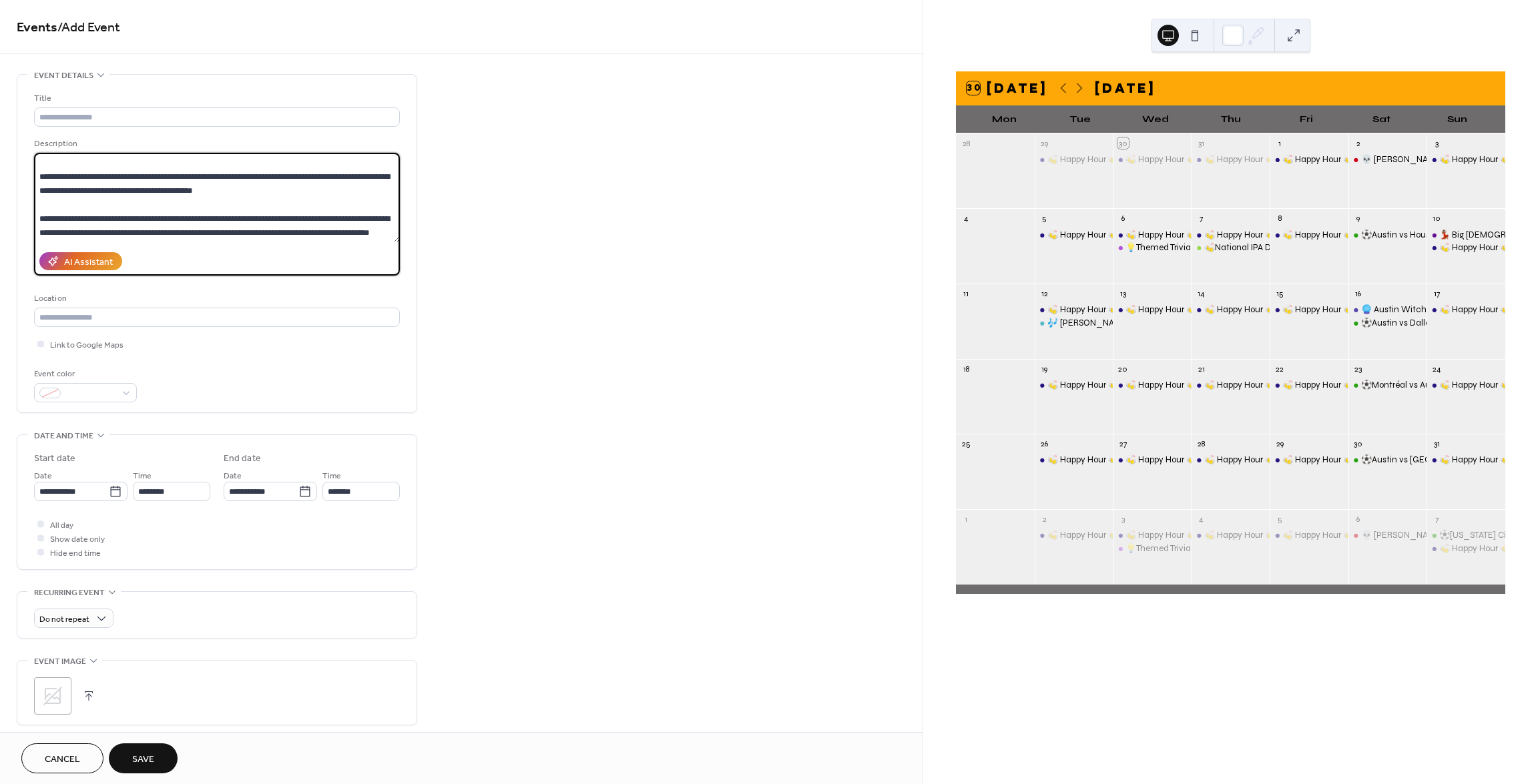 scroll, scrollTop: 0, scrollLeft: 0, axis: both 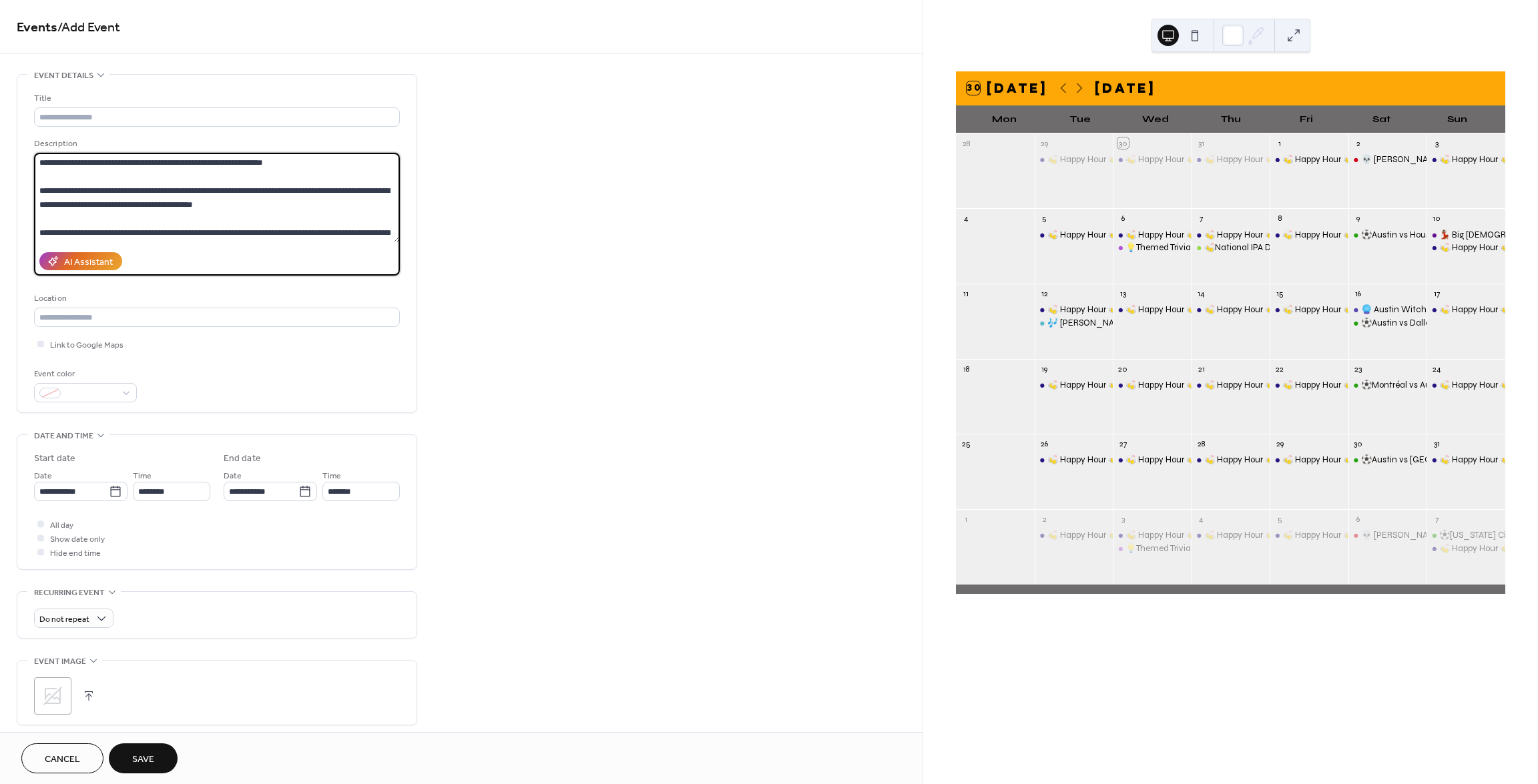 click on "**********" at bounding box center (217, 198) 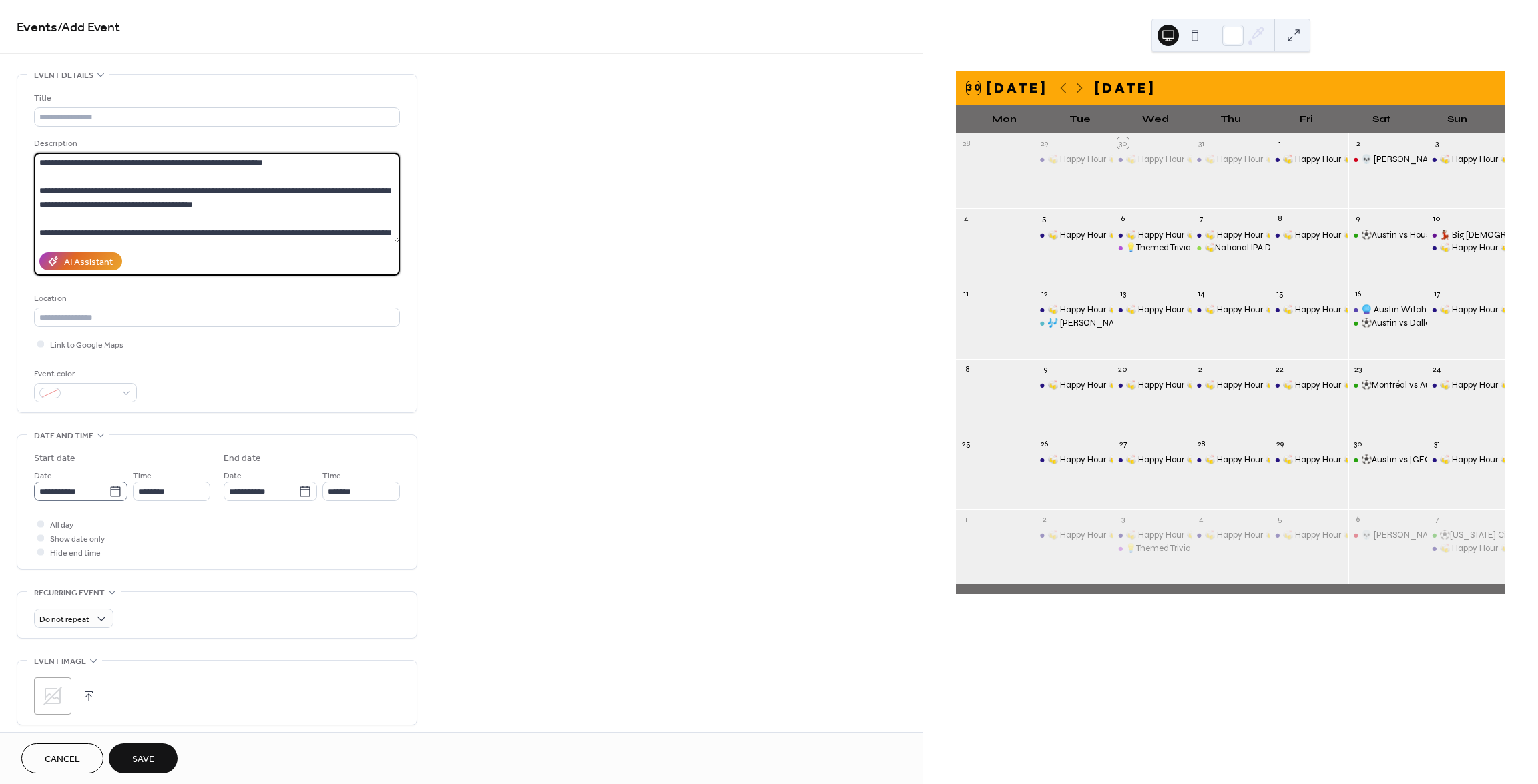 type on "**********" 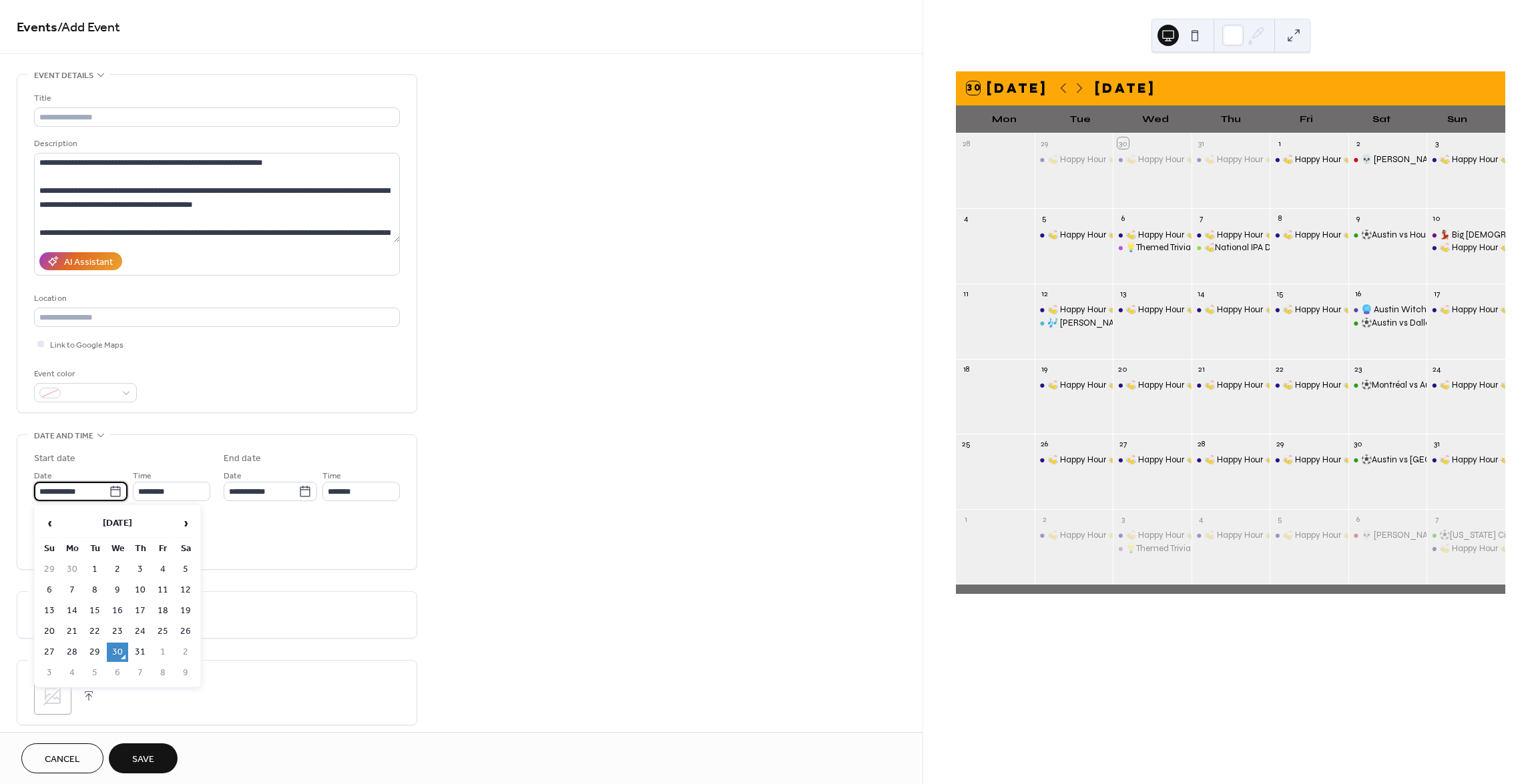 click on "**********" at bounding box center (71, 491) 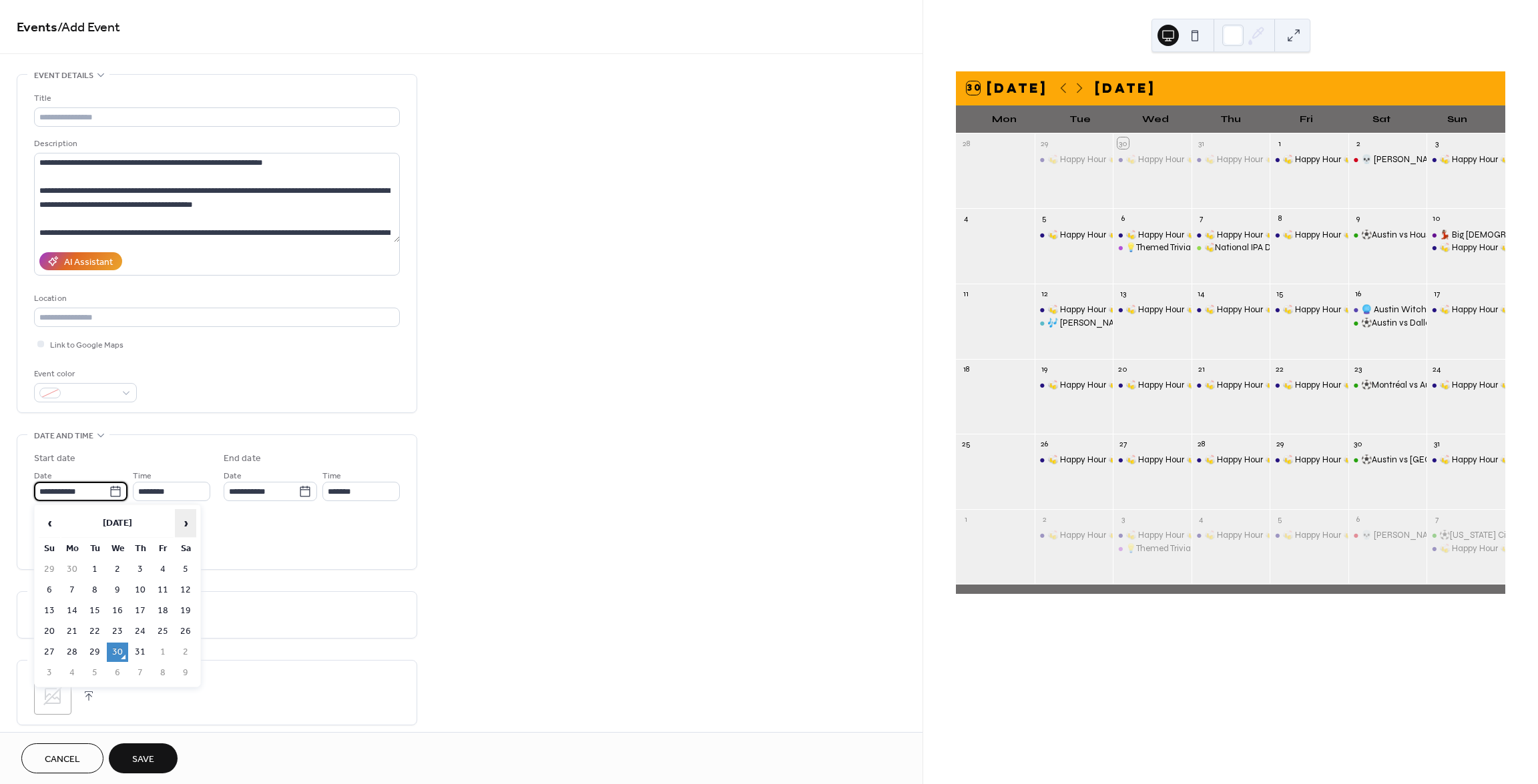 click on "›" at bounding box center (186, 523) 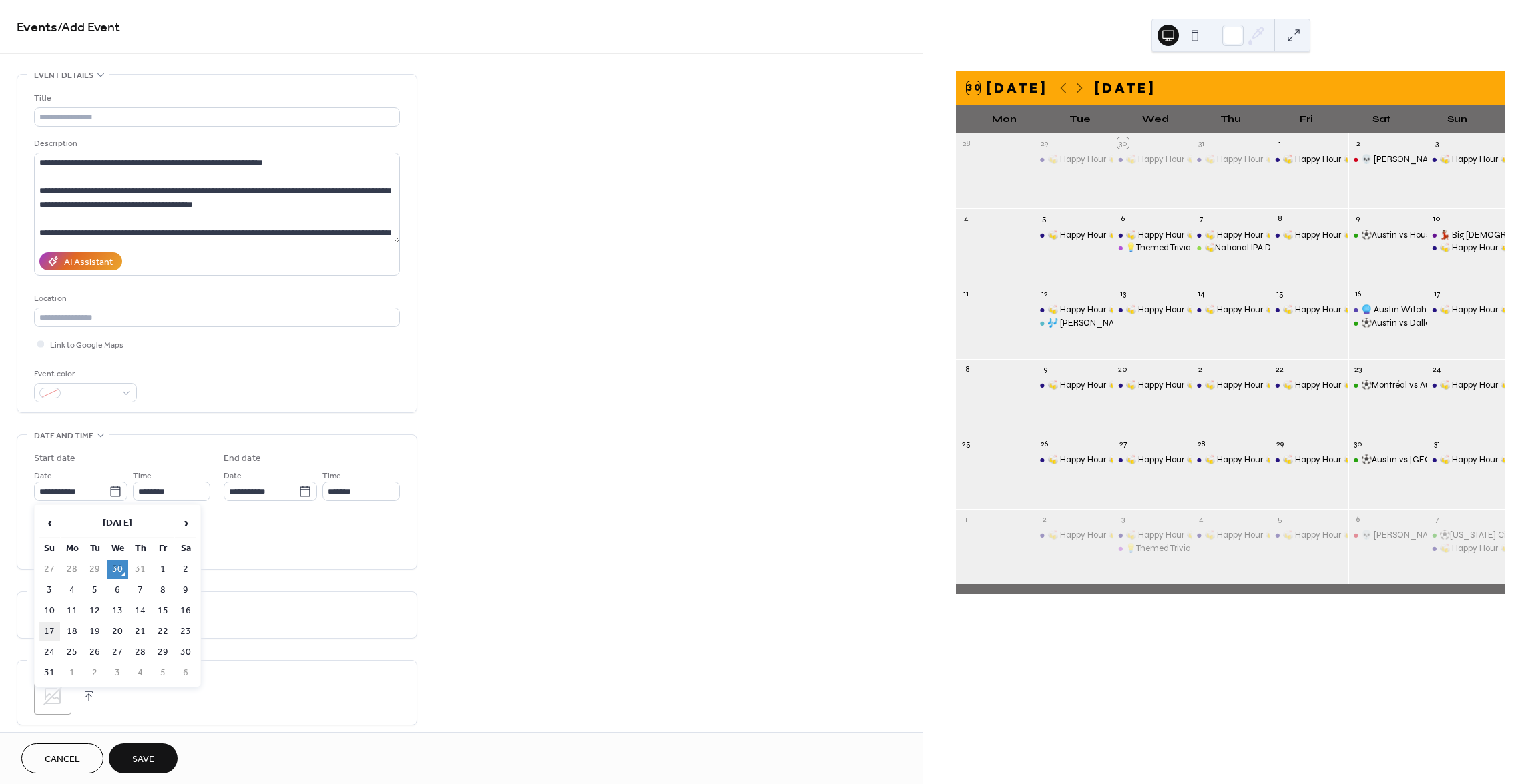 click on "17" at bounding box center [49, 631] 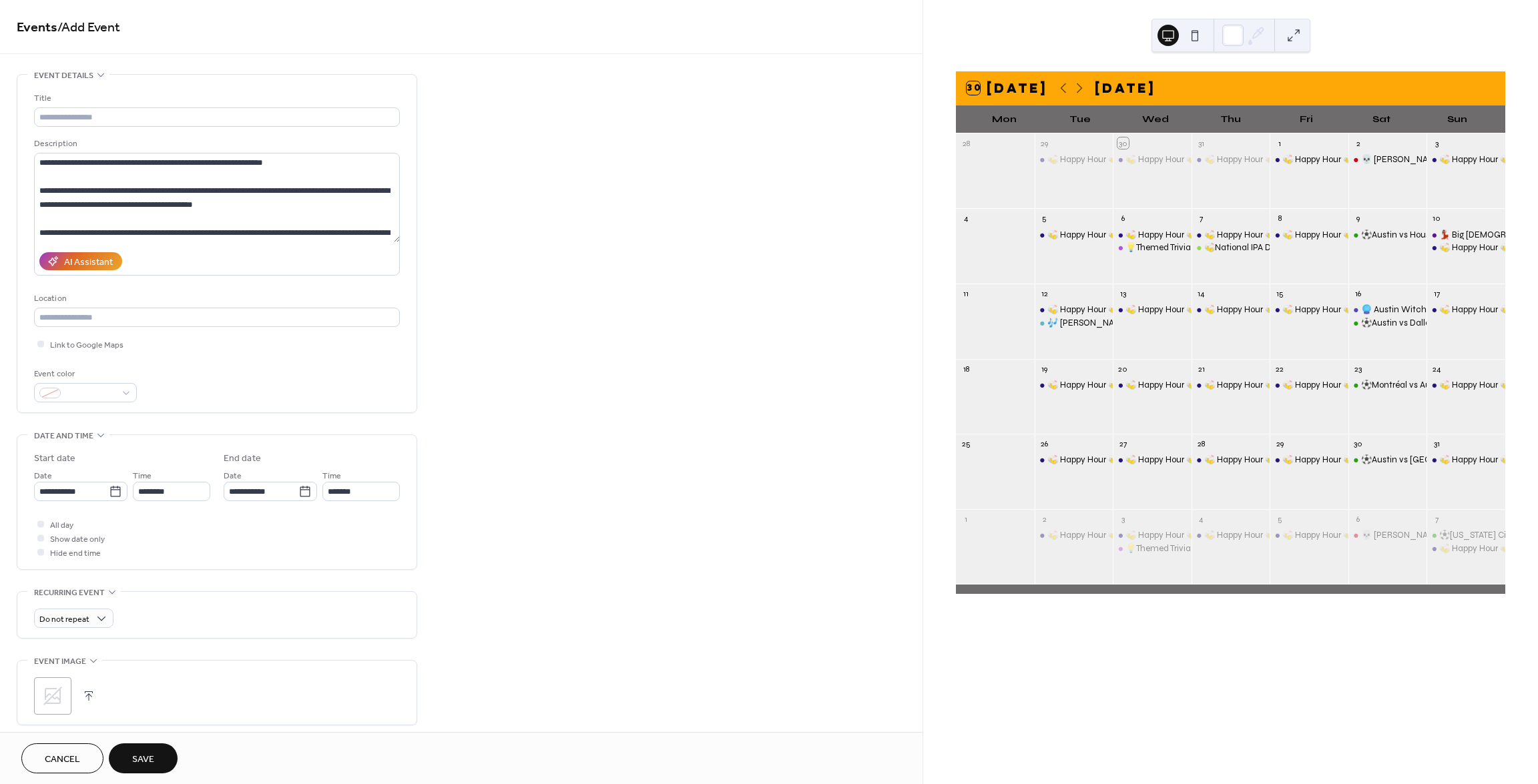type on "**********" 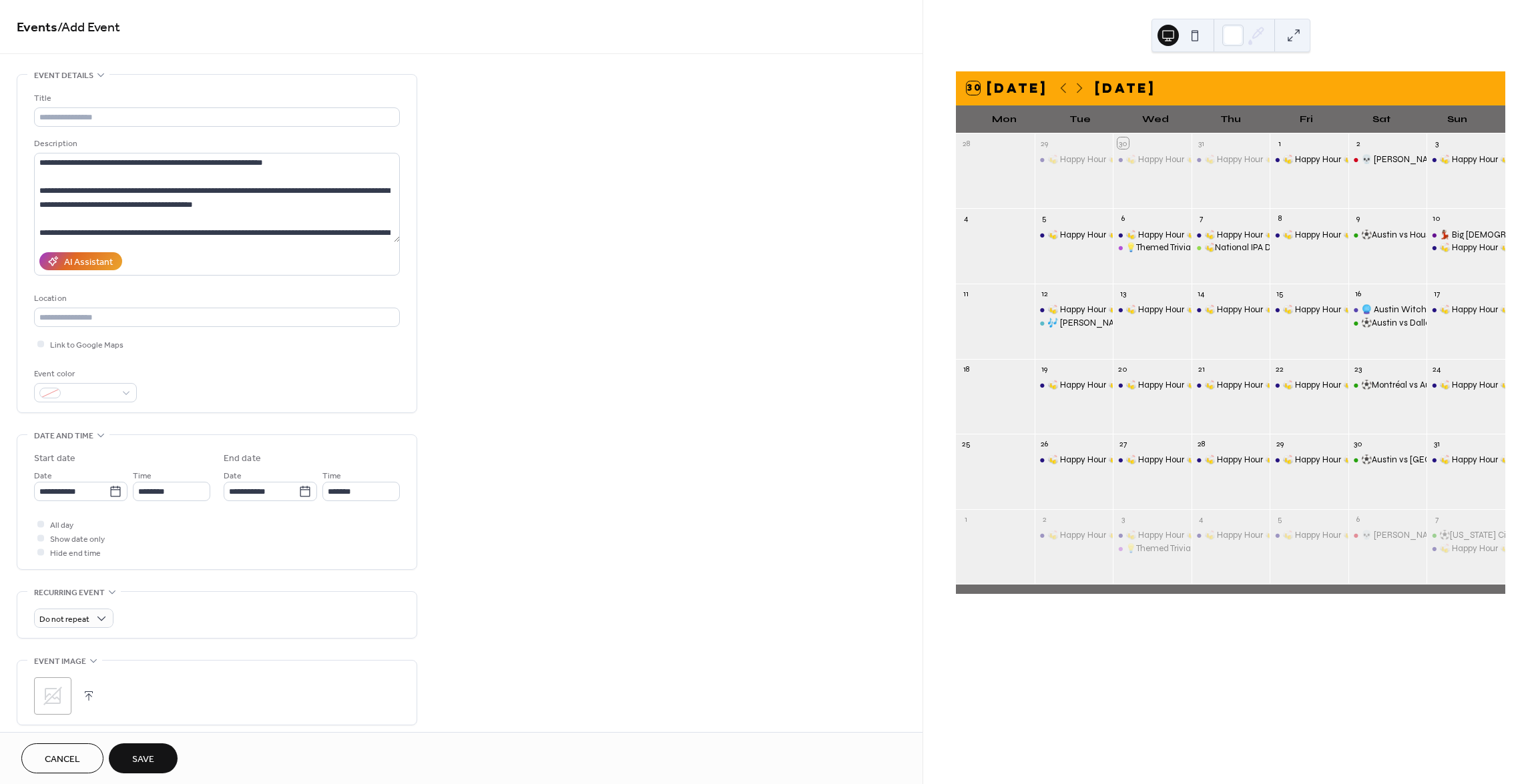 type on "**********" 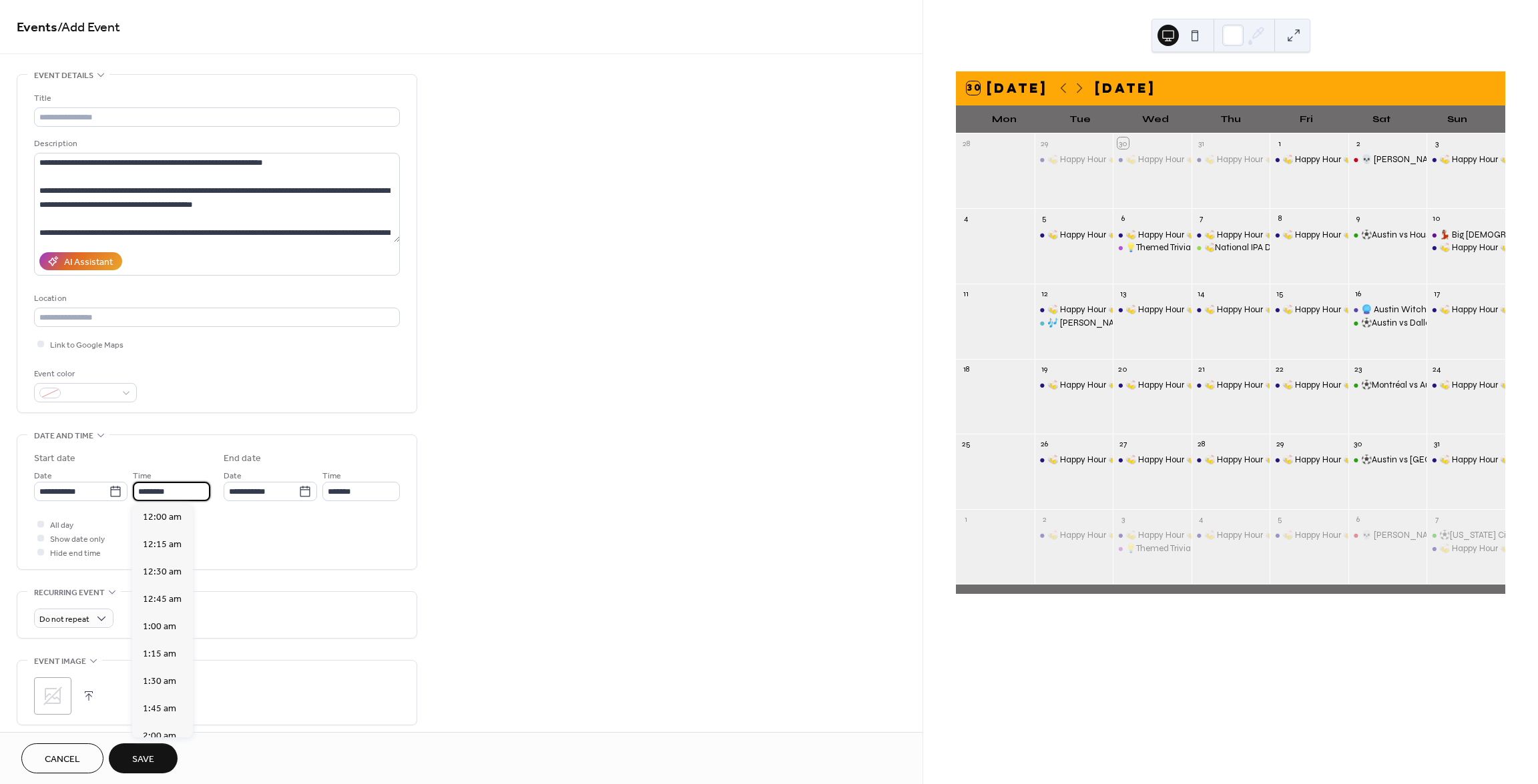 click on "********" at bounding box center (172, 491) 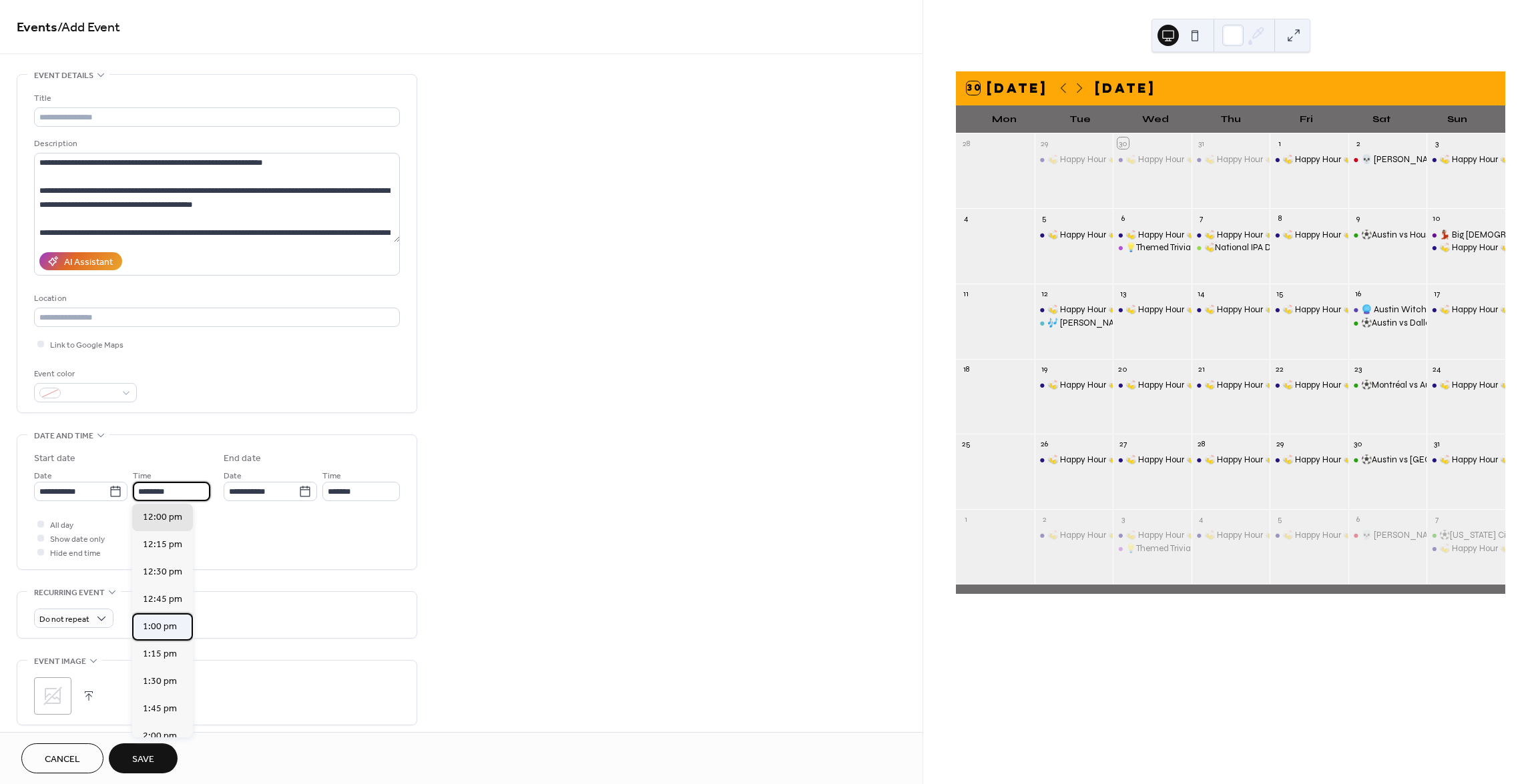 click on "1:00 pm" at bounding box center (160, 627) 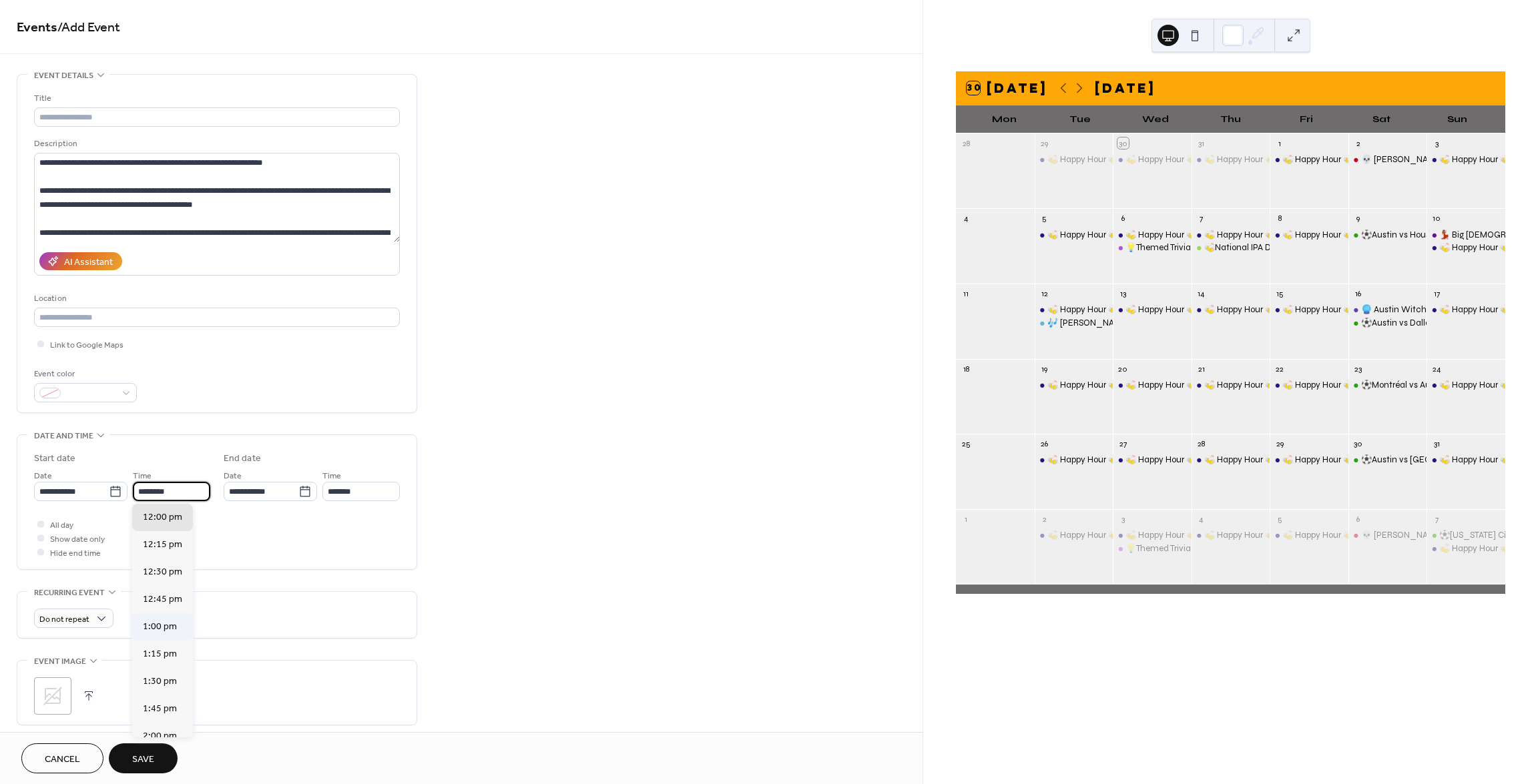 type on "*******" 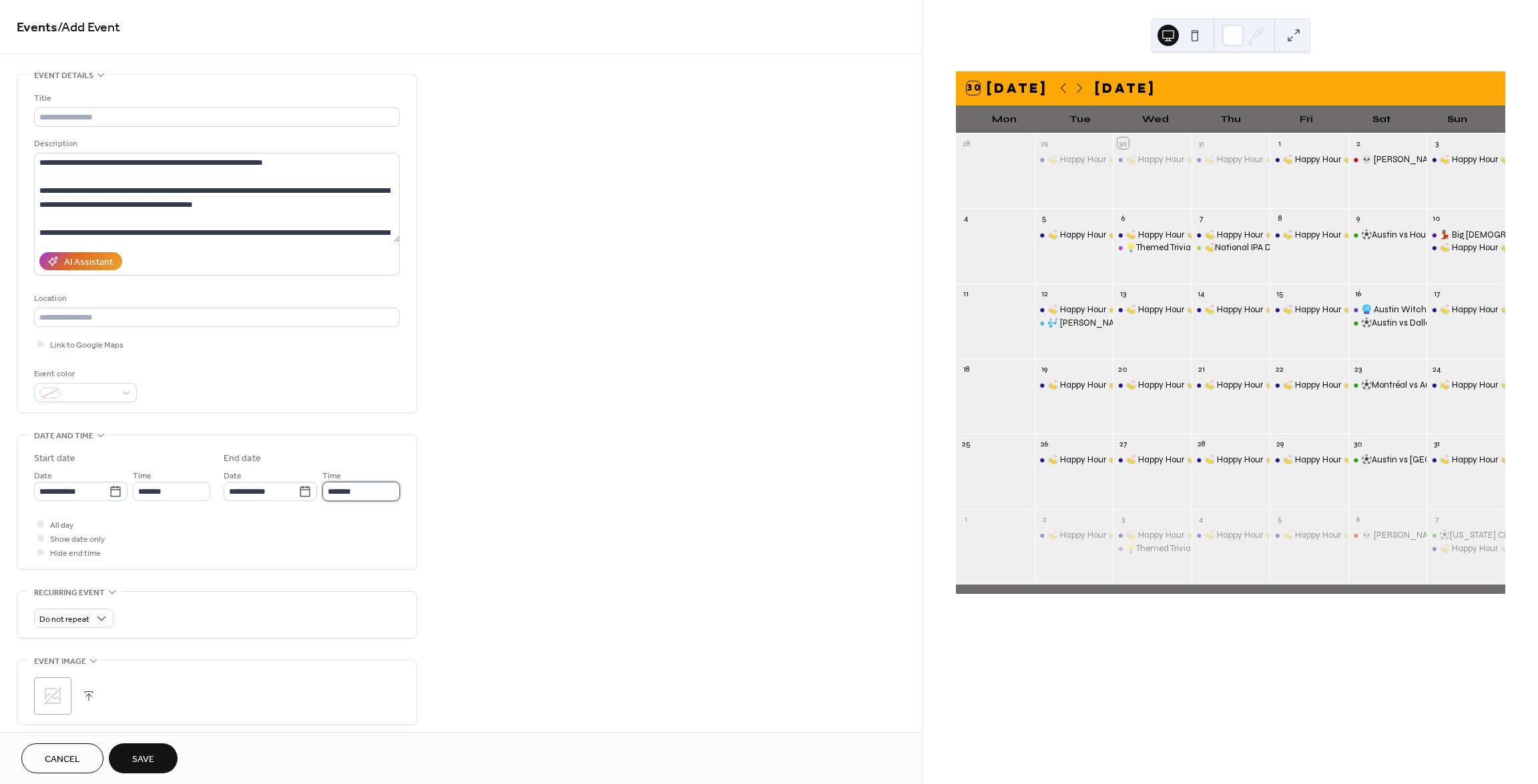 click on "*******" at bounding box center [361, 491] 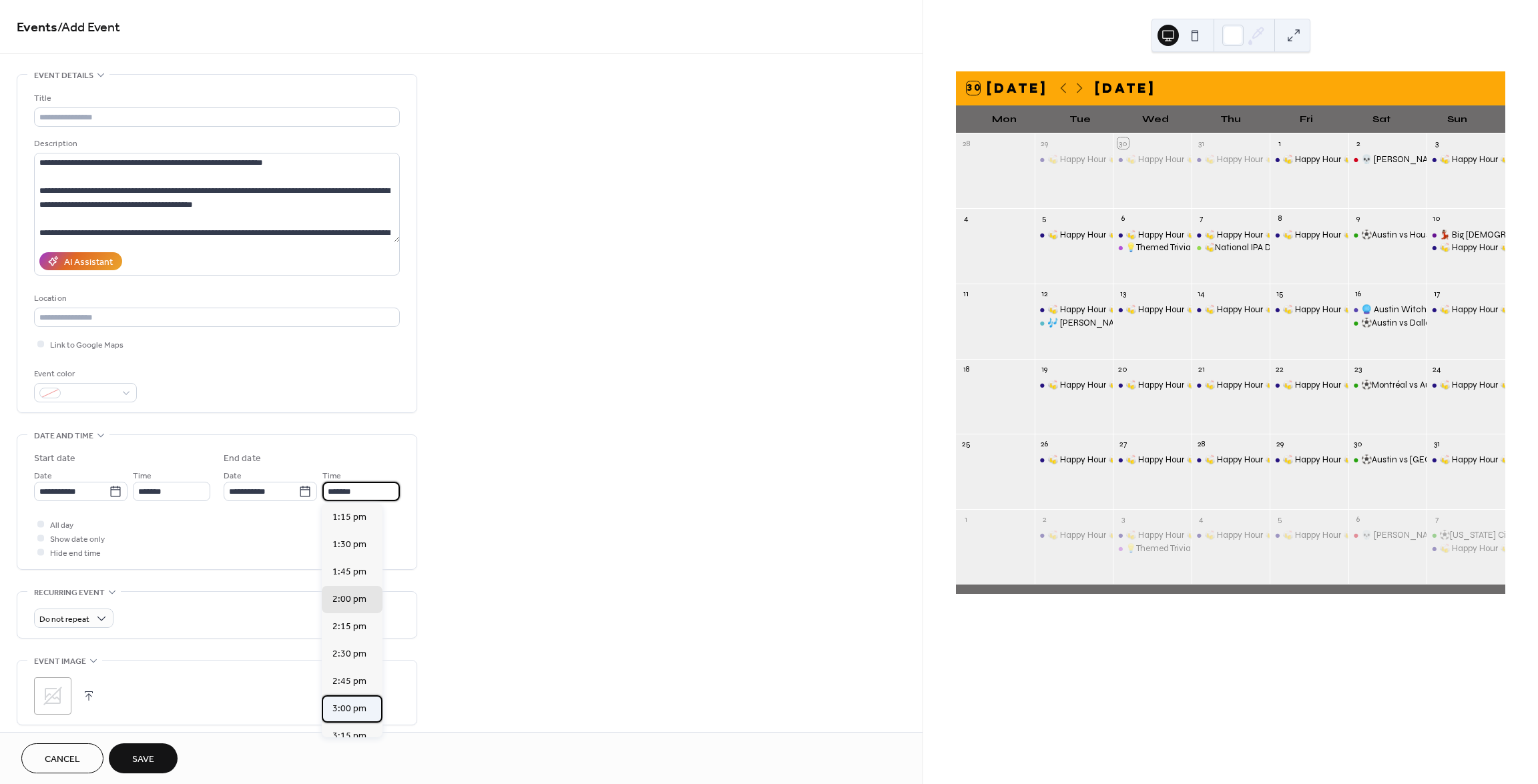 click on "3:00 pm" at bounding box center (349, 709) 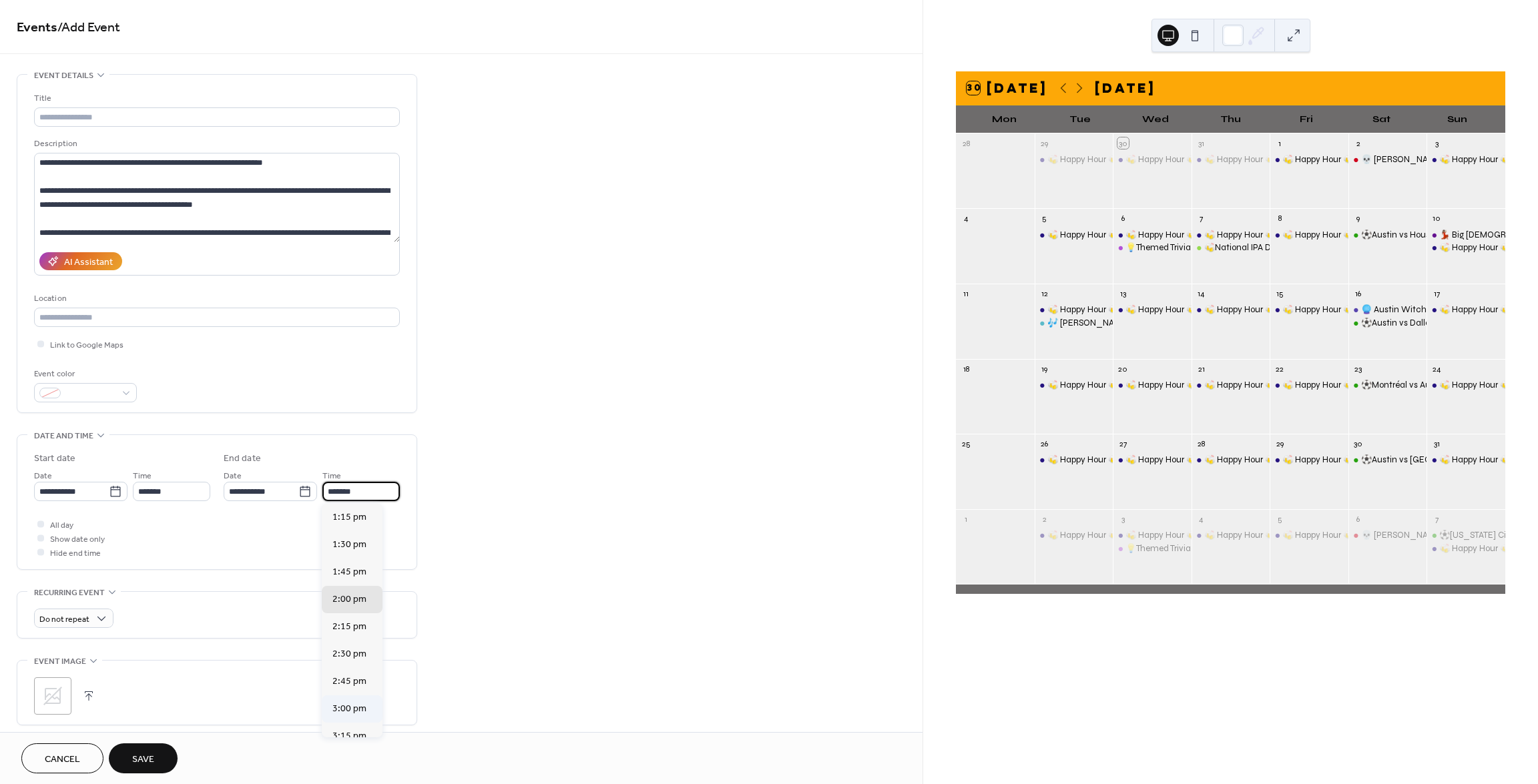 type on "*******" 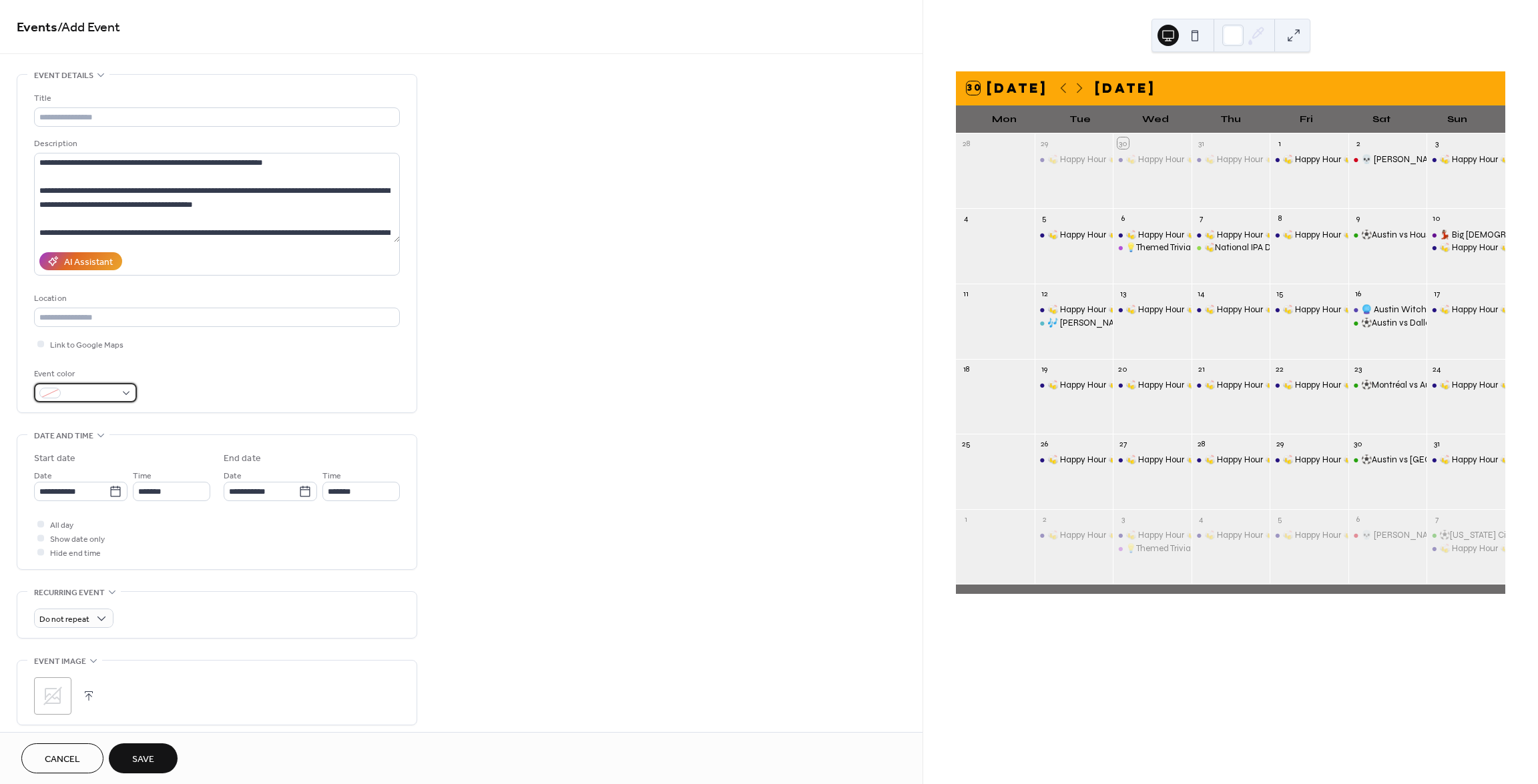 click at bounding box center [91, 394] 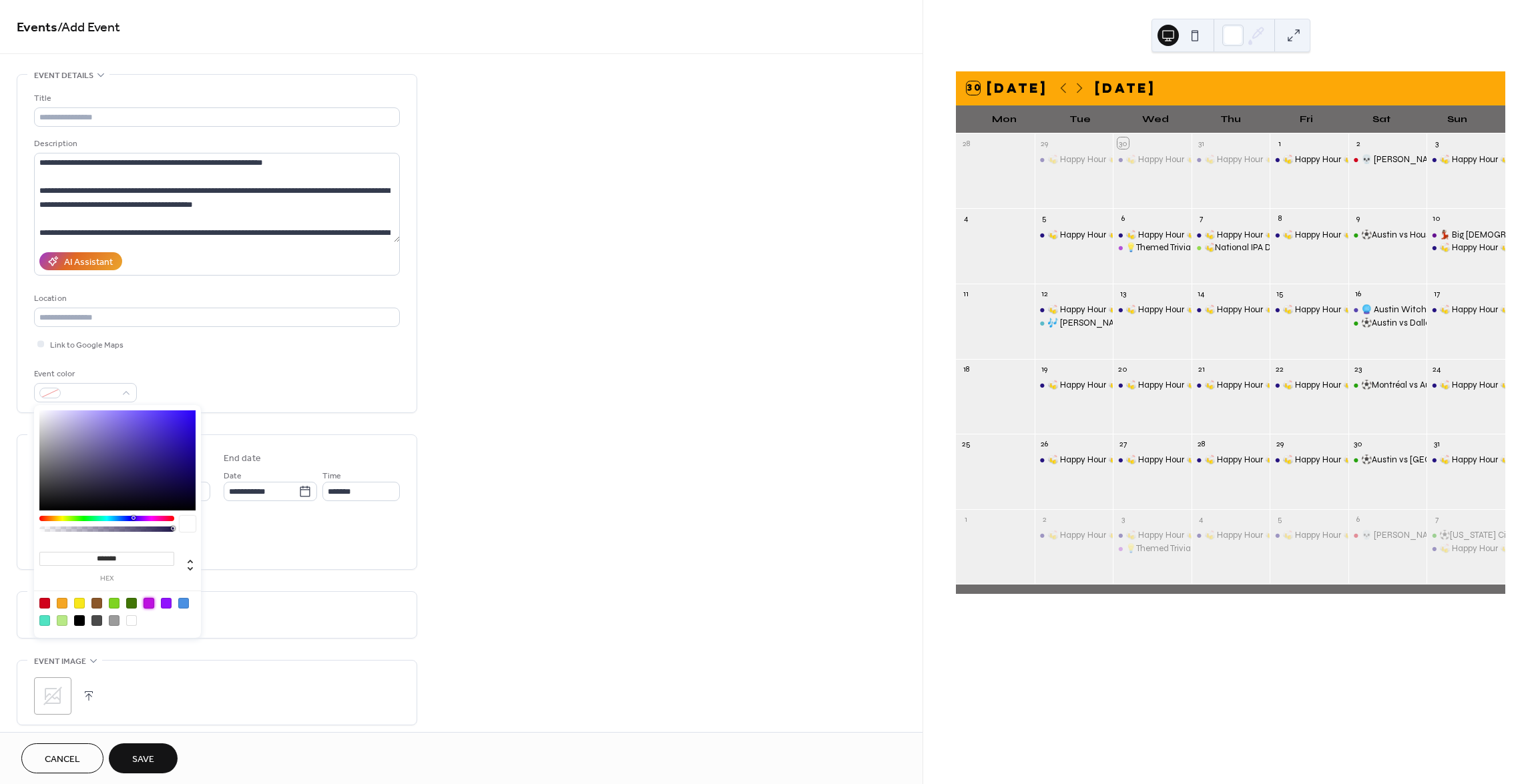 click at bounding box center (149, 603) 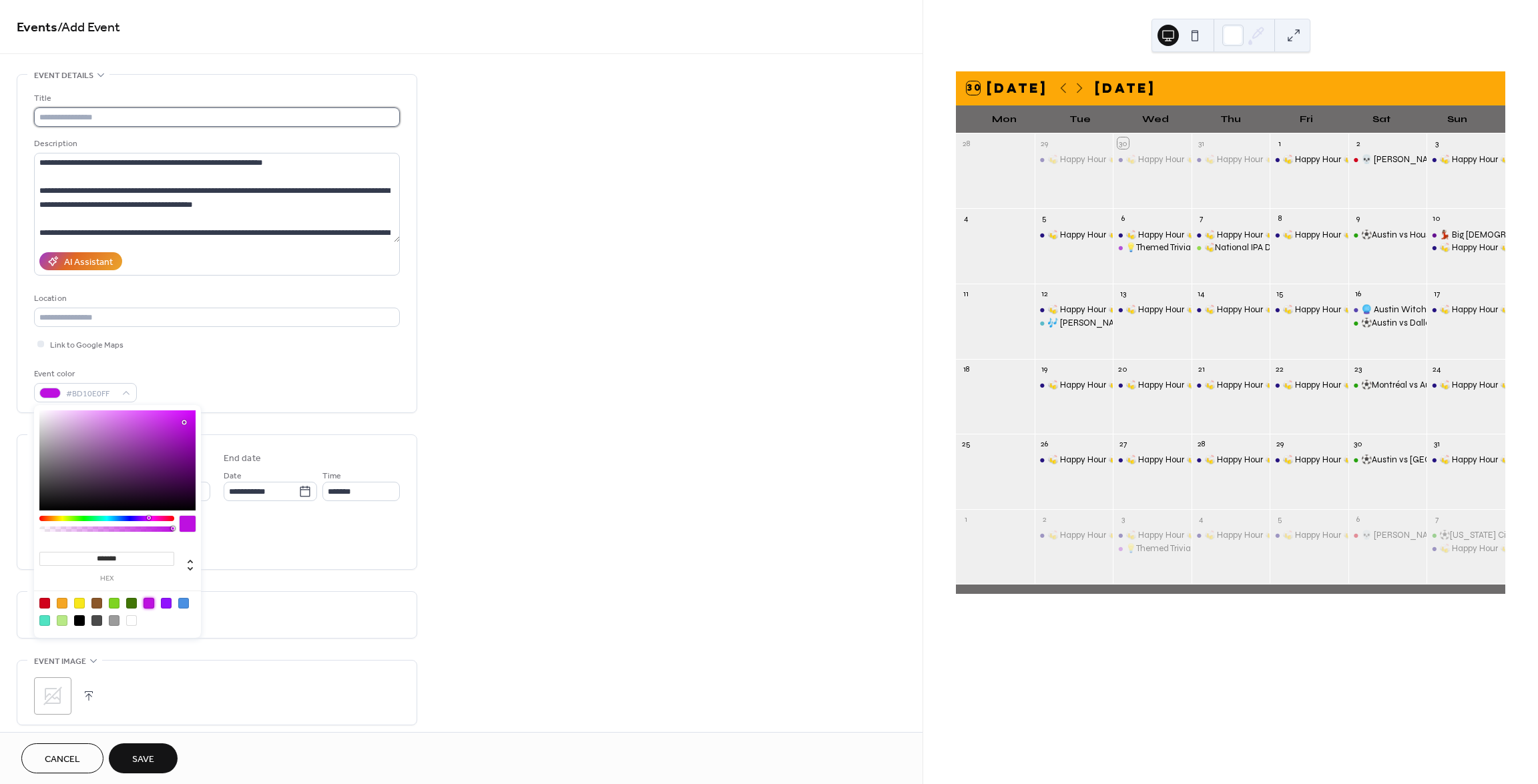 click at bounding box center (217, 117) 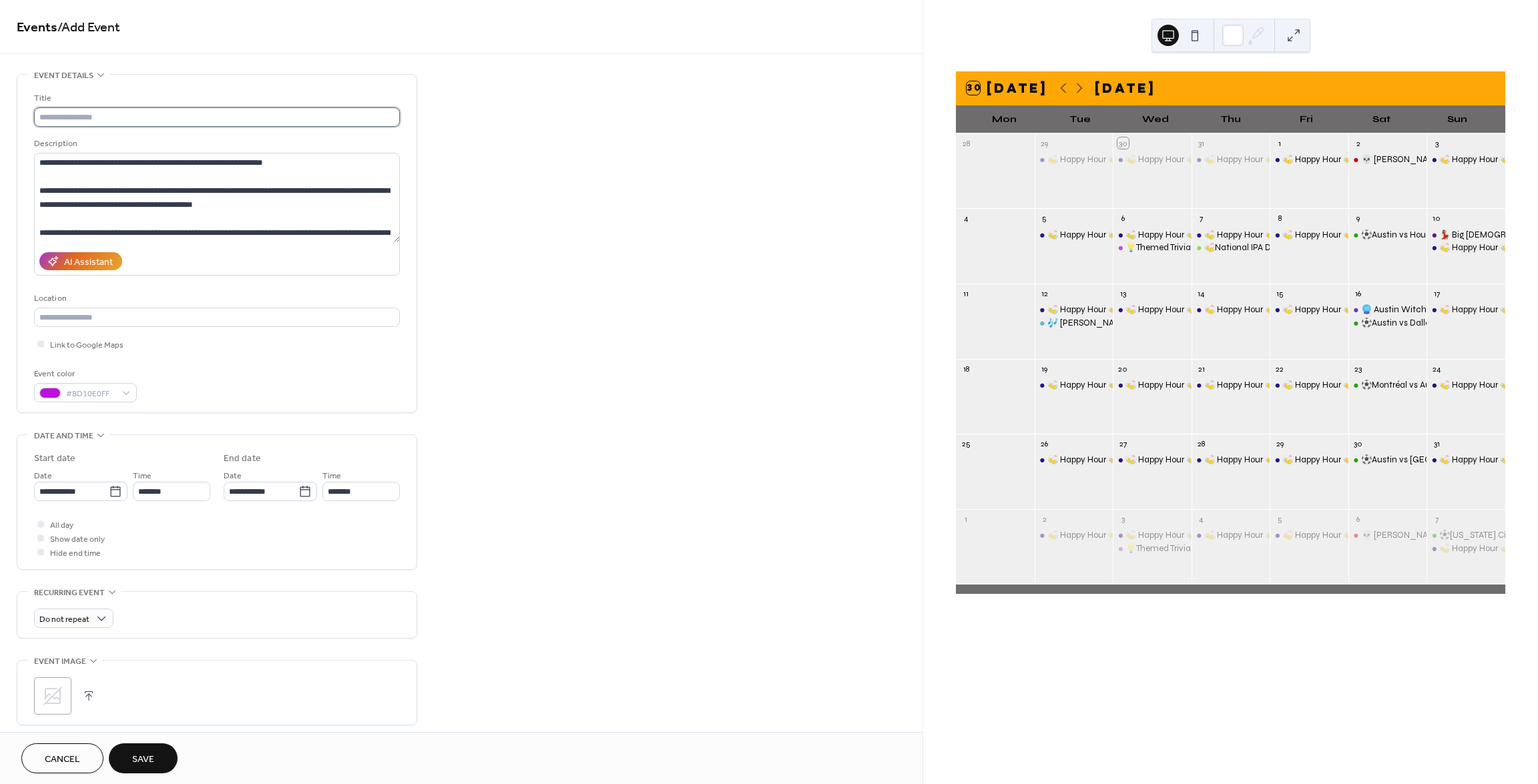 click at bounding box center [217, 117] 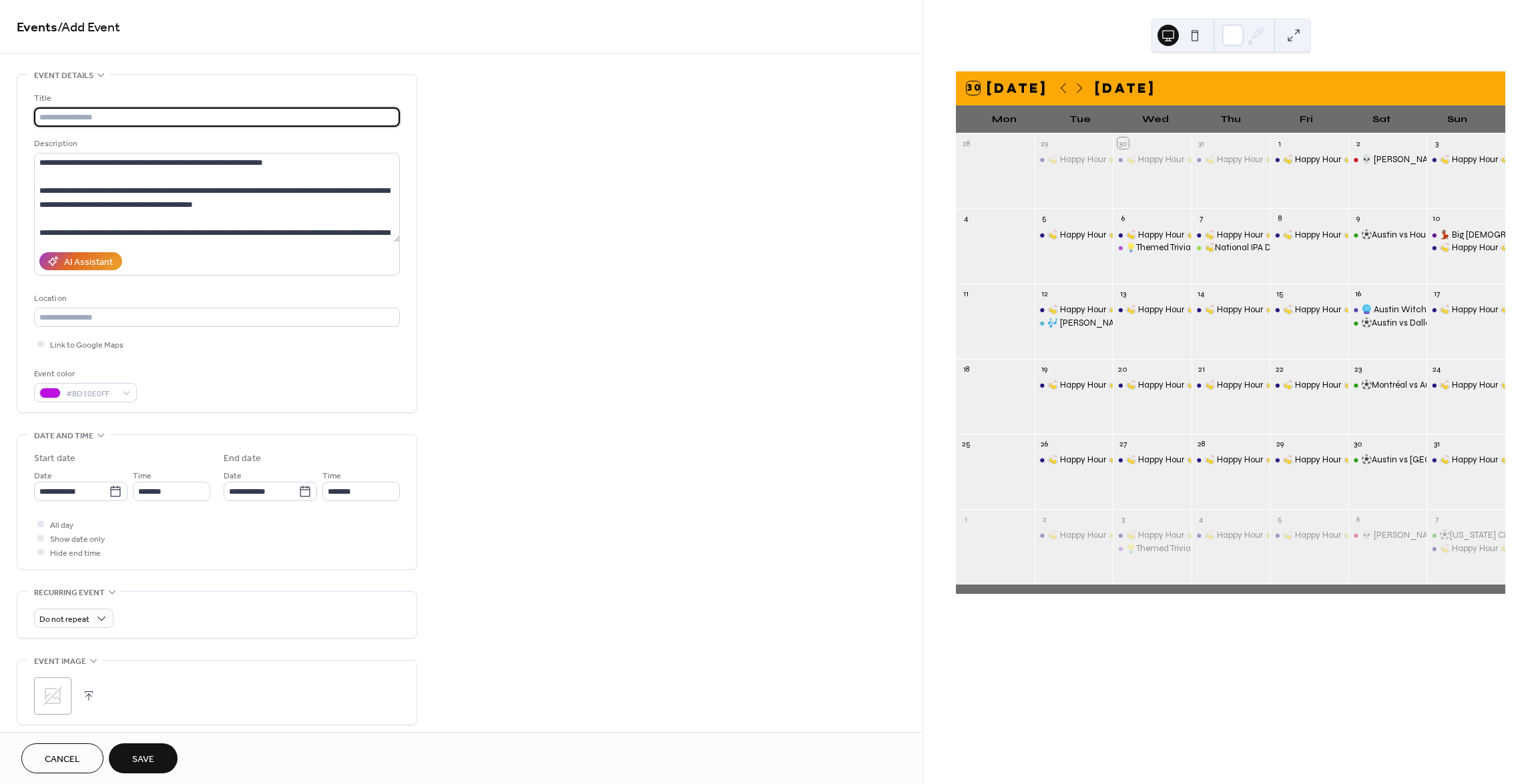 paste on "**********" 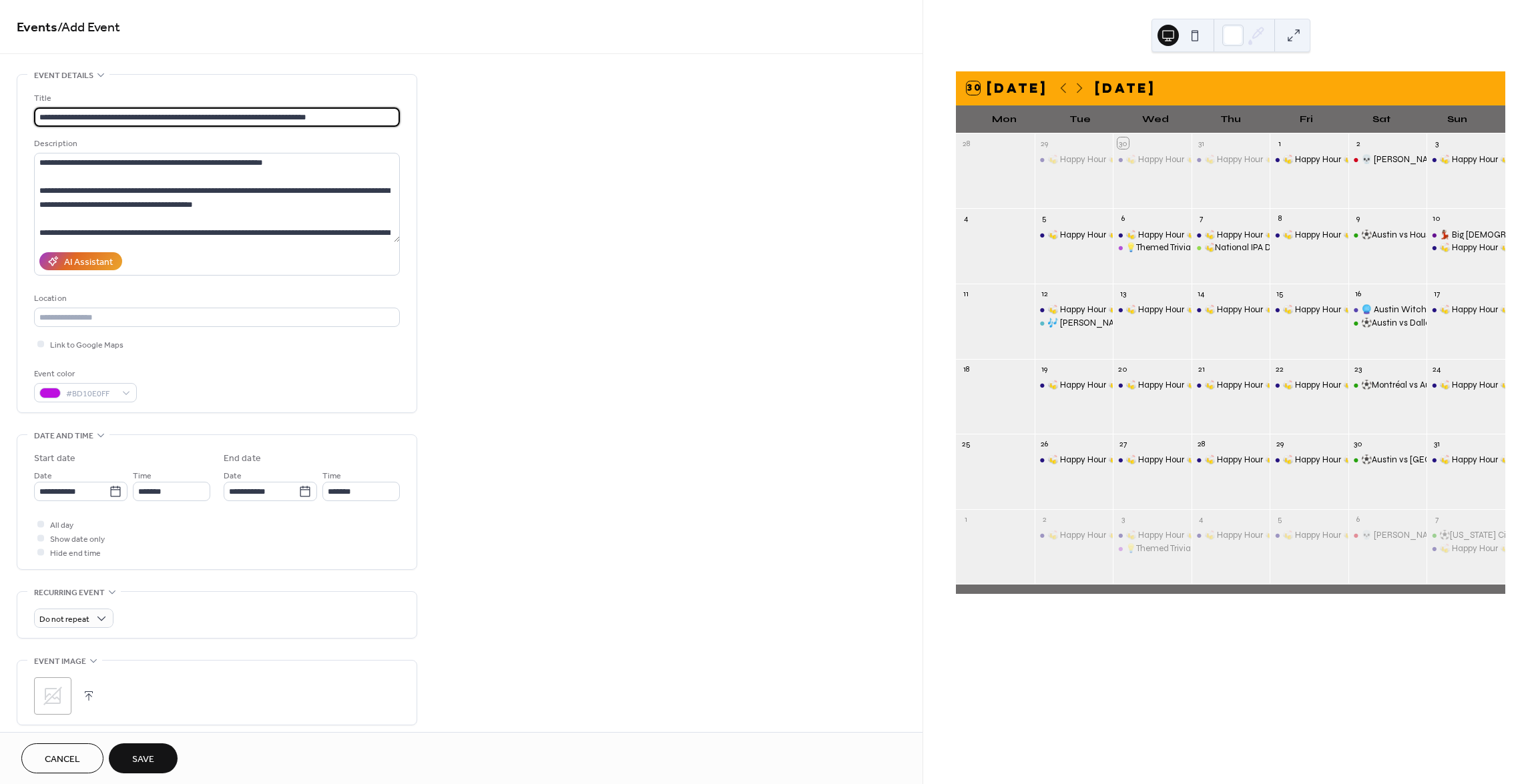 click on "**********" at bounding box center (217, 117) 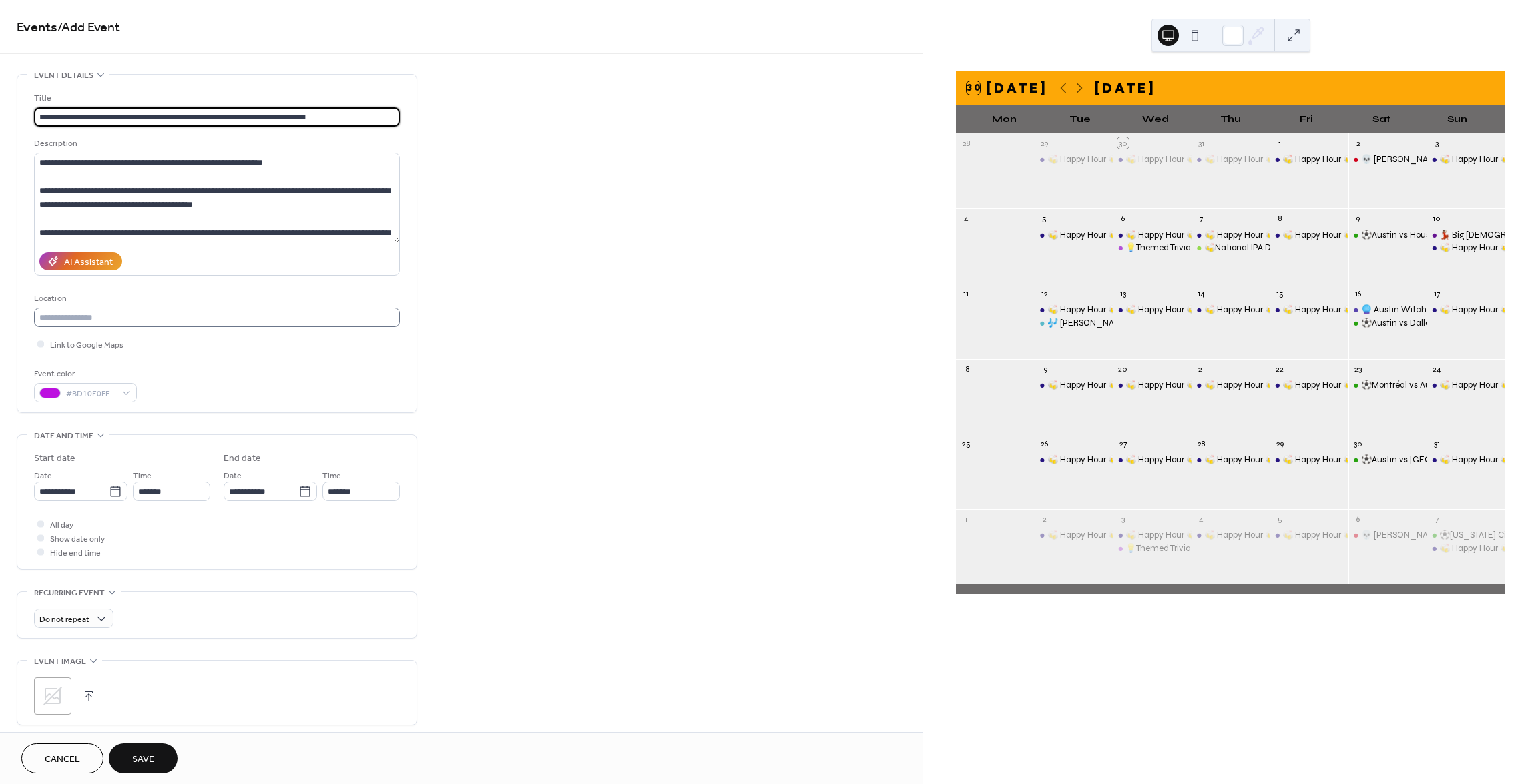 type on "**********" 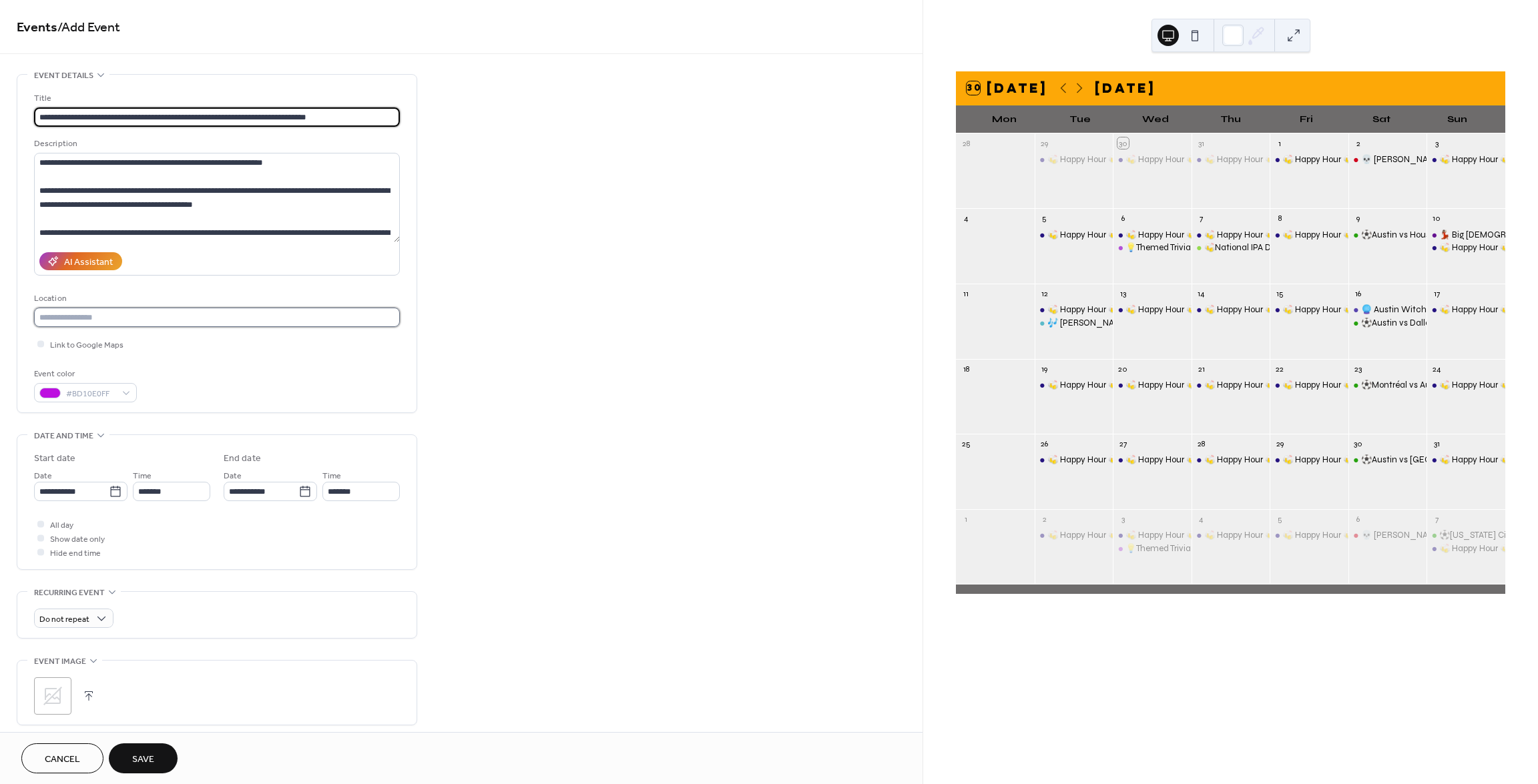 click at bounding box center [217, 317] 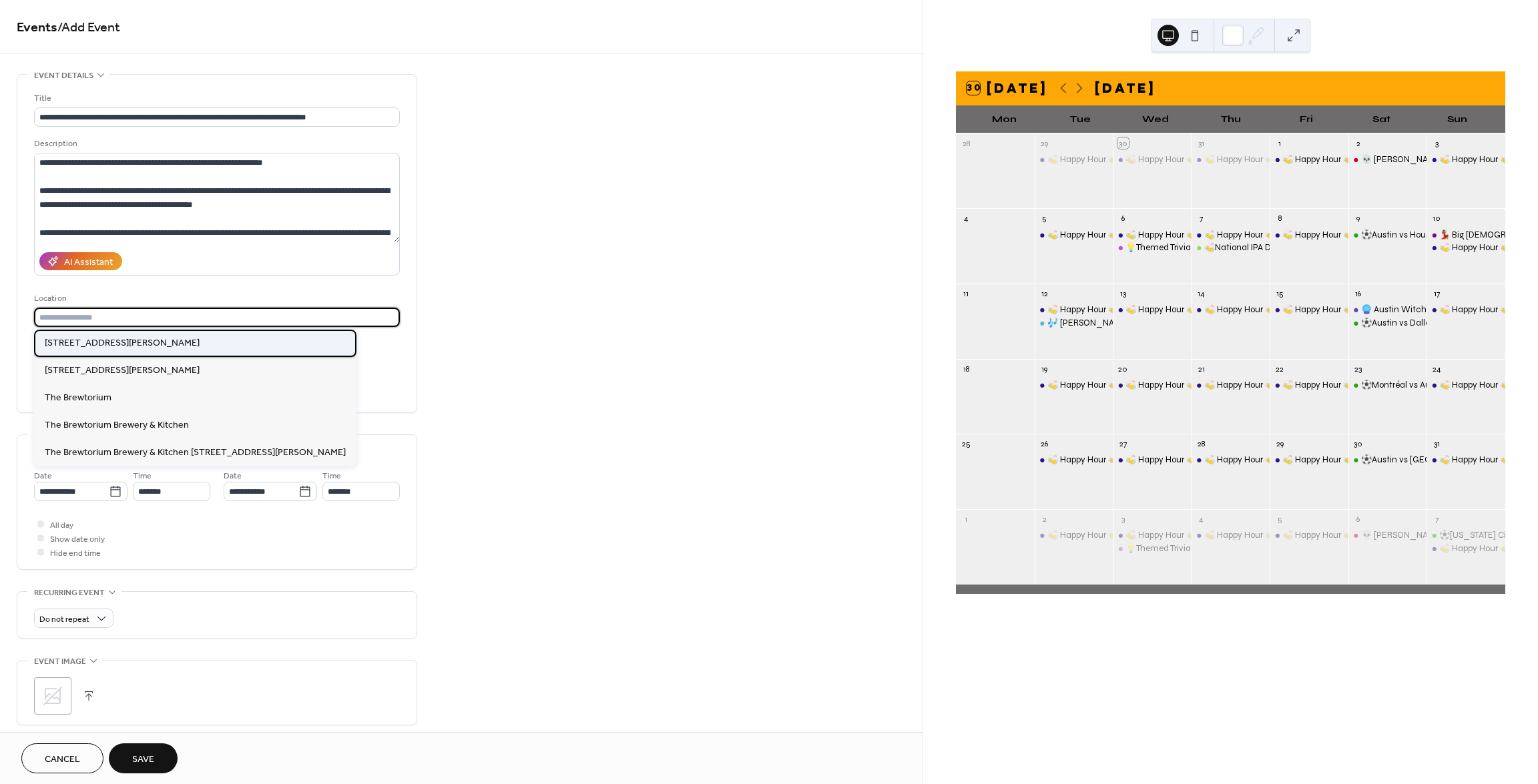 click on "[STREET_ADDRESS][PERSON_NAME]" at bounding box center [122, 343] 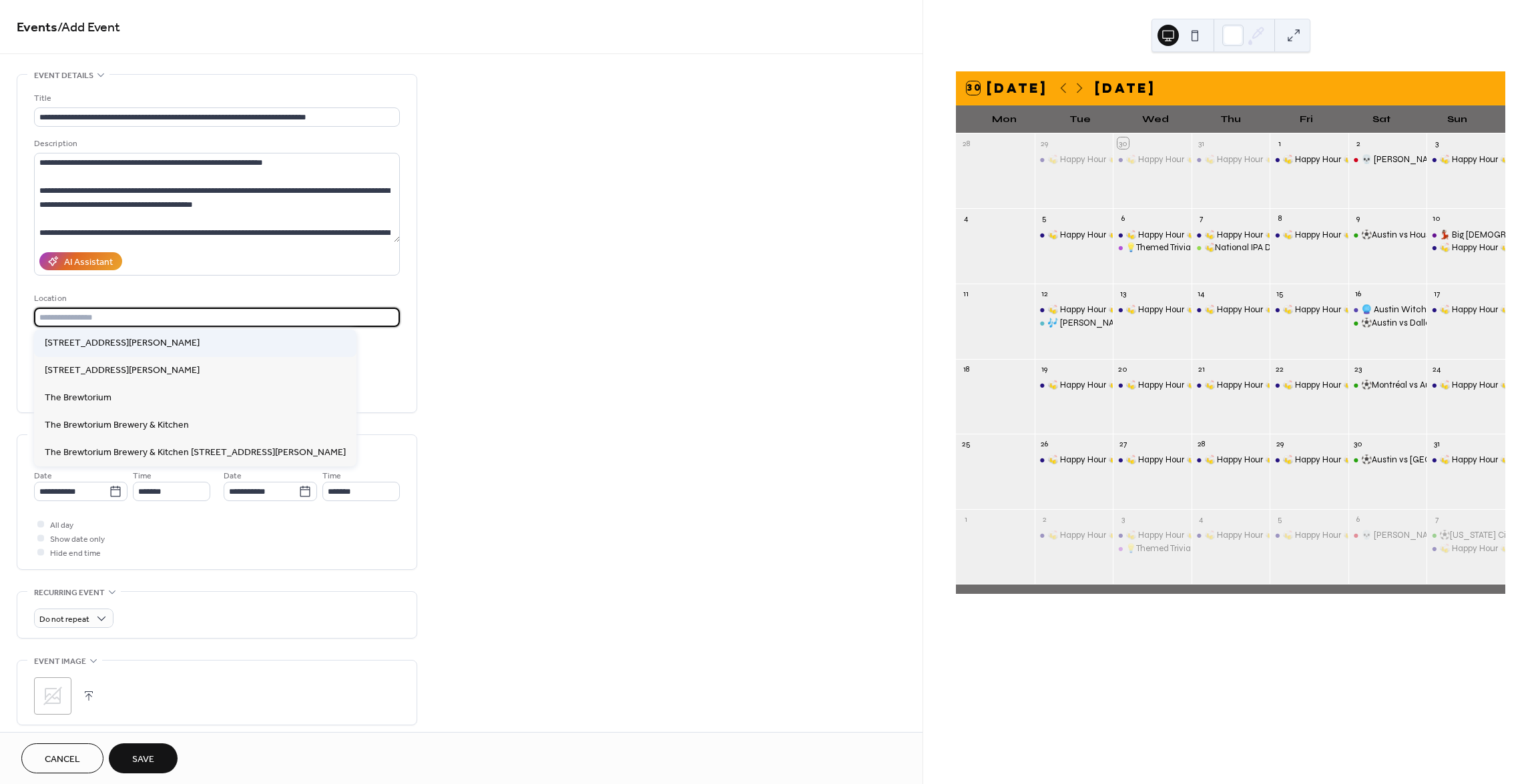 type on "**********" 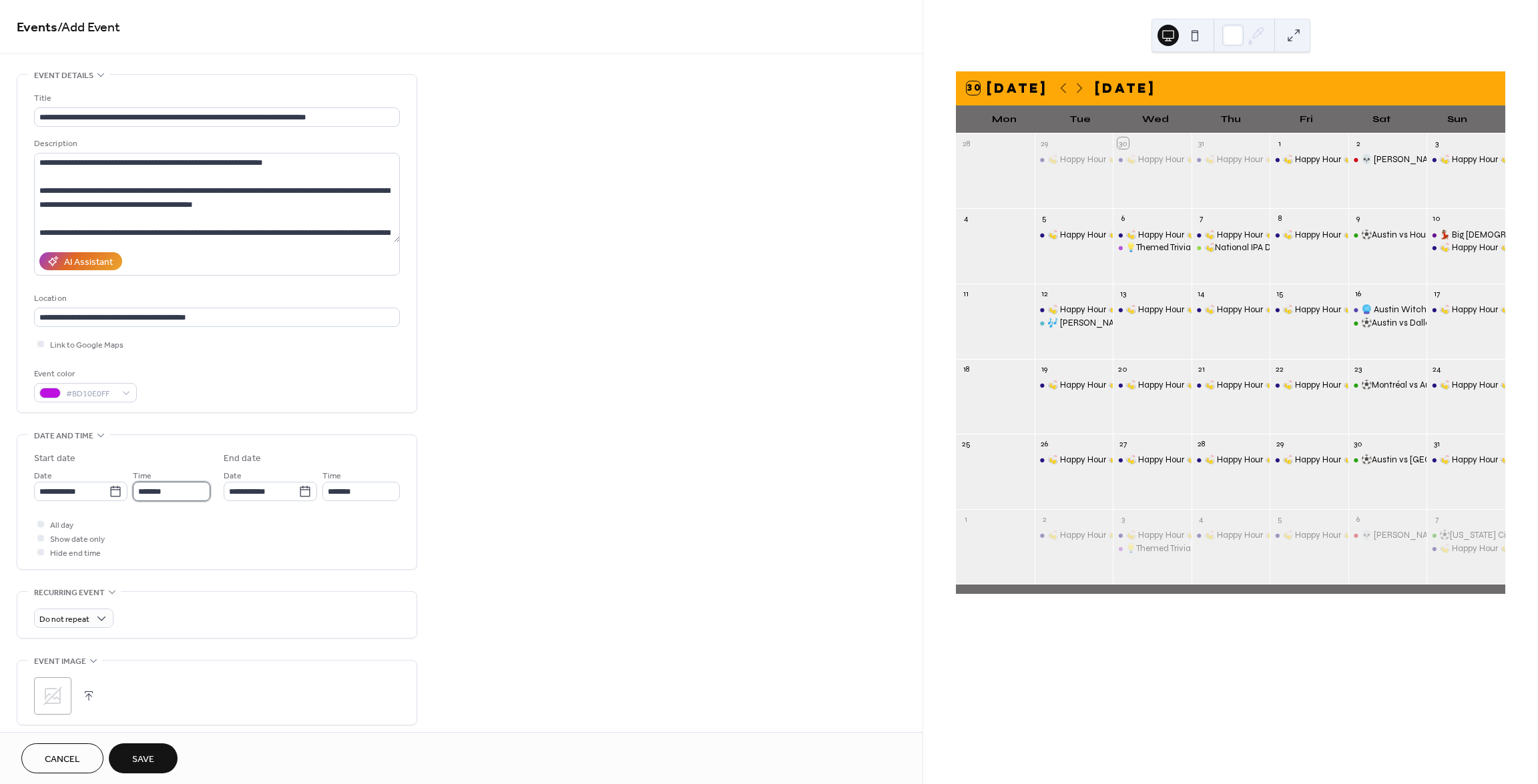 click on "*******" at bounding box center [172, 491] 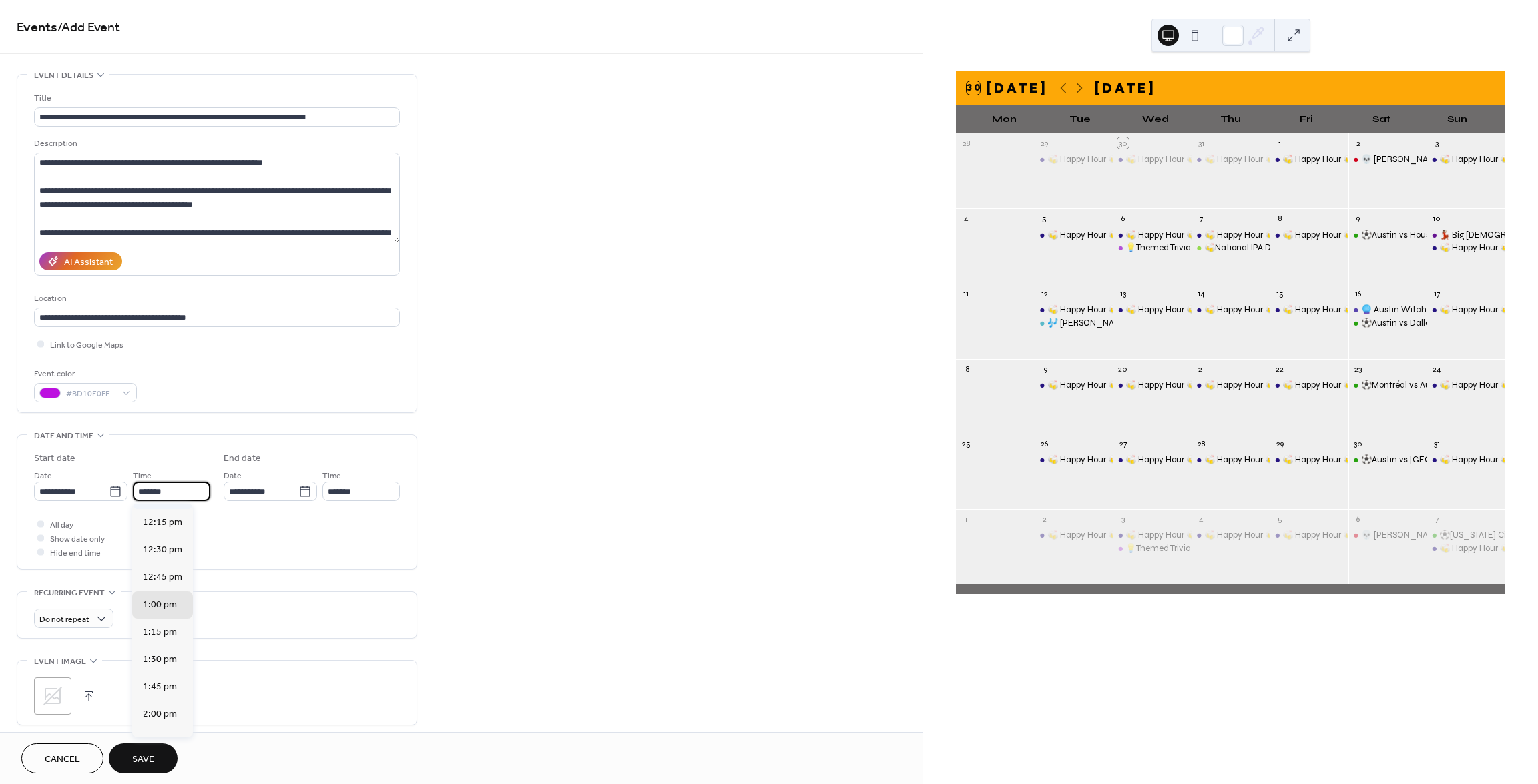 scroll, scrollTop: 1222, scrollLeft: 0, axis: vertical 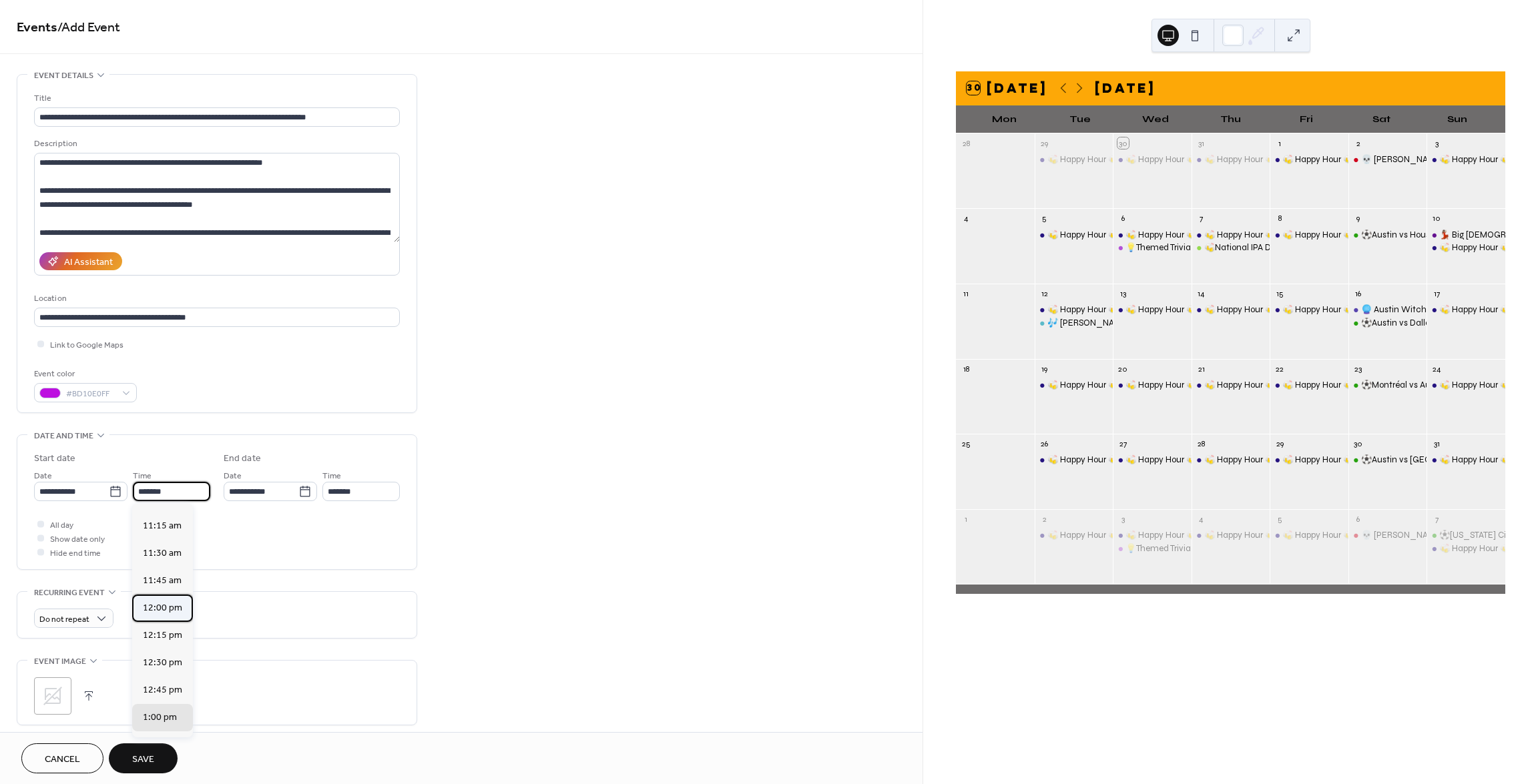 click on "12:00 pm" at bounding box center (162, 608) 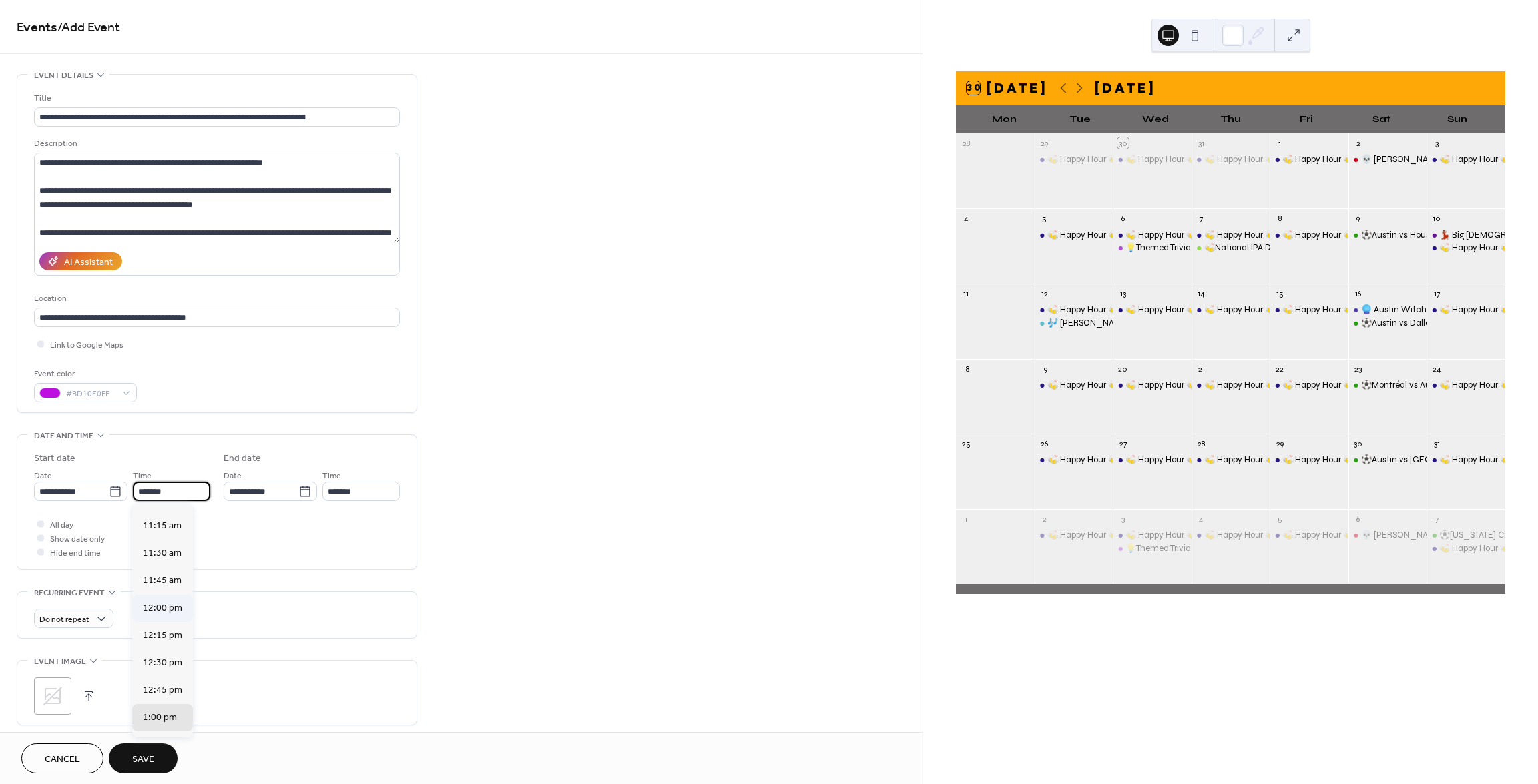 type on "********" 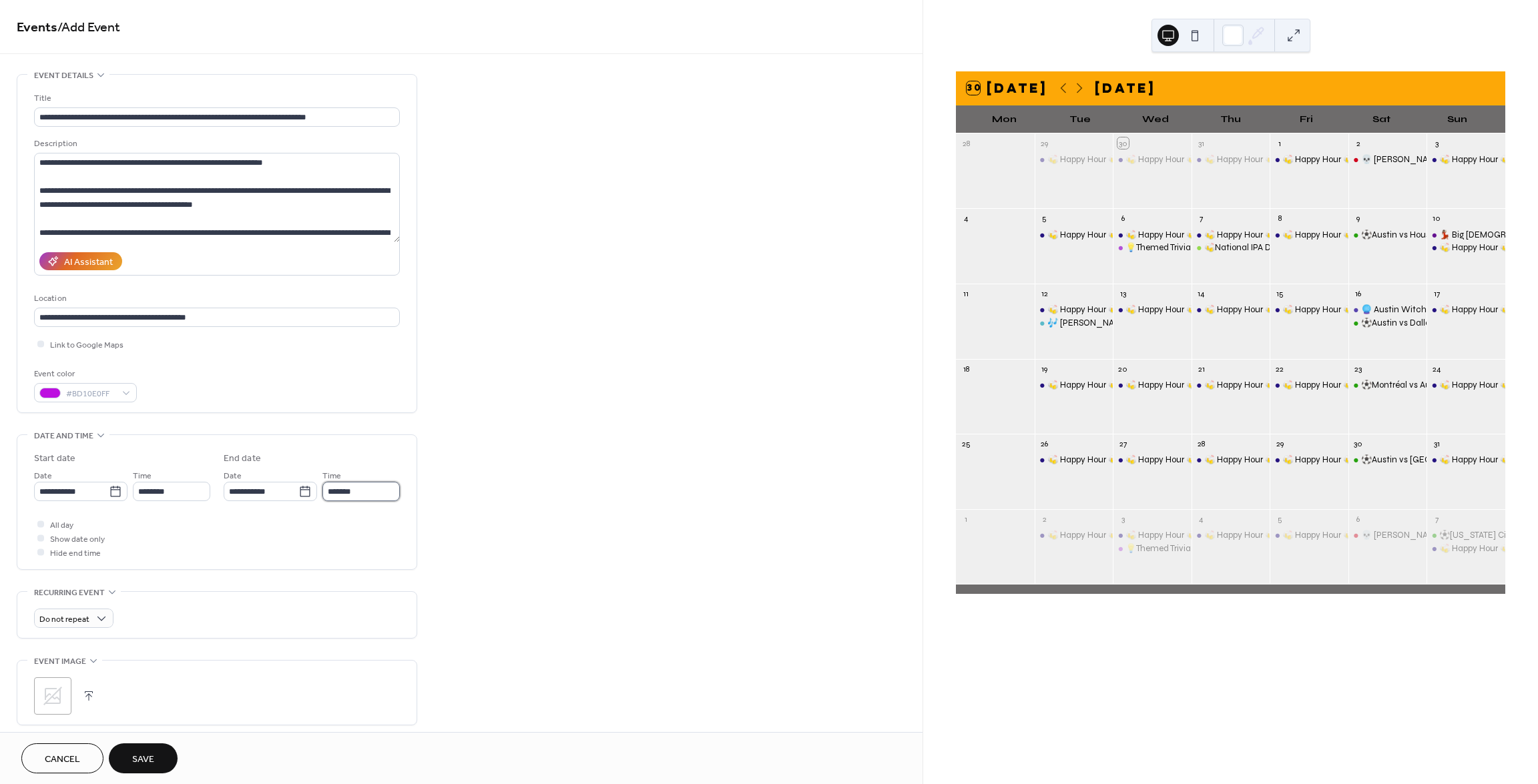 click on "*******" at bounding box center (361, 491) 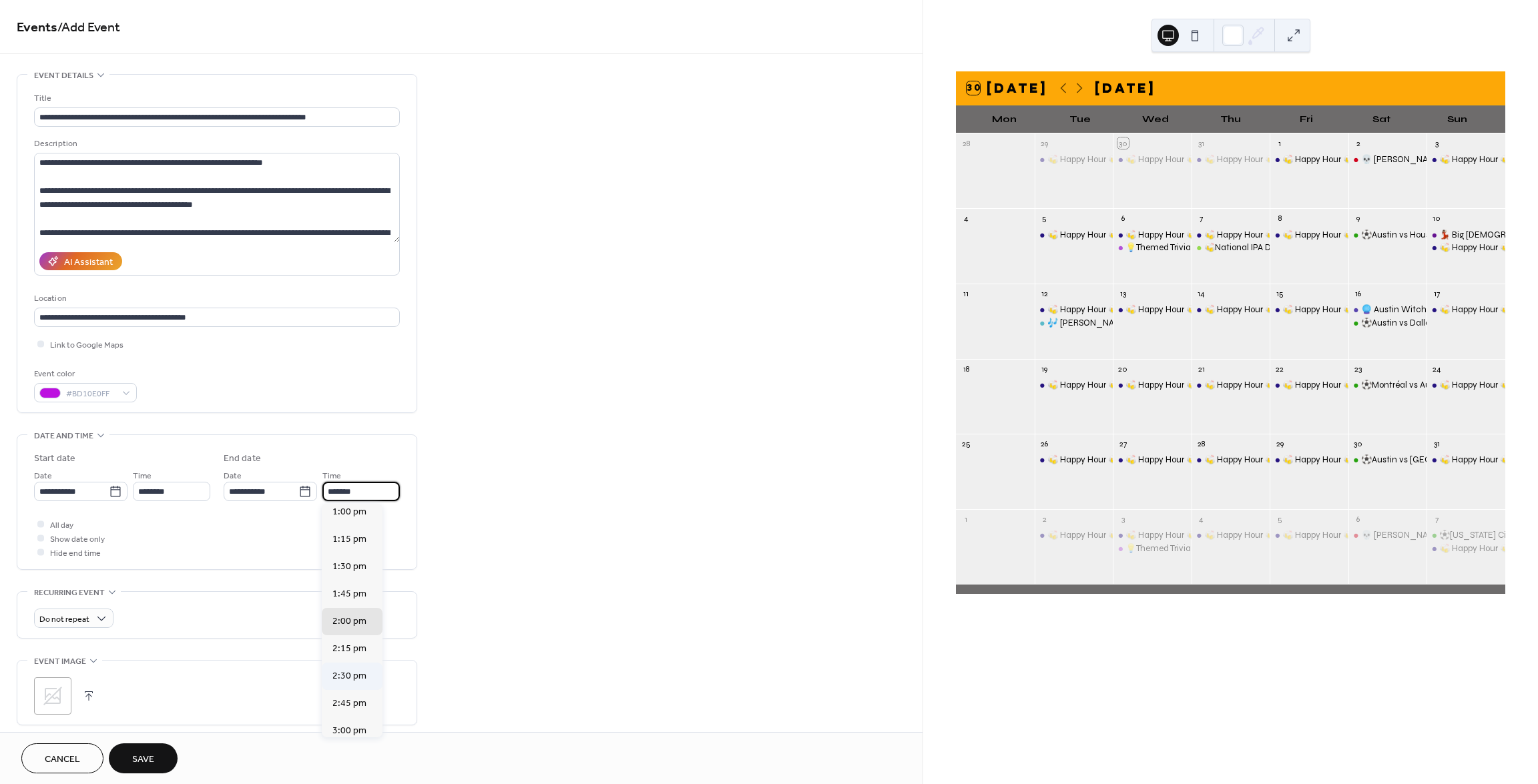 scroll, scrollTop: 133, scrollLeft: 0, axis: vertical 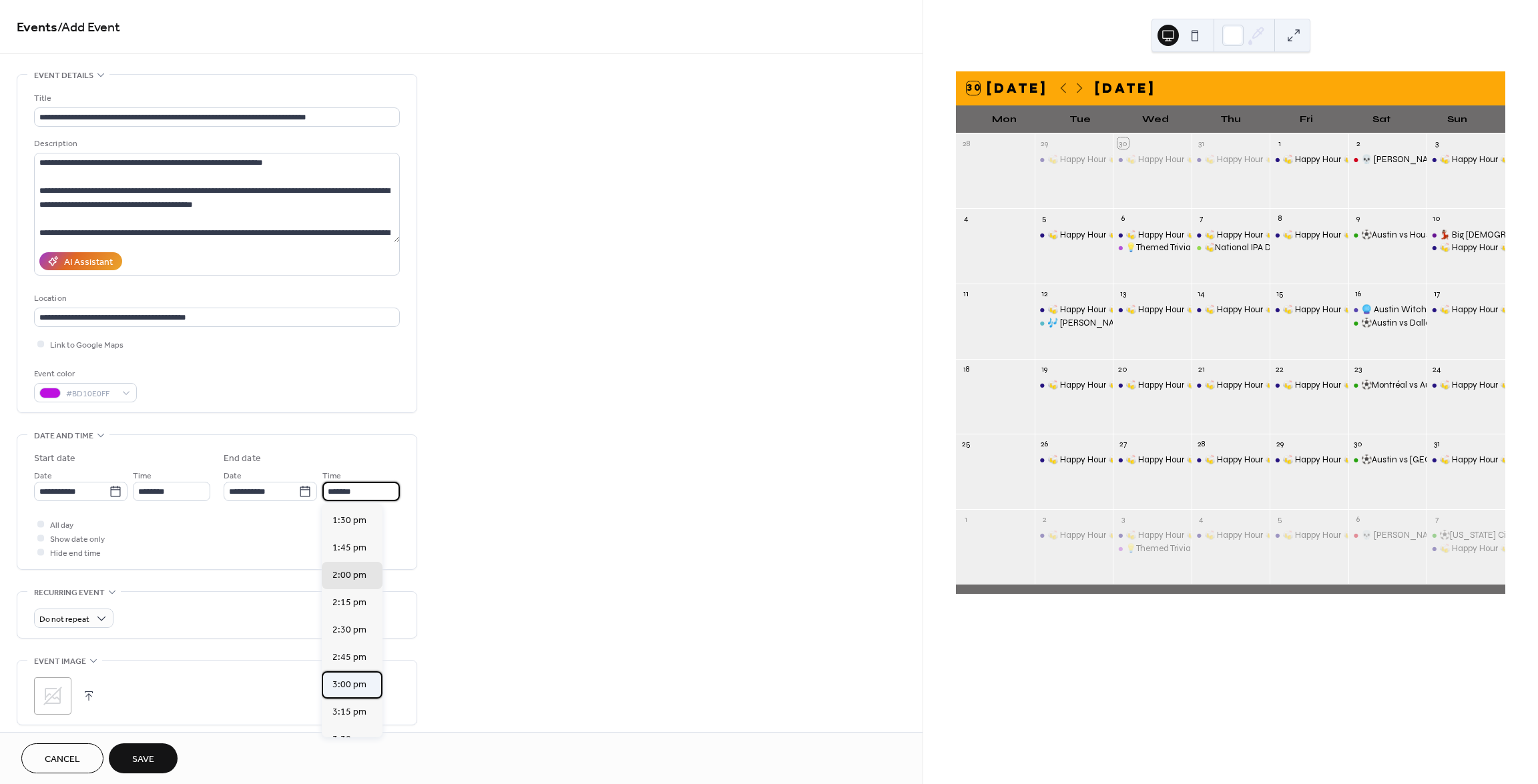 click on "3:00 pm" at bounding box center (352, 685) 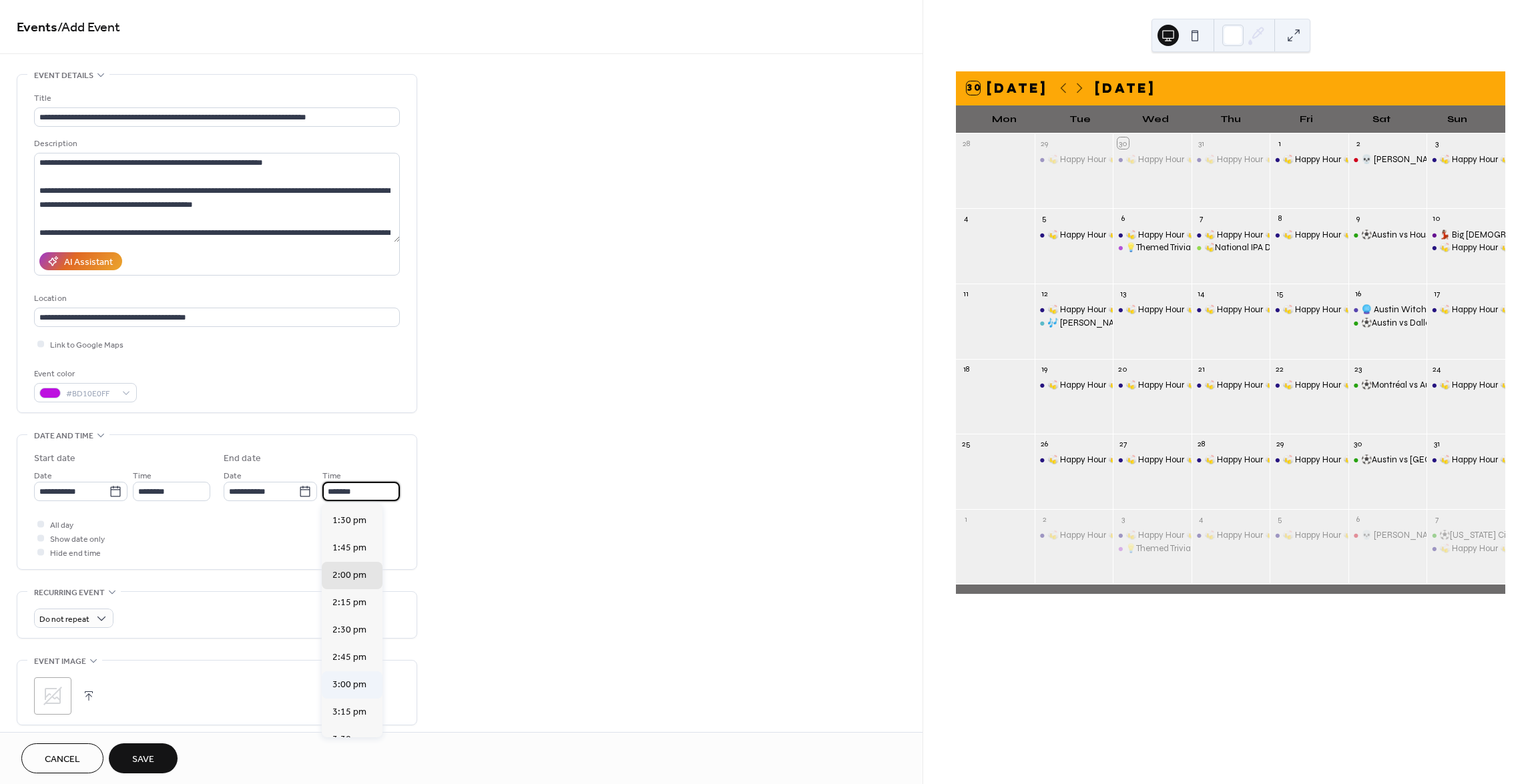 type on "*******" 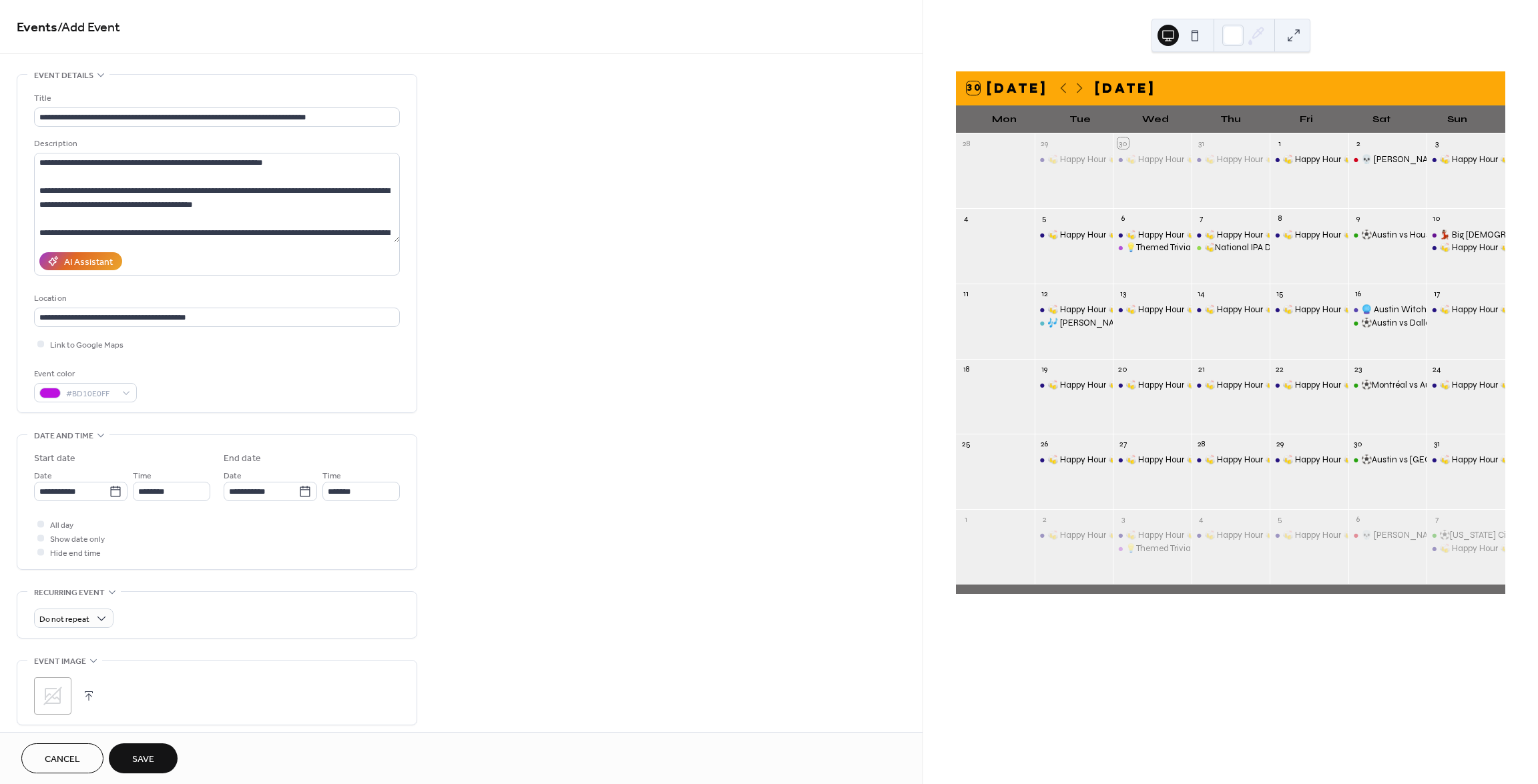 click at bounding box center (89, 696) 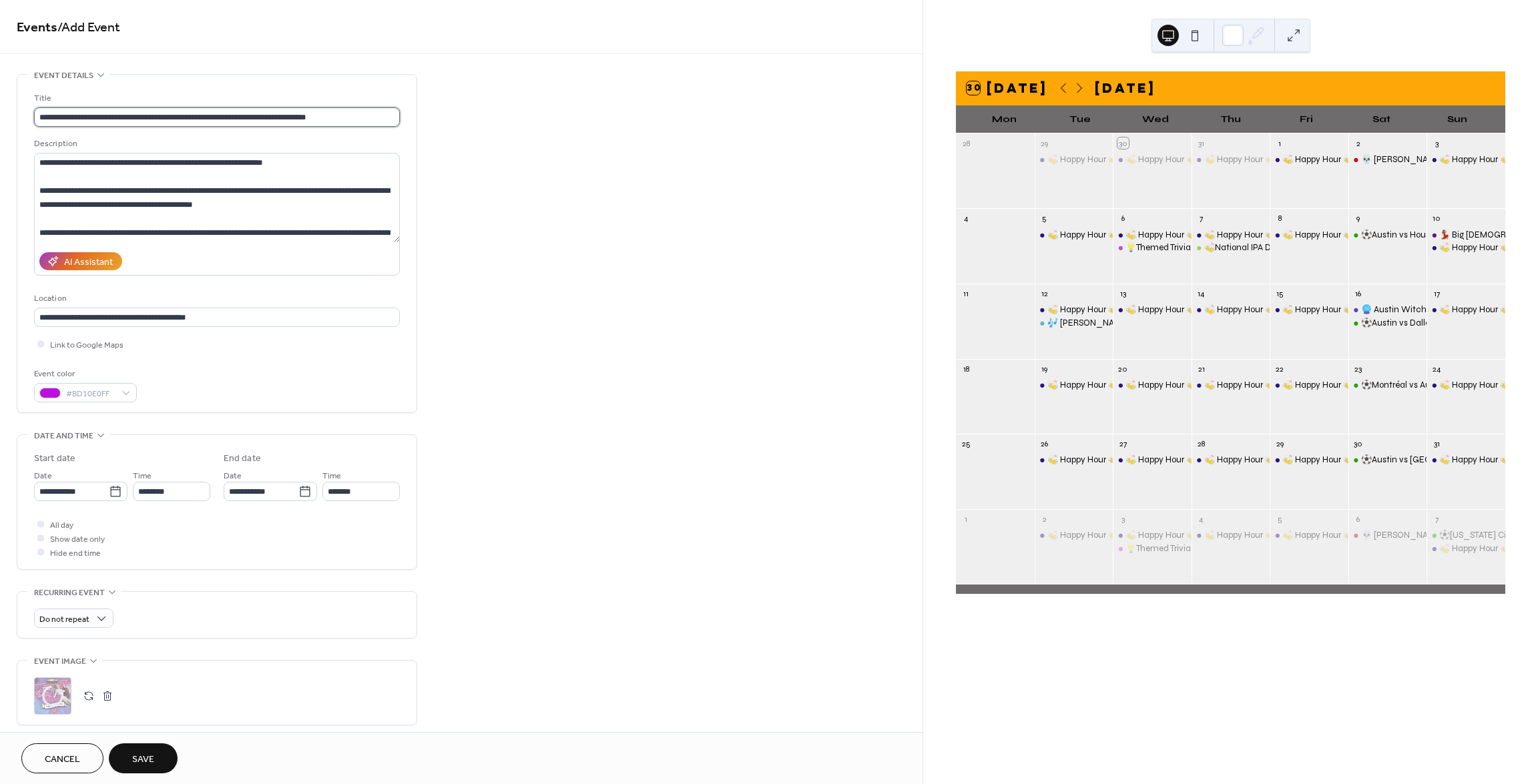 click on "**********" at bounding box center [217, 117] 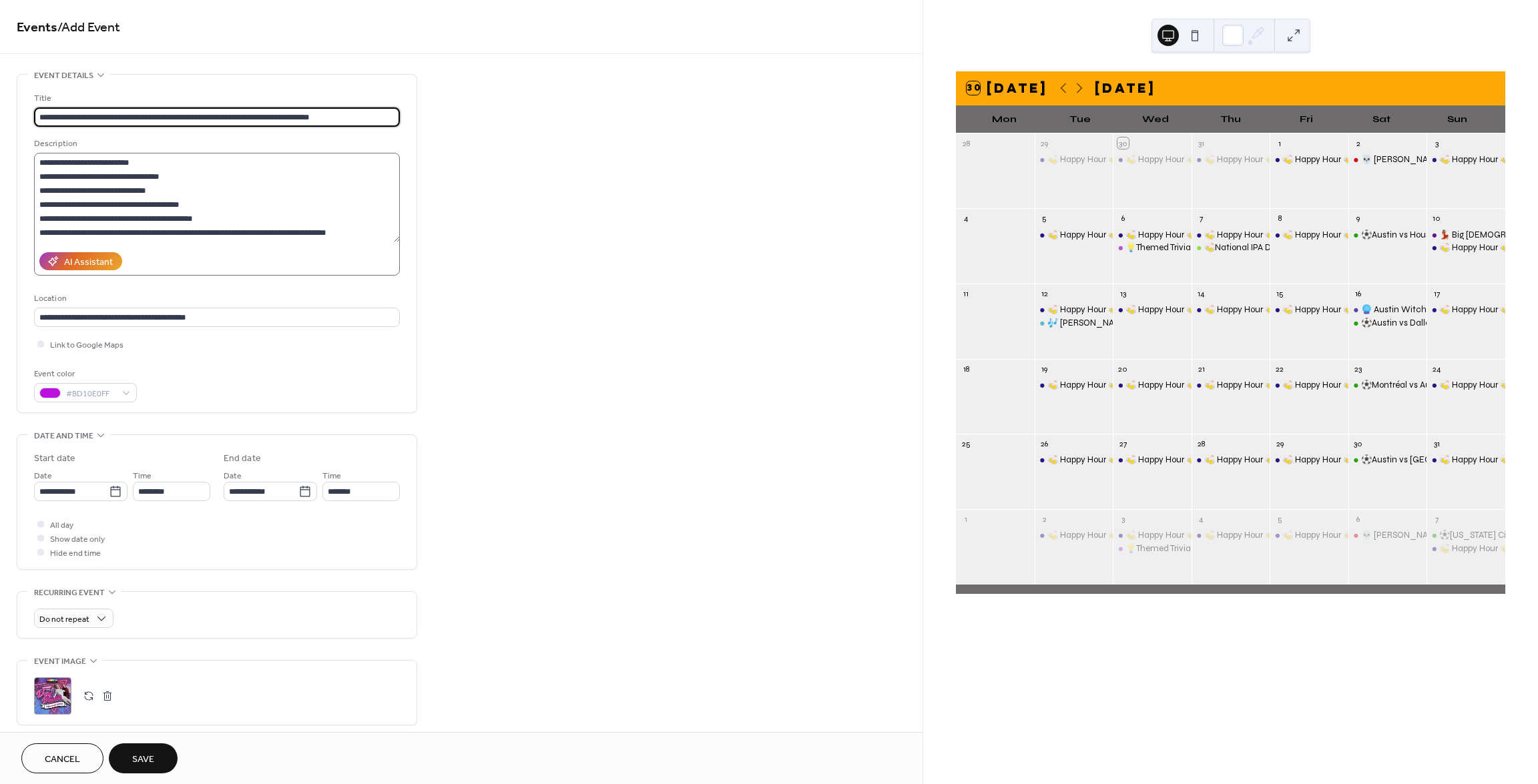 scroll, scrollTop: 252, scrollLeft: 0, axis: vertical 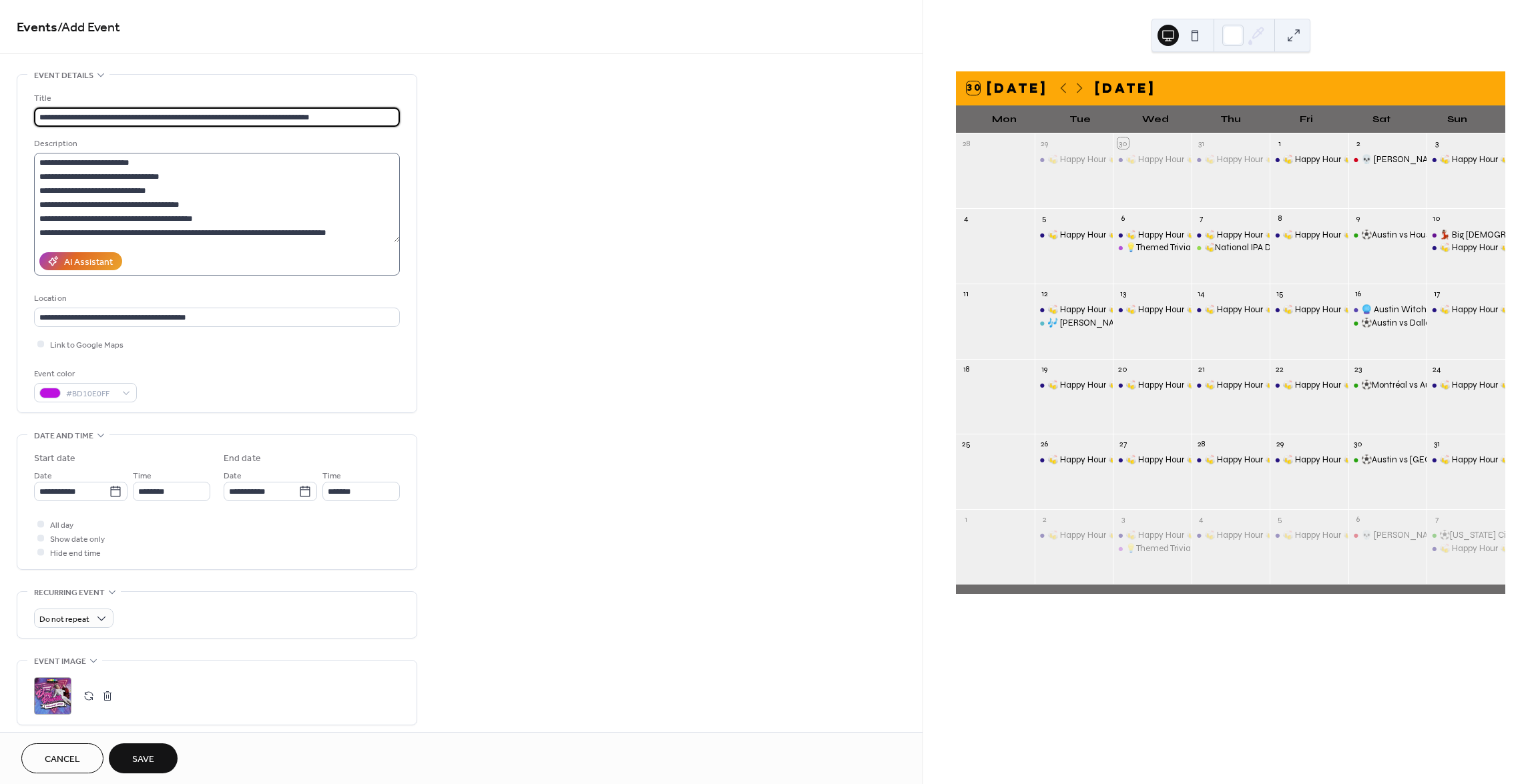 type on "**********" 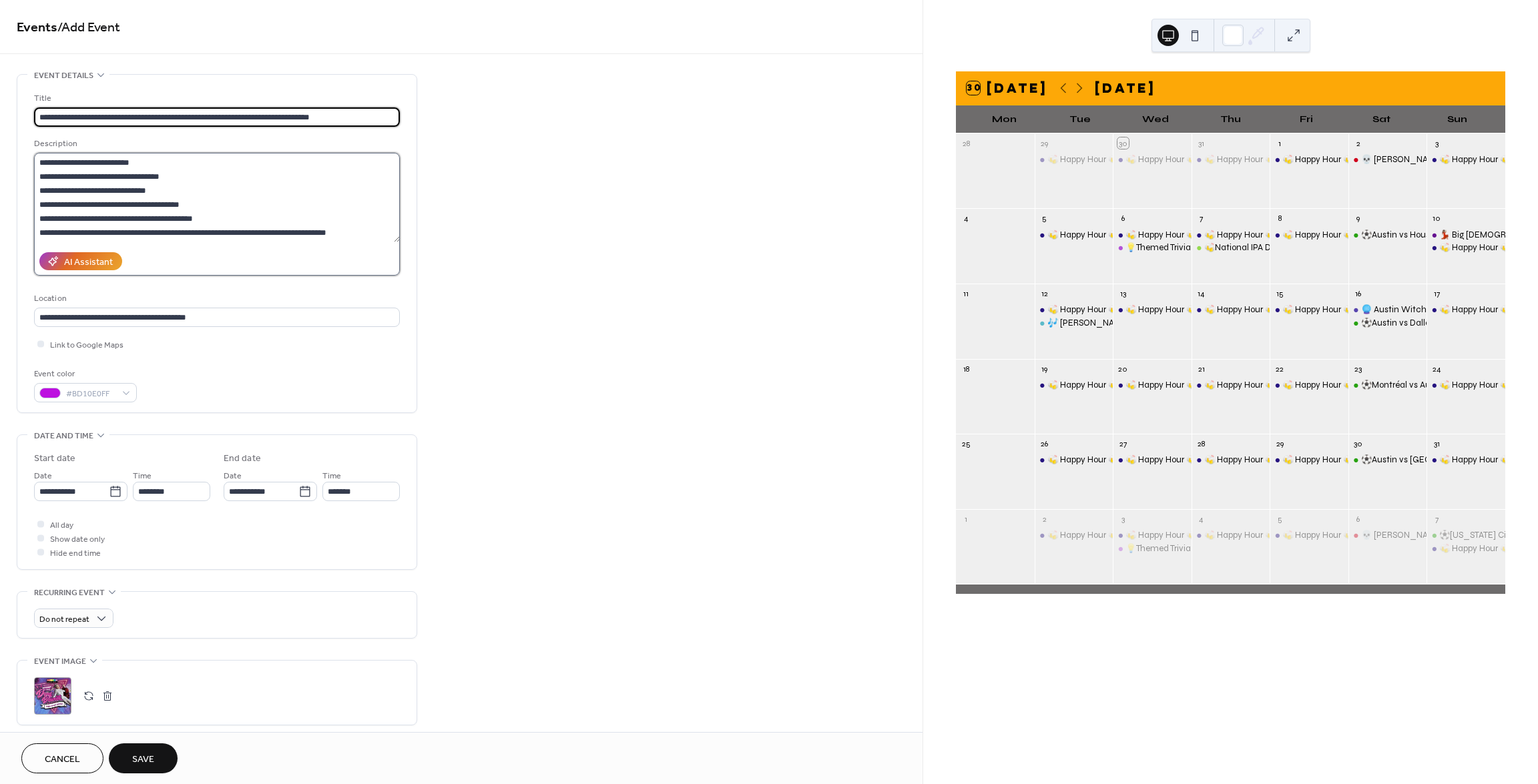 click on "**********" at bounding box center (217, 198) 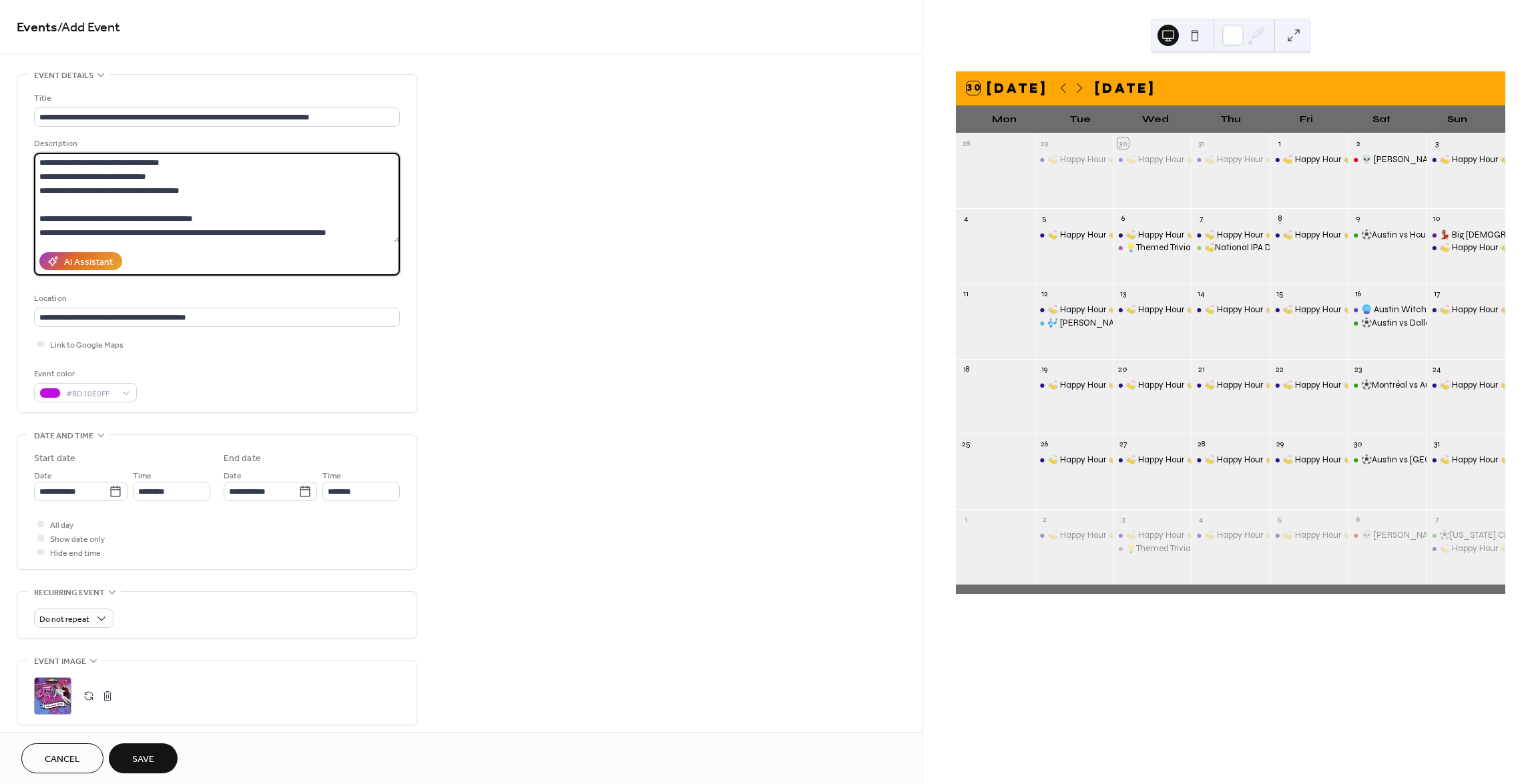 type on "**********" 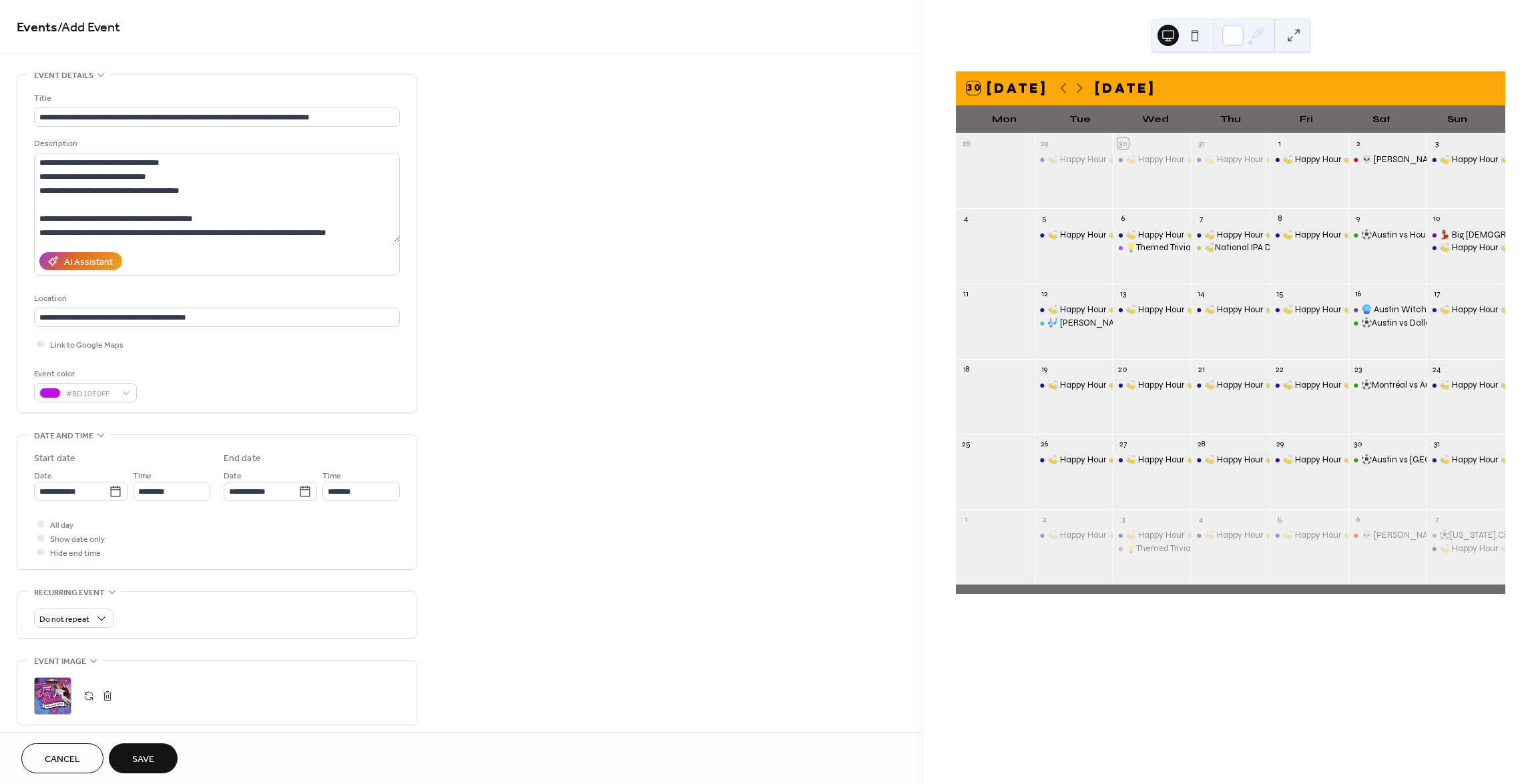 click on "Save" at bounding box center [143, 759] 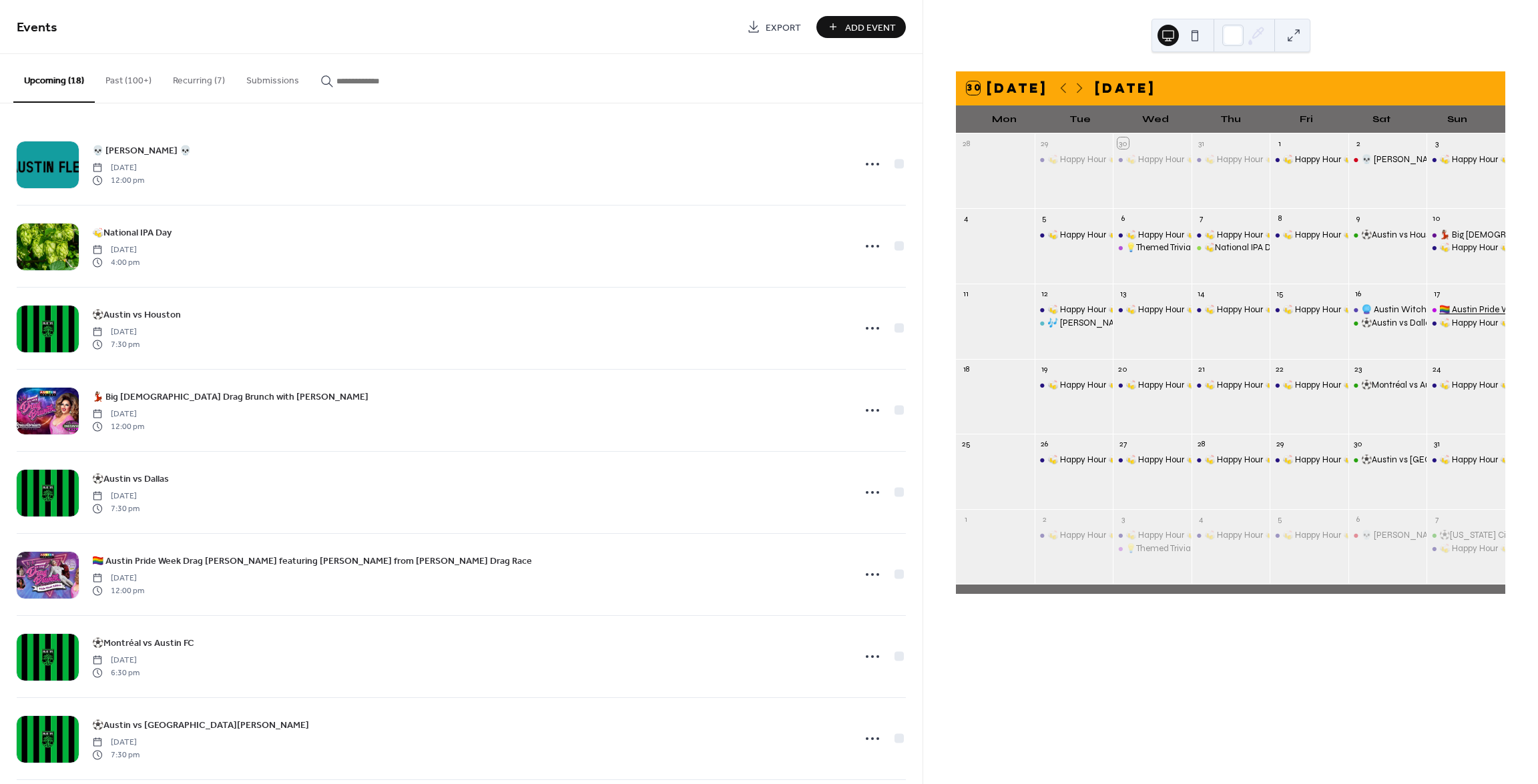 click on "🏳️‍🌈 Austin Pride Week Drag [PERSON_NAME] featuring [PERSON_NAME] from [PERSON_NAME] Drag Race" at bounding box center [1651, 310] 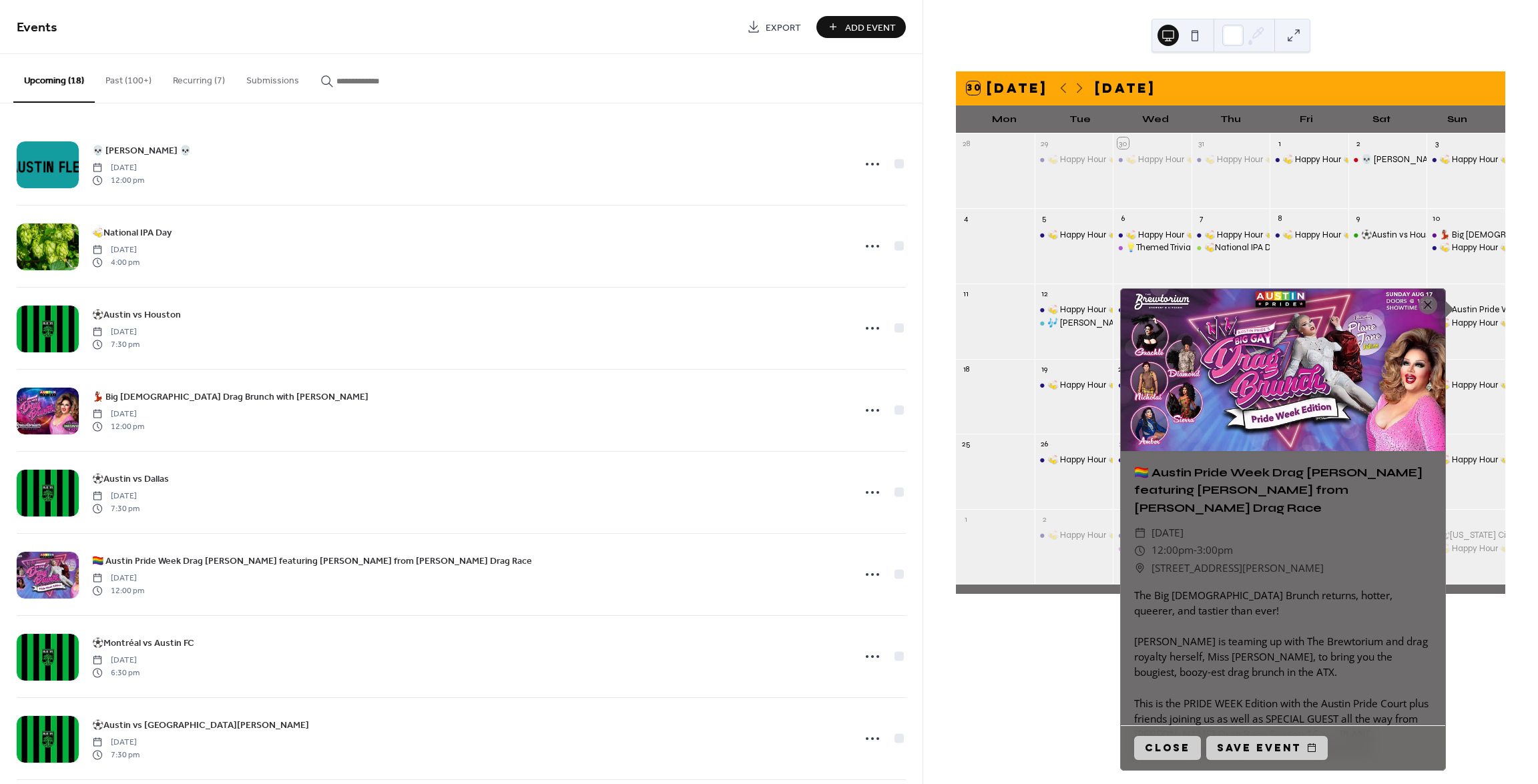 click at bounding box center (1283, 370) 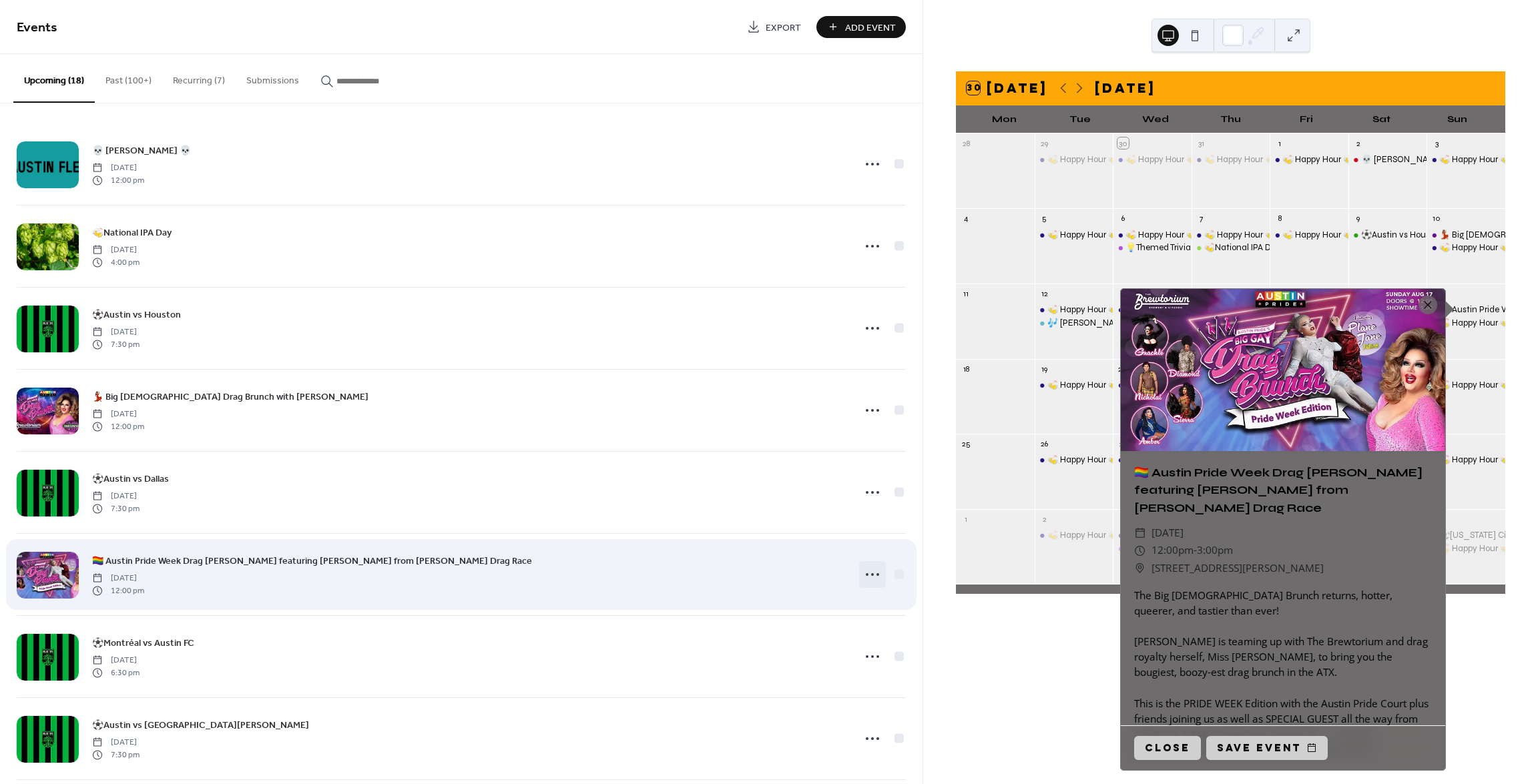 click 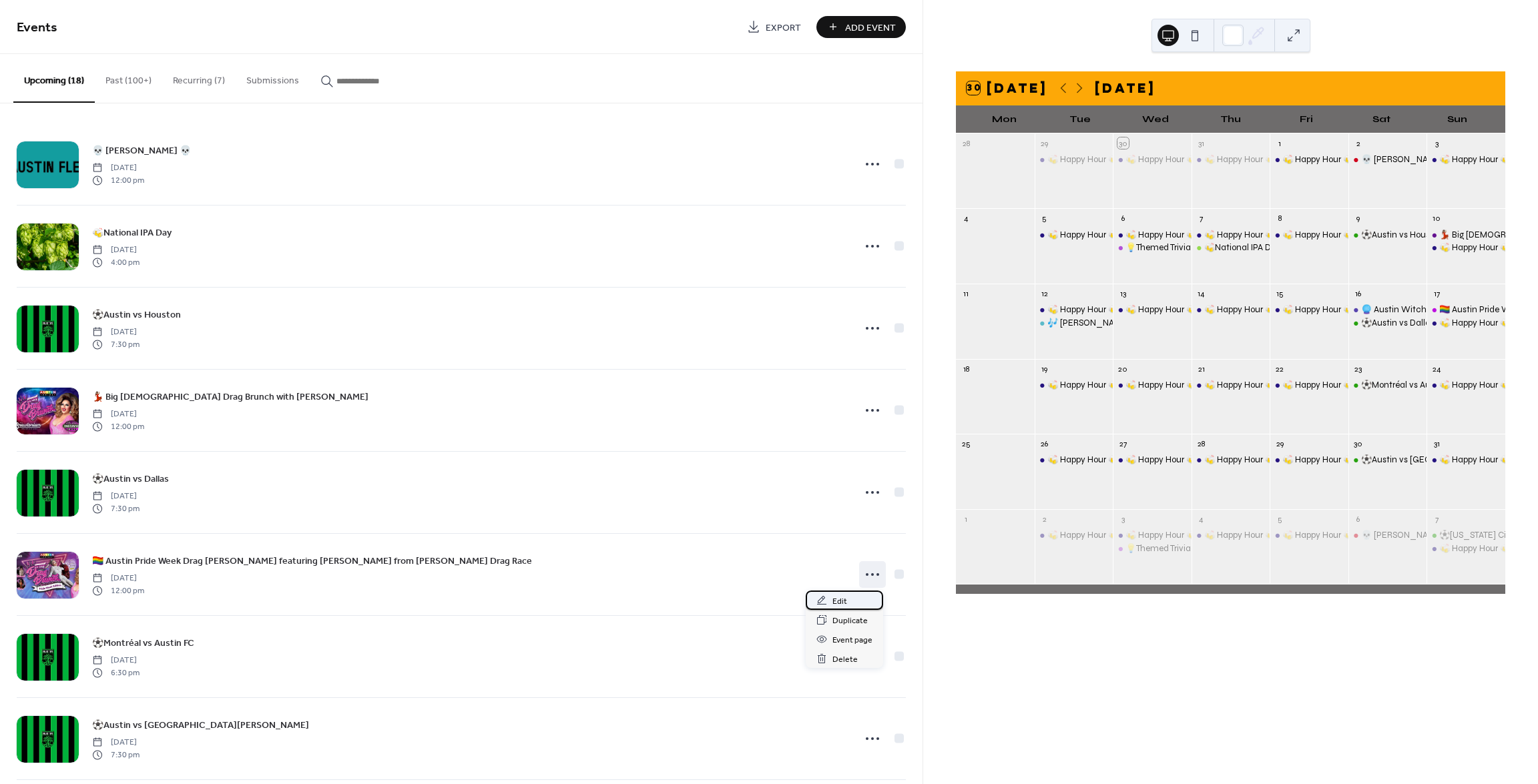 click on "Edit" at bounding box center (840, 601) 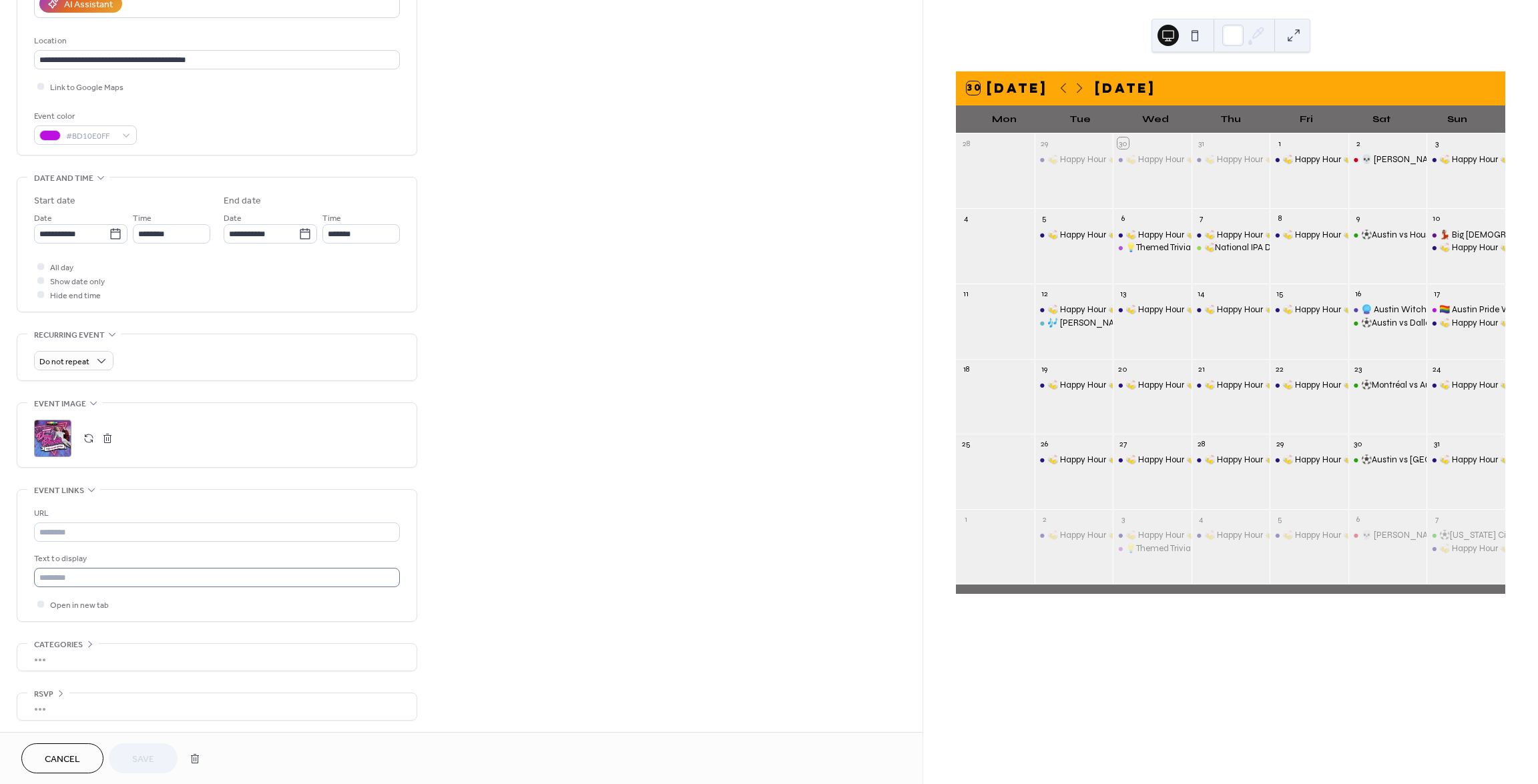 scroll, scrollTop: 260, scrollLeft: 0, axis: vertical 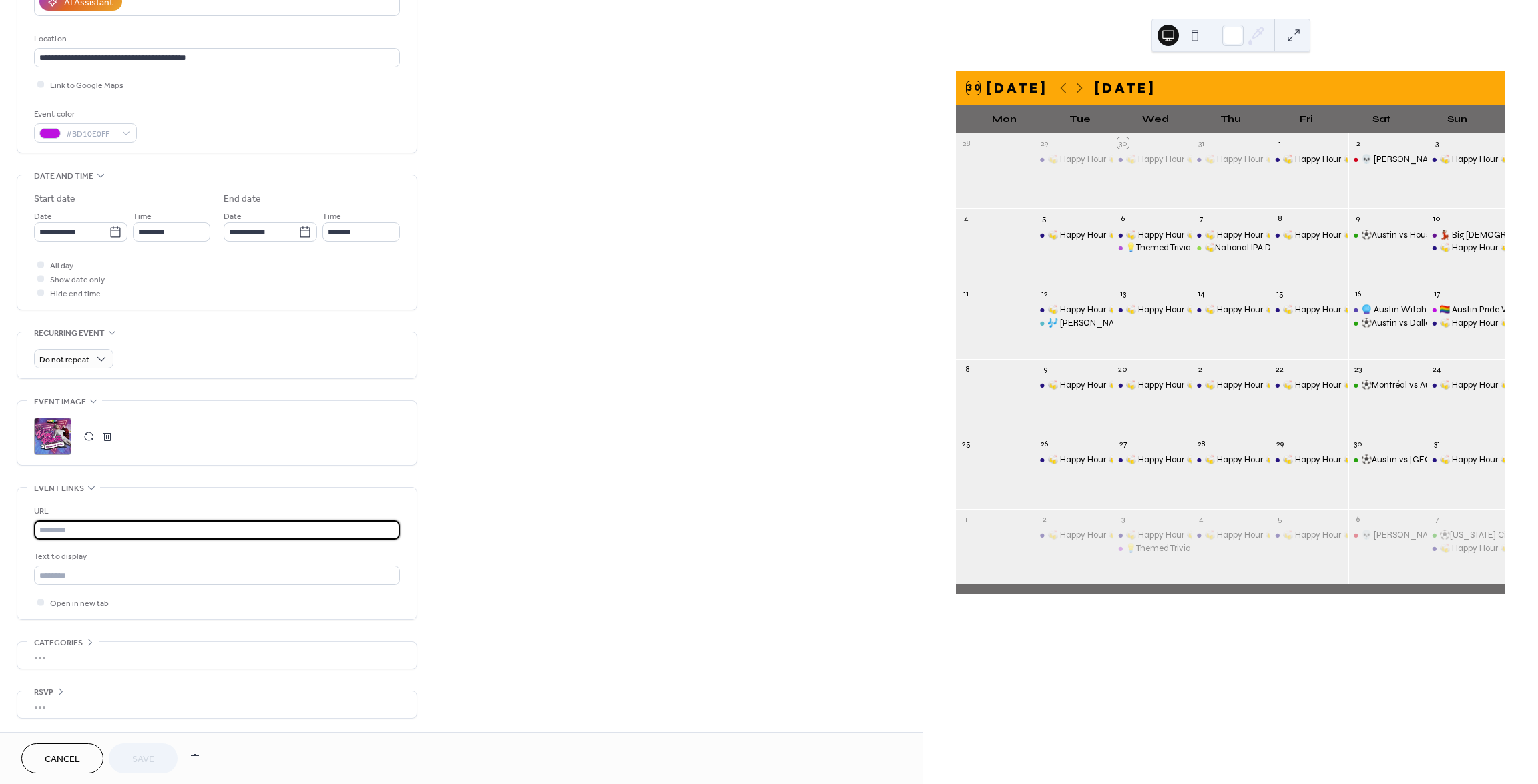 click at bounding box center [217, 530] 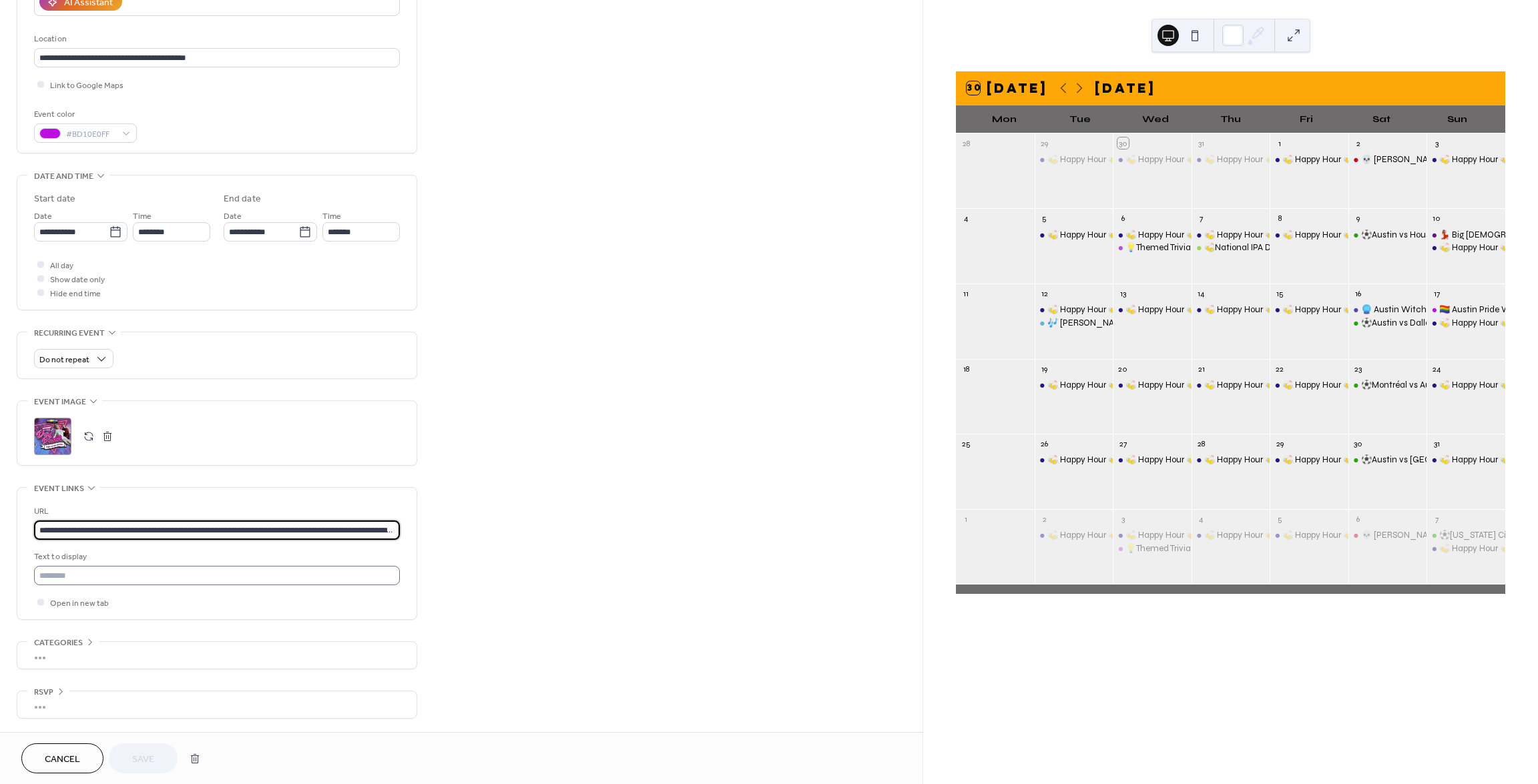 scroll, scrollTop: 0, scrollLeft: 691, axis: horizontal 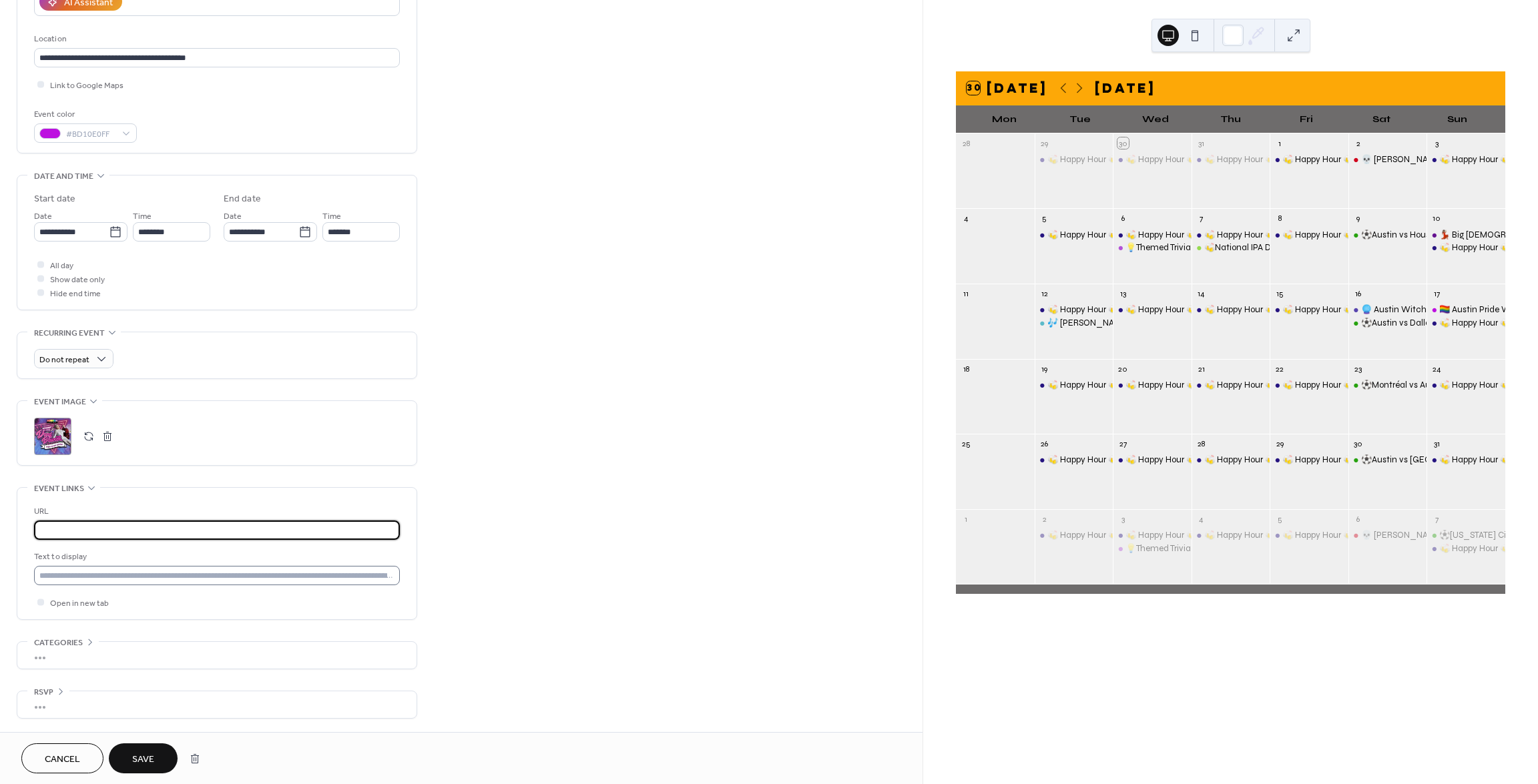 type on "**********" 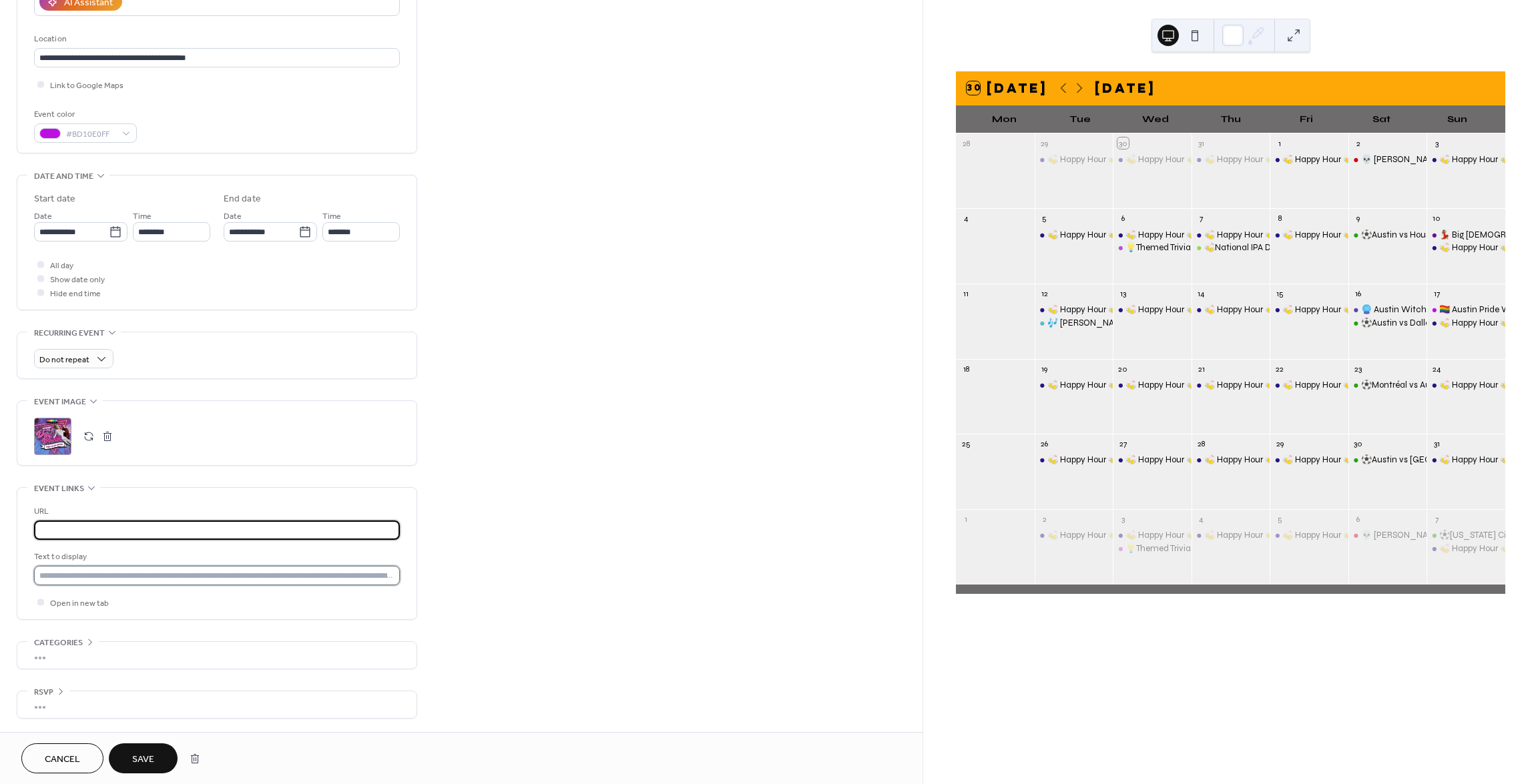 click at bounding box center (217, 575) 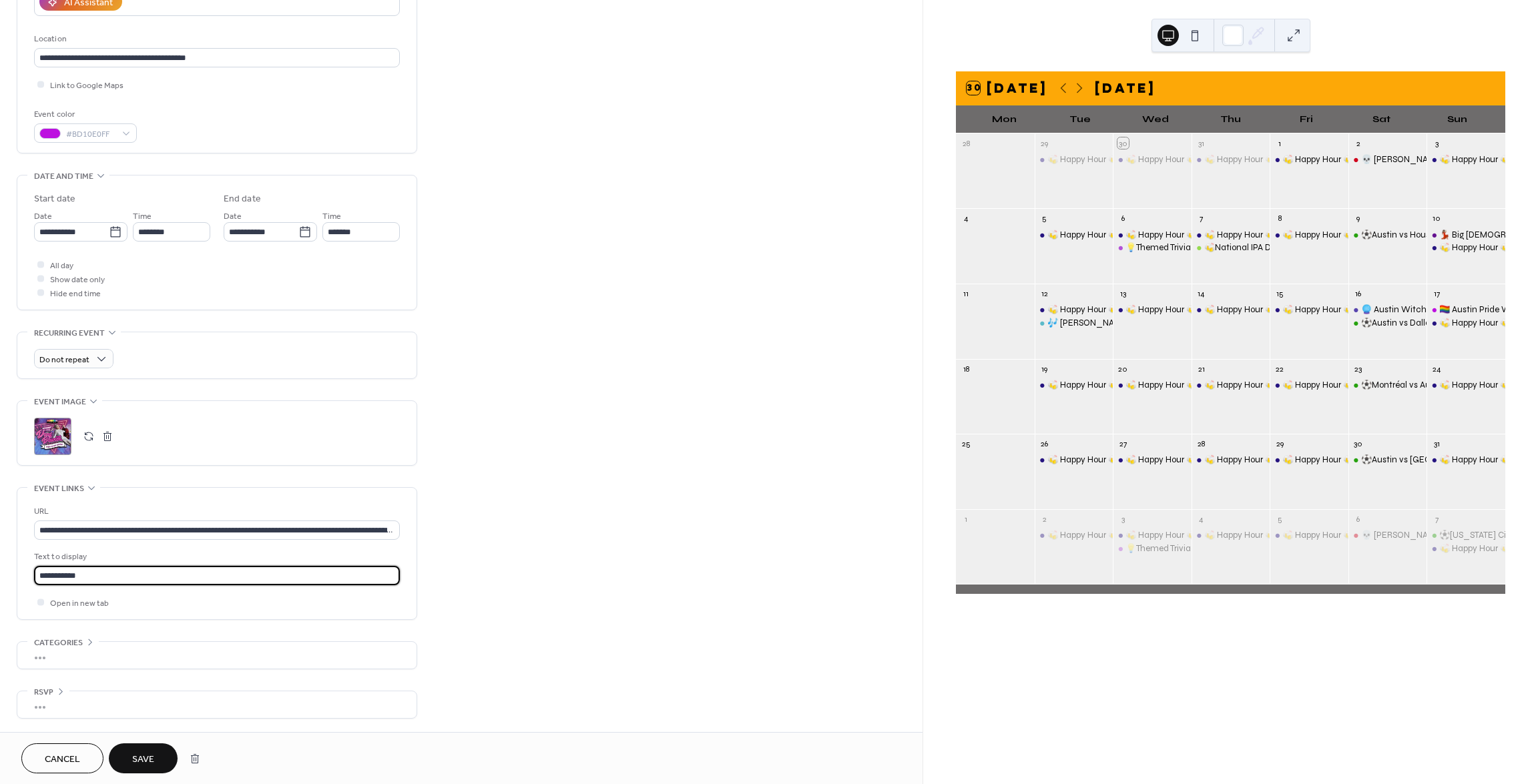 type on "**********" 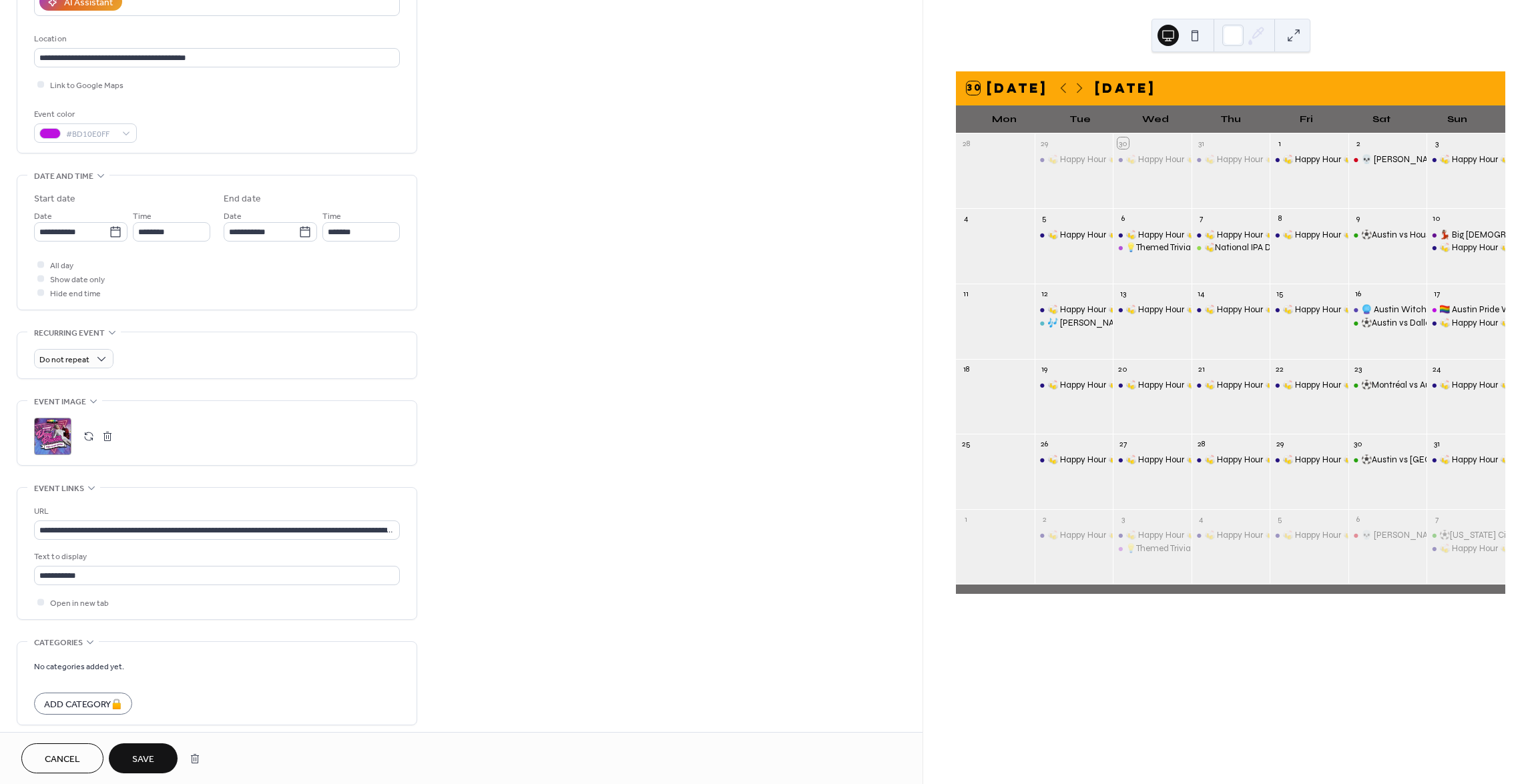 click 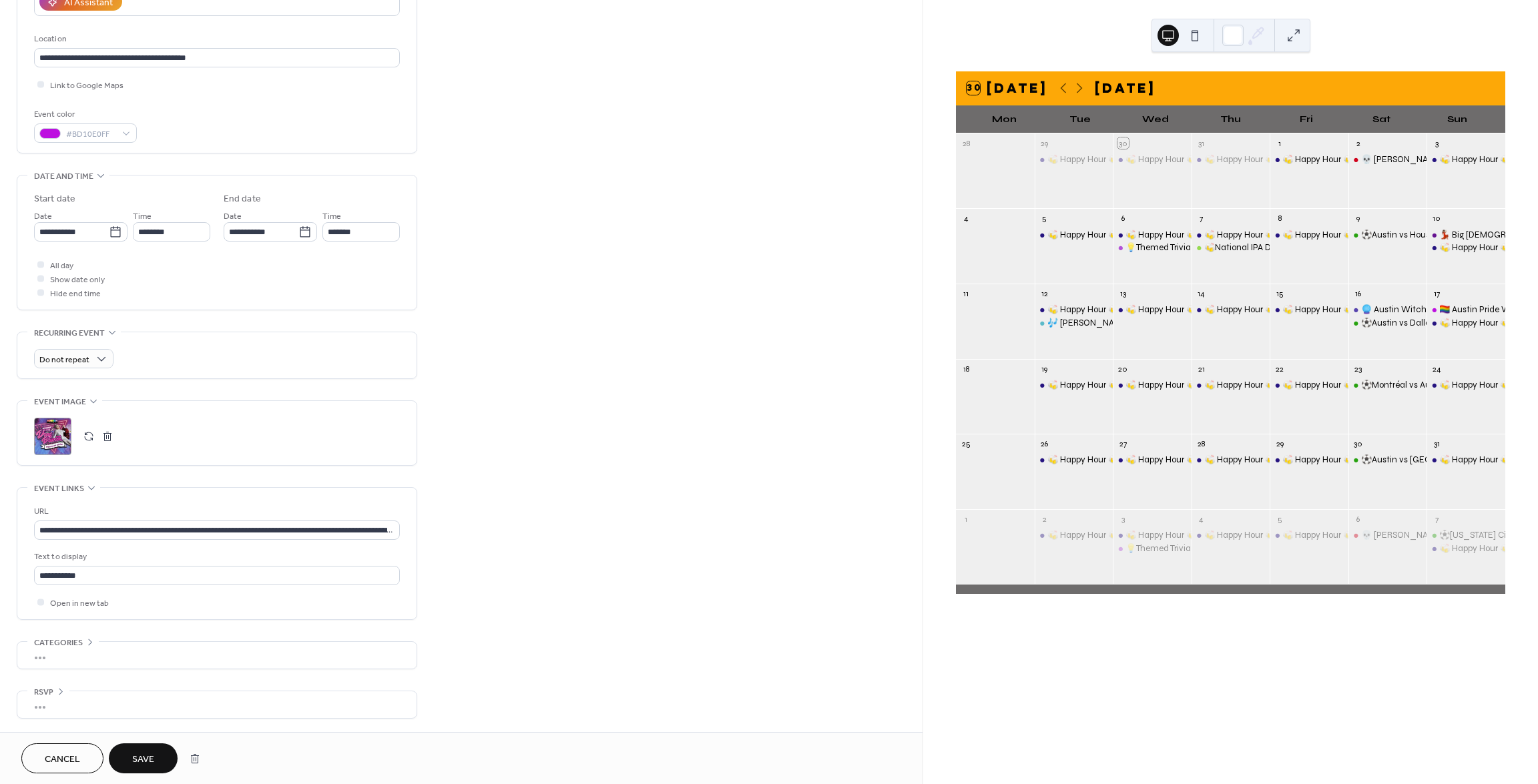 click on "•••" at bounding box center (217, 705) 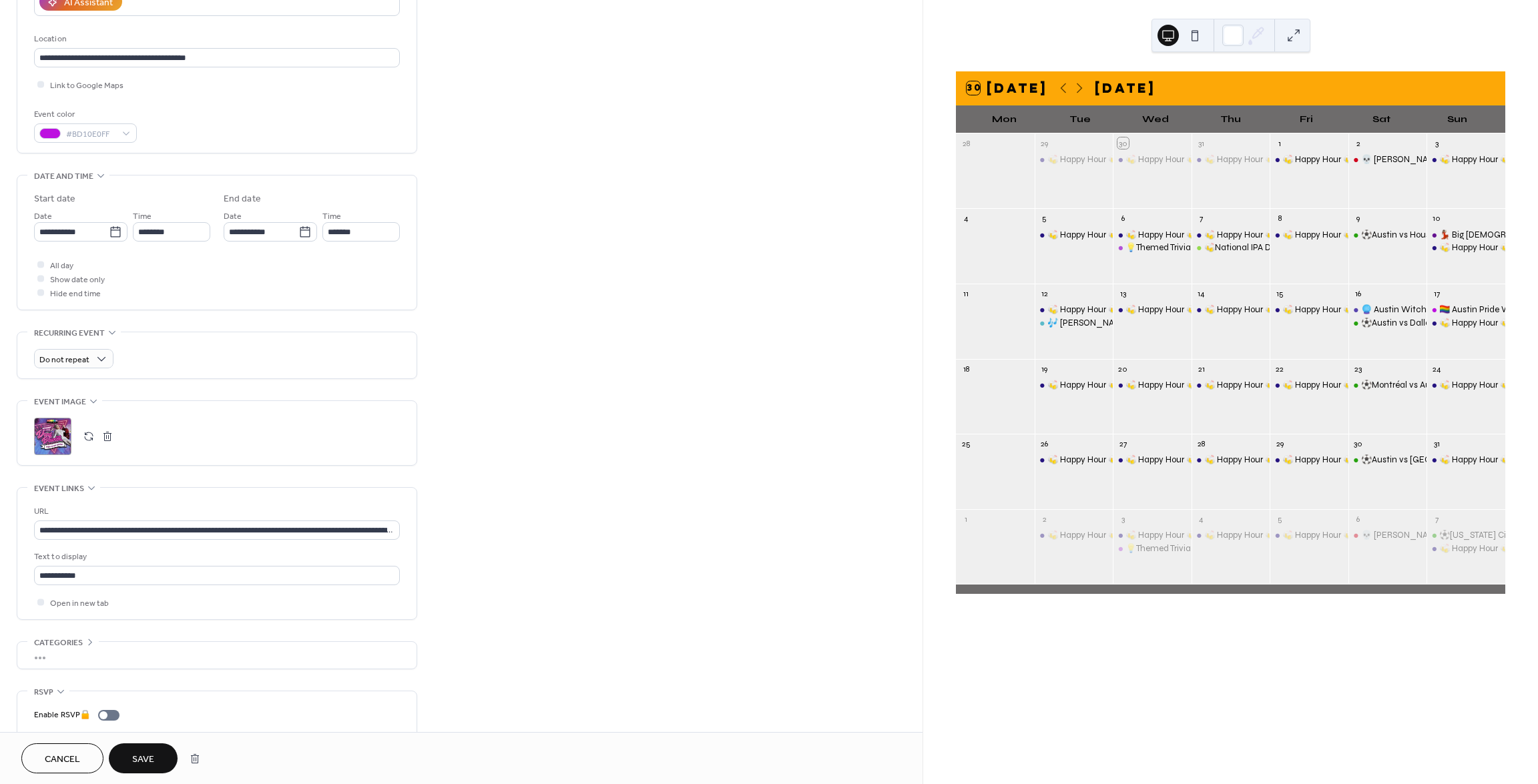 scroll, scrollTop: 304, scrollLeft: 0, axis: vertical 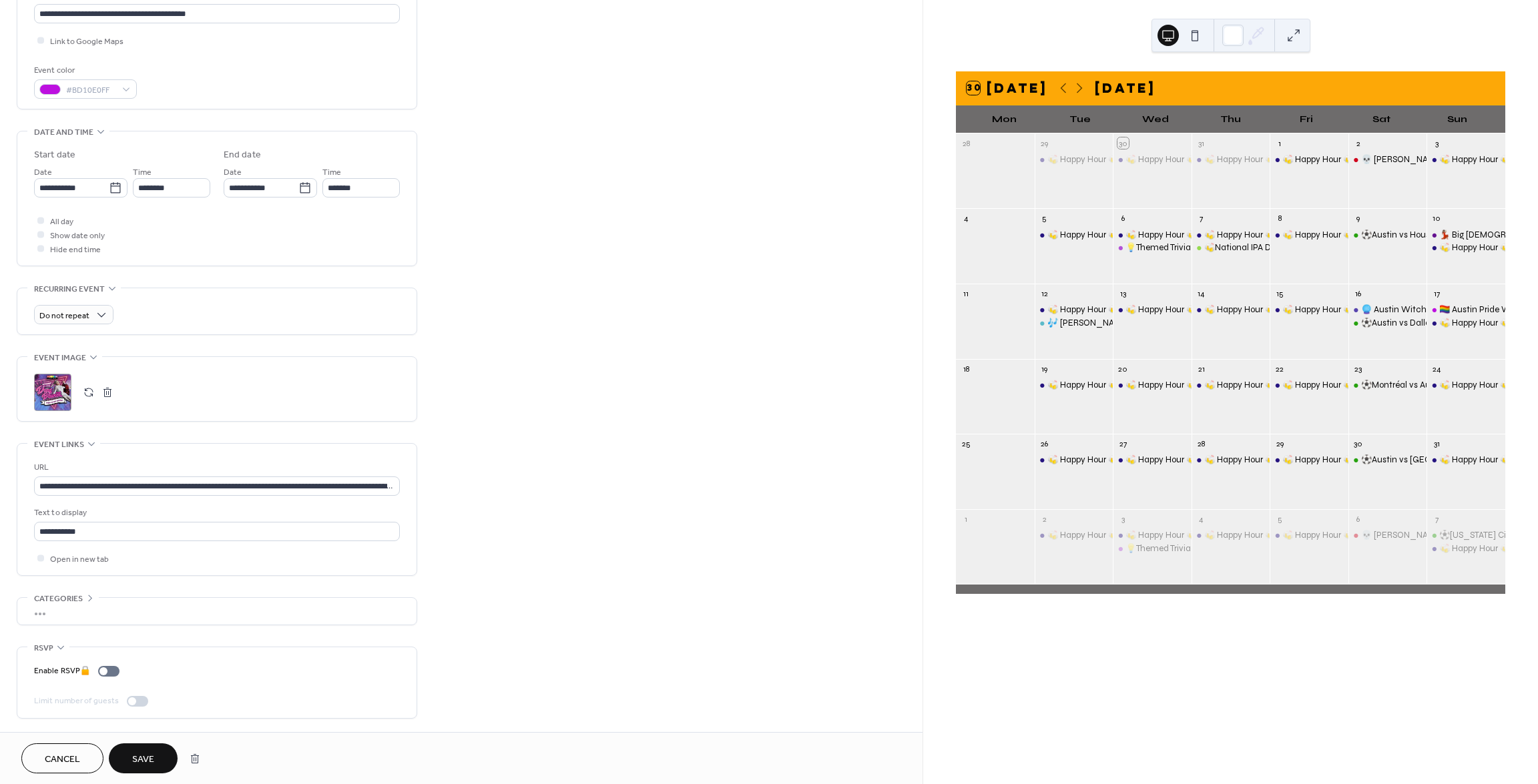 click on "Save" at bounding box center [143, 759] 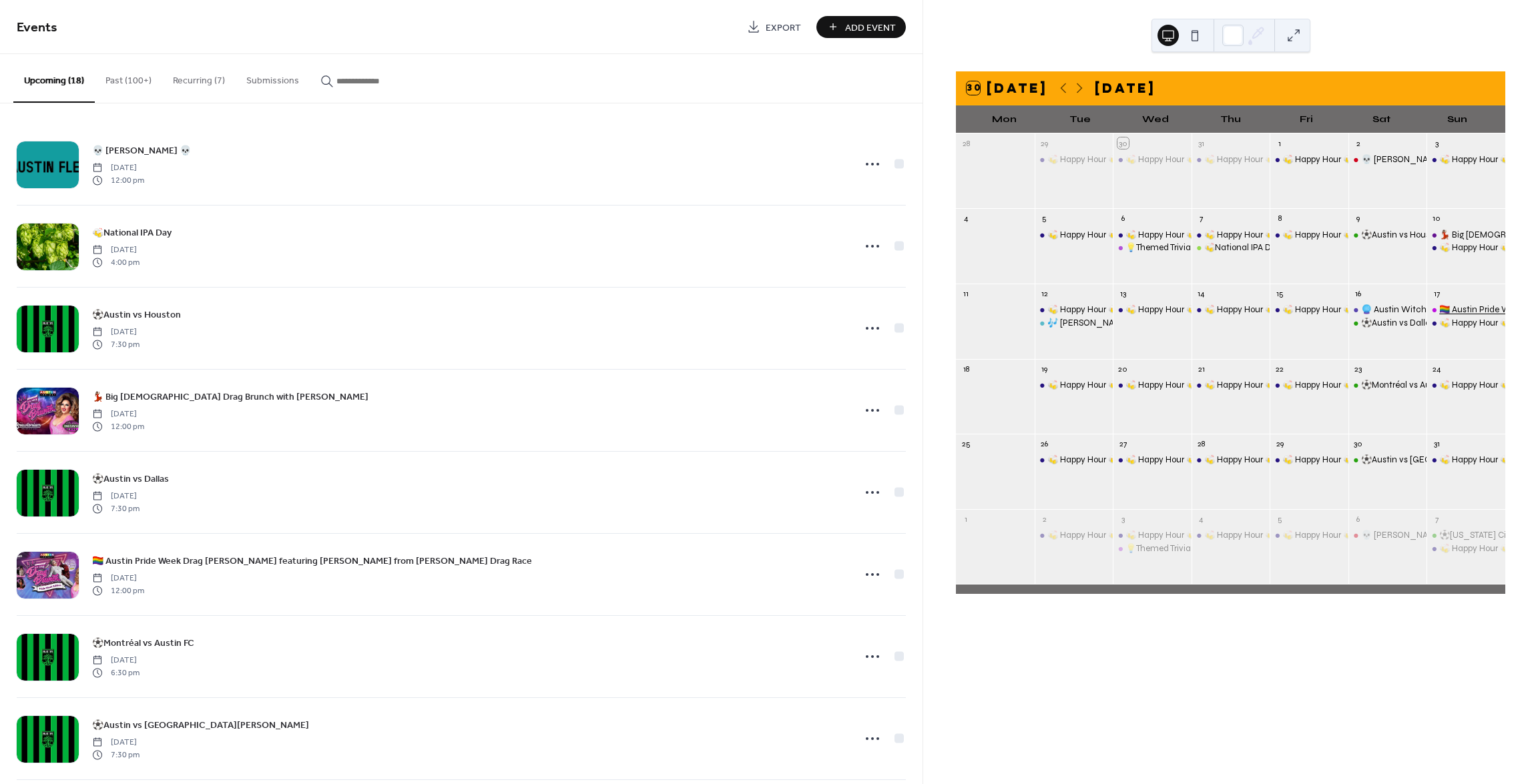 click on "🏳️‍🌈 Austin Pride Week Drag [PERSON_NAME] featuring [PERSON_NAME] from [PERSON_NAME] Drag Race" at bounding box center [1651, 310] 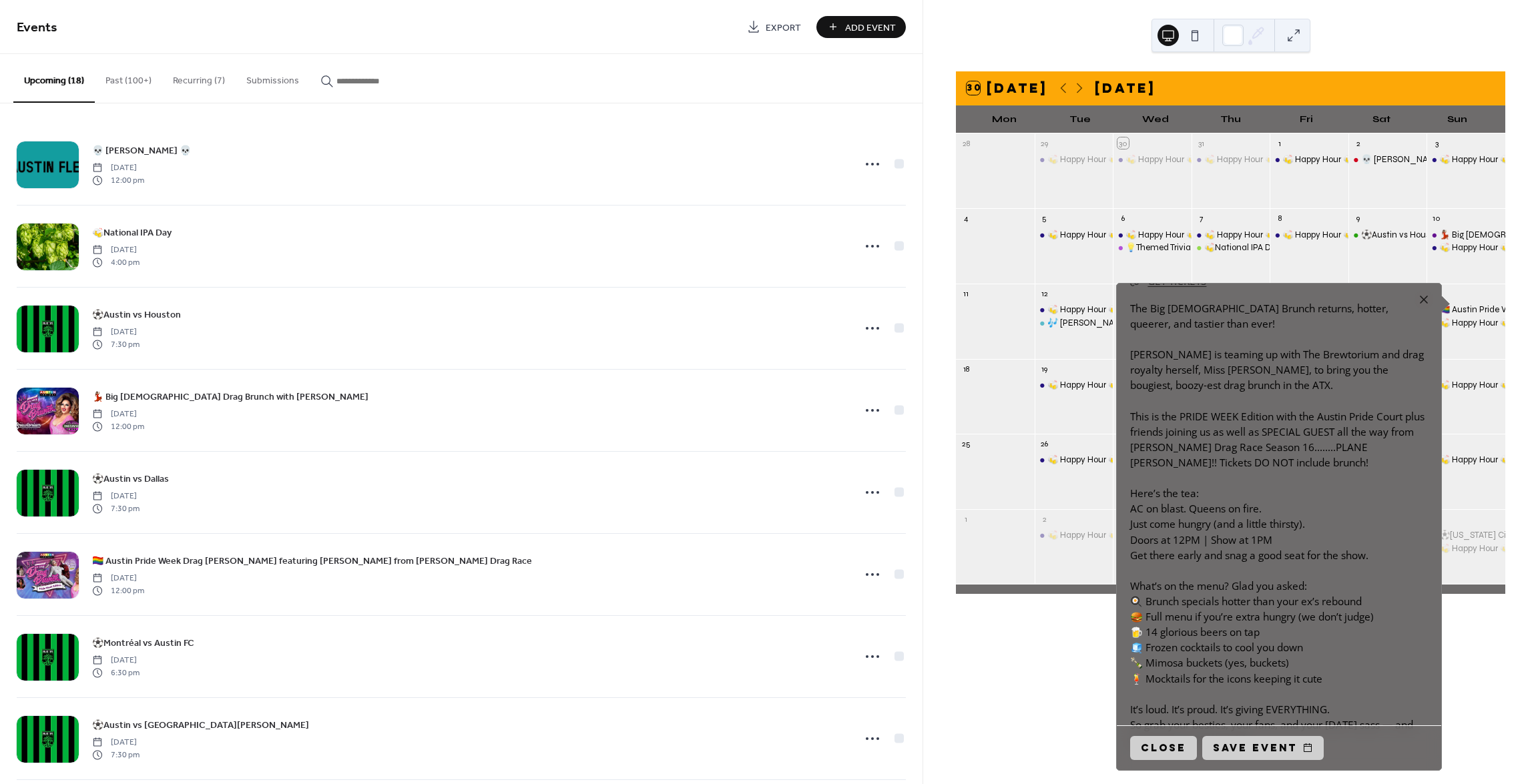 scroll, scrollTop: 316, scrollLeft: 0, axis: vertical 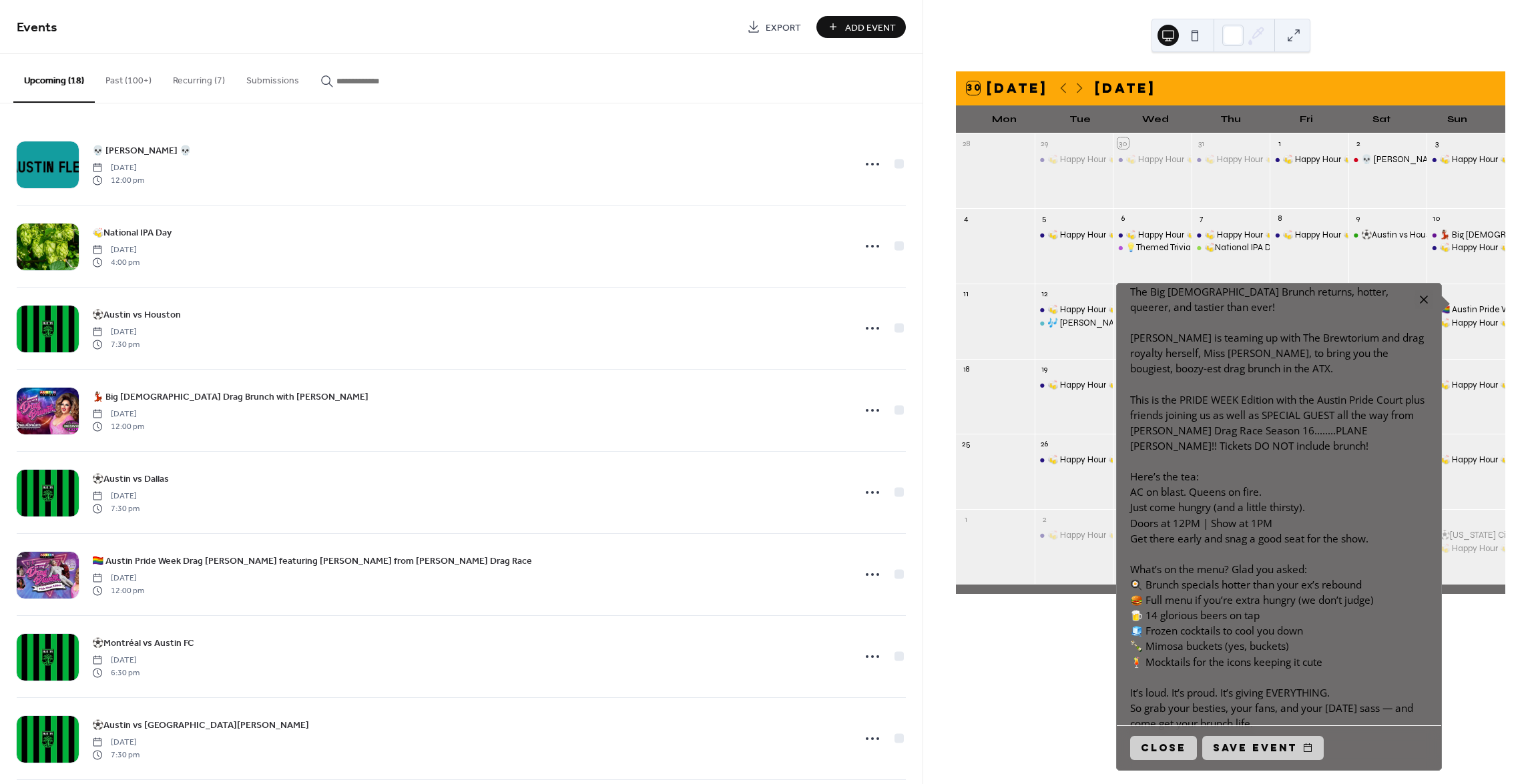 click at bounding box center [1424, 300] 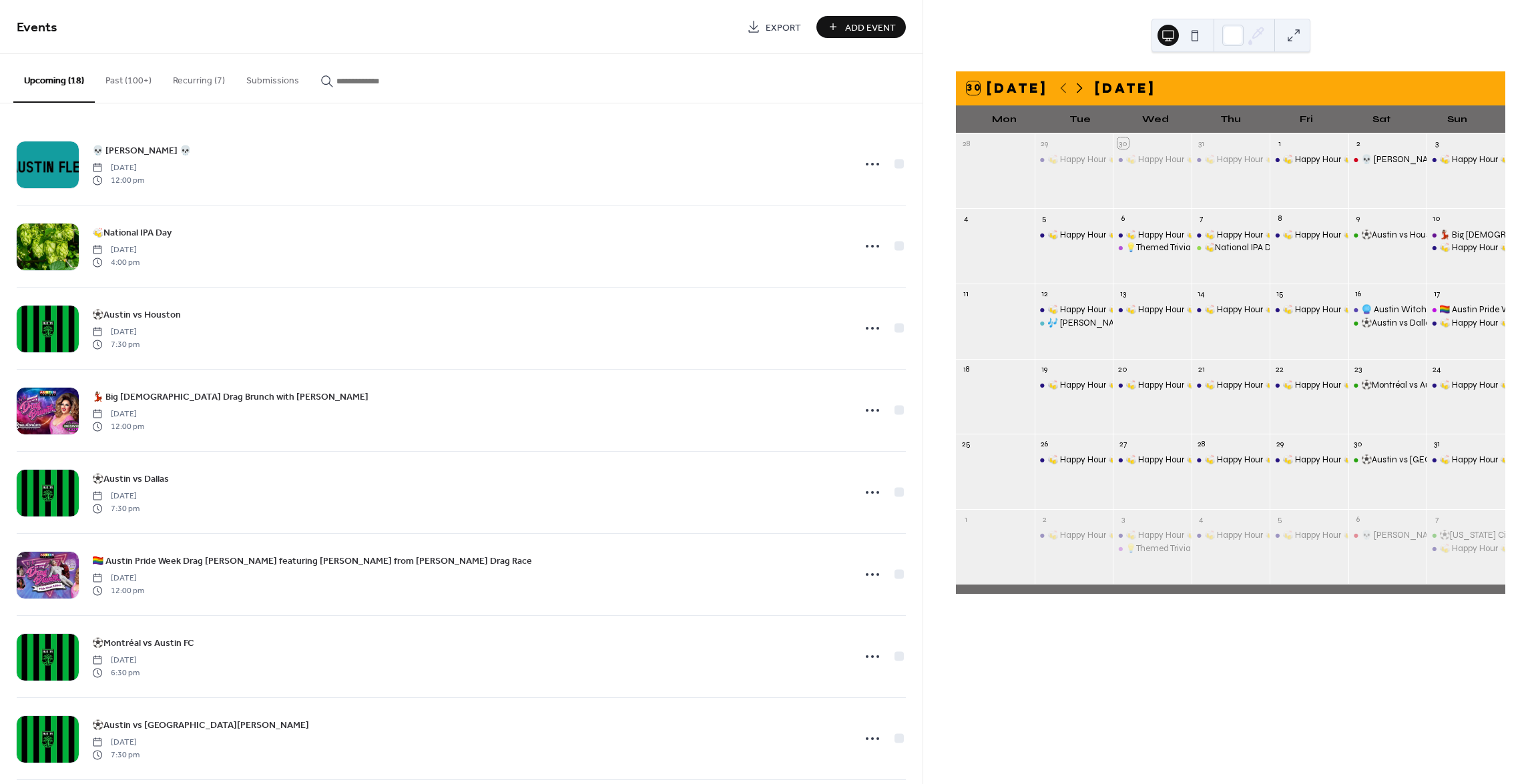 click 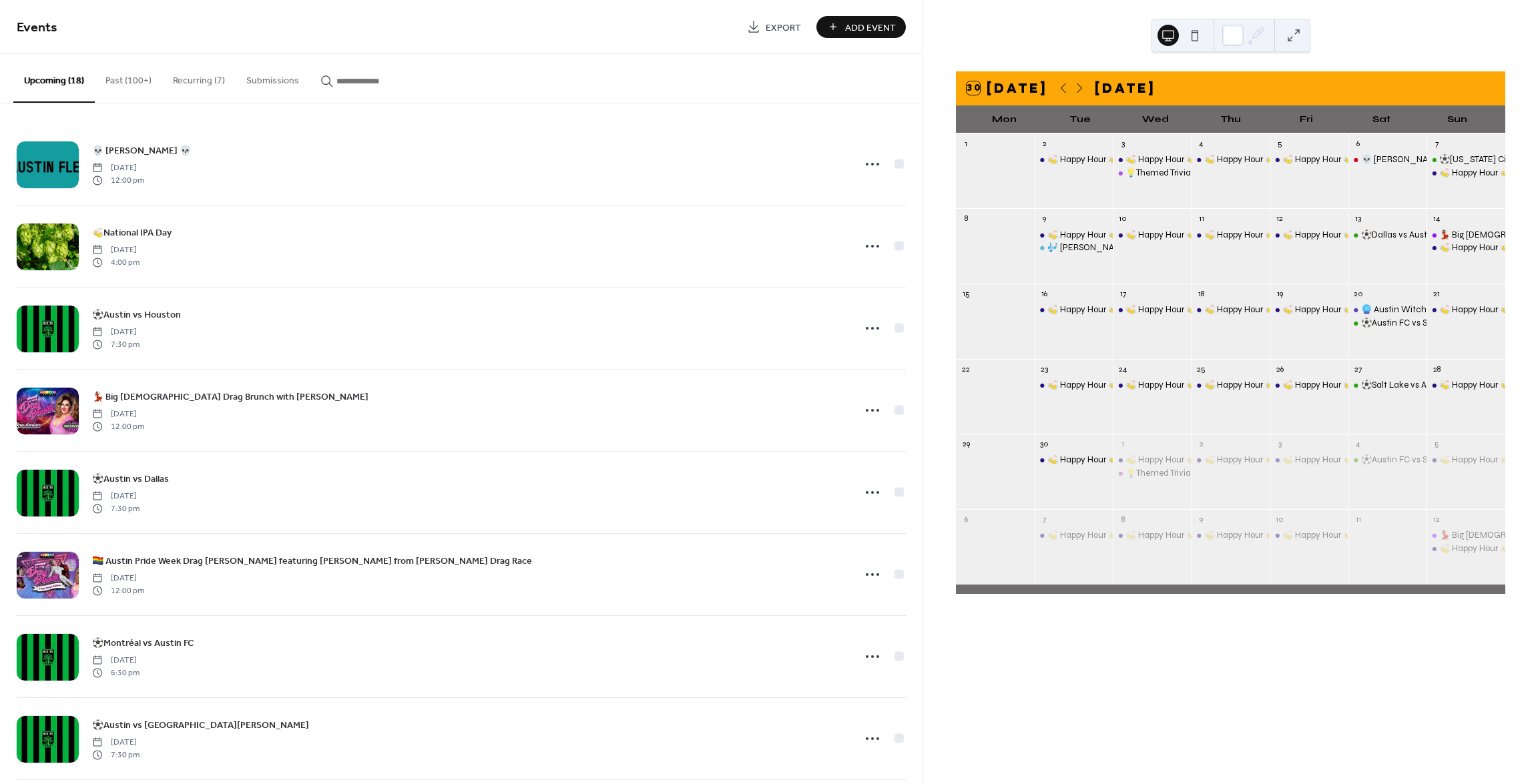 click on "⚽Salt Lake vs Austin FC" at bounding box center [1388, 404] 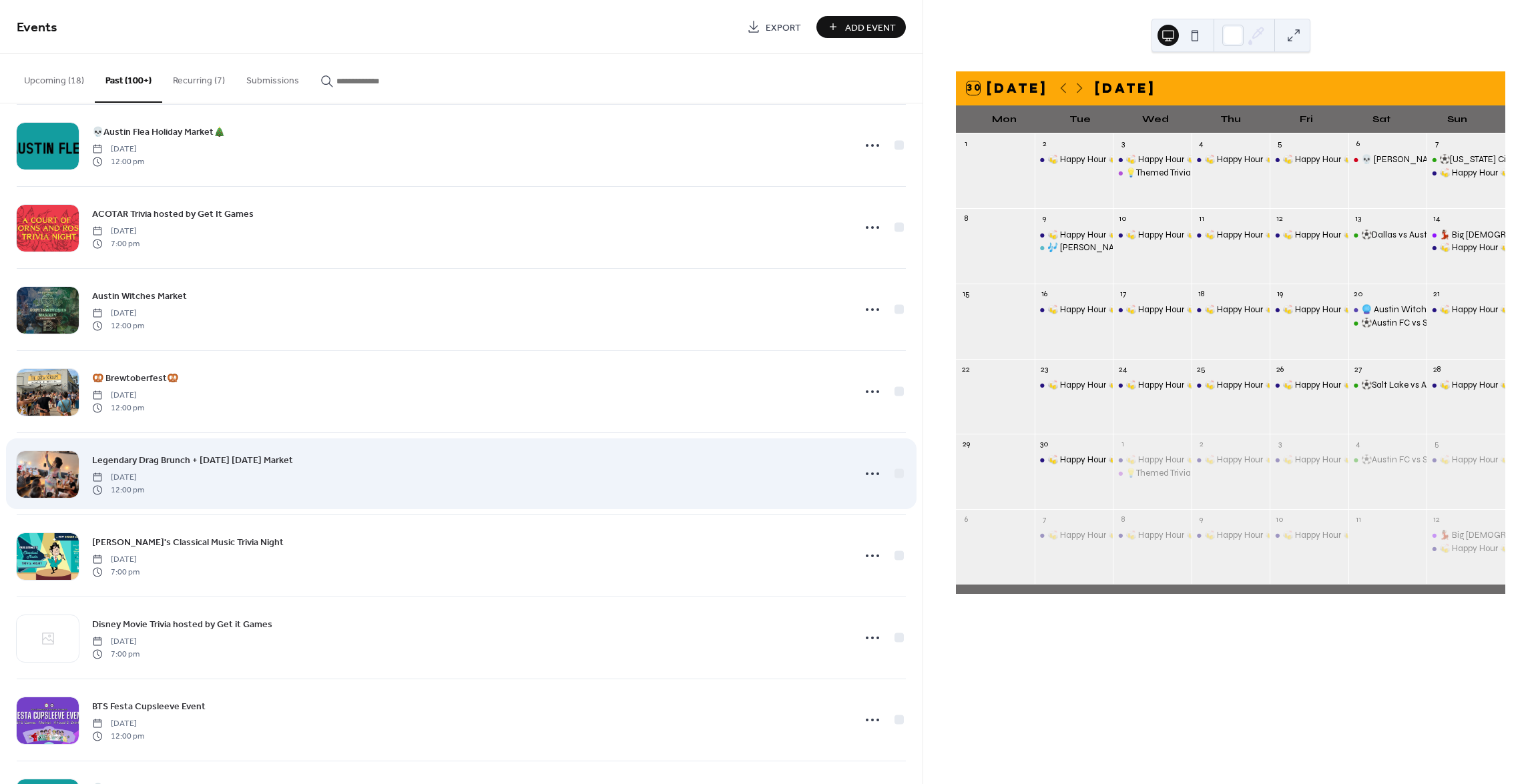 scroll, scrollTop: 3215, scrollLeft: 0, axis: vertical 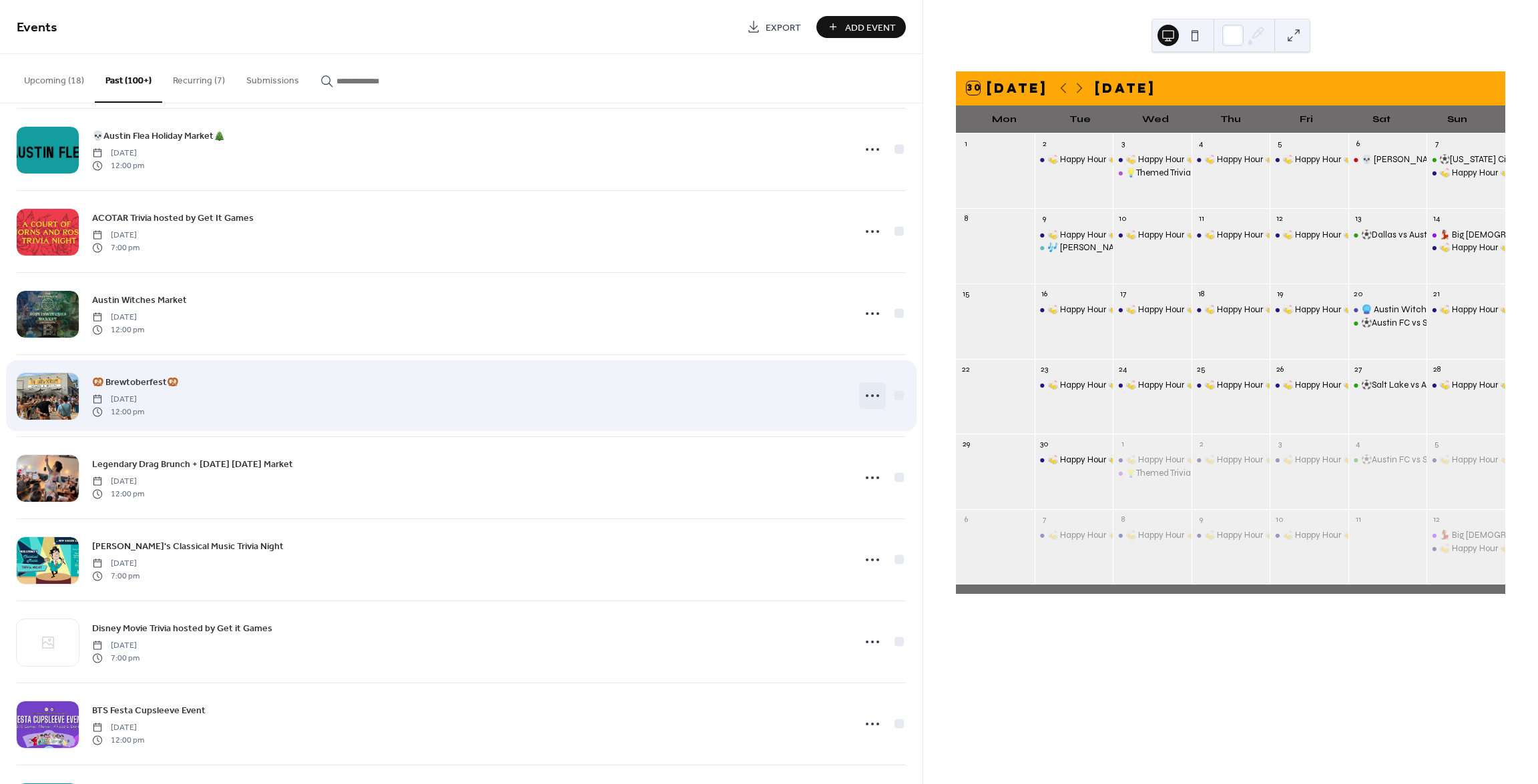 click 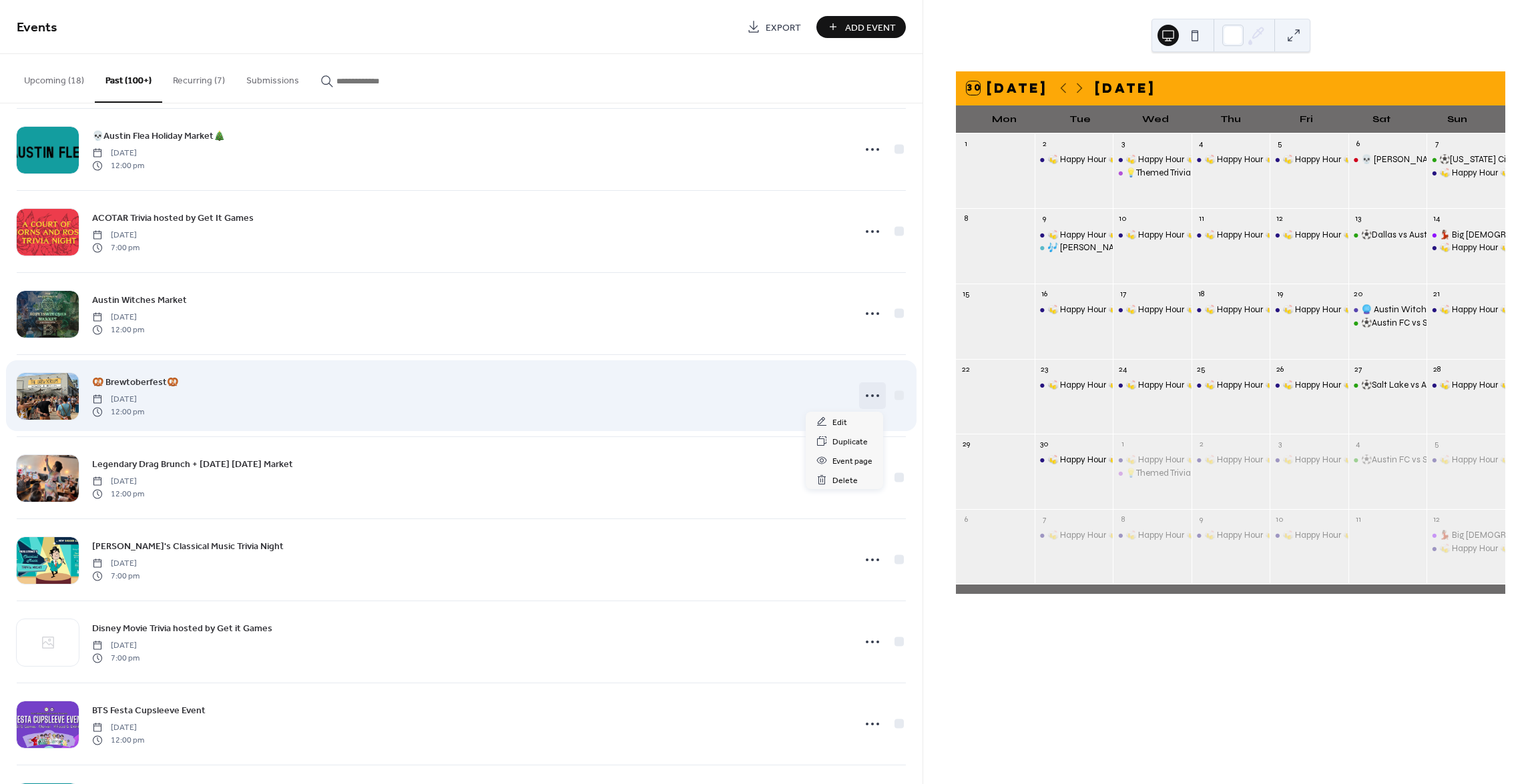 click on "🥨 Brewtoberfest🥨 [DATE] 12:00 pm" at bounding box center (469, 396) 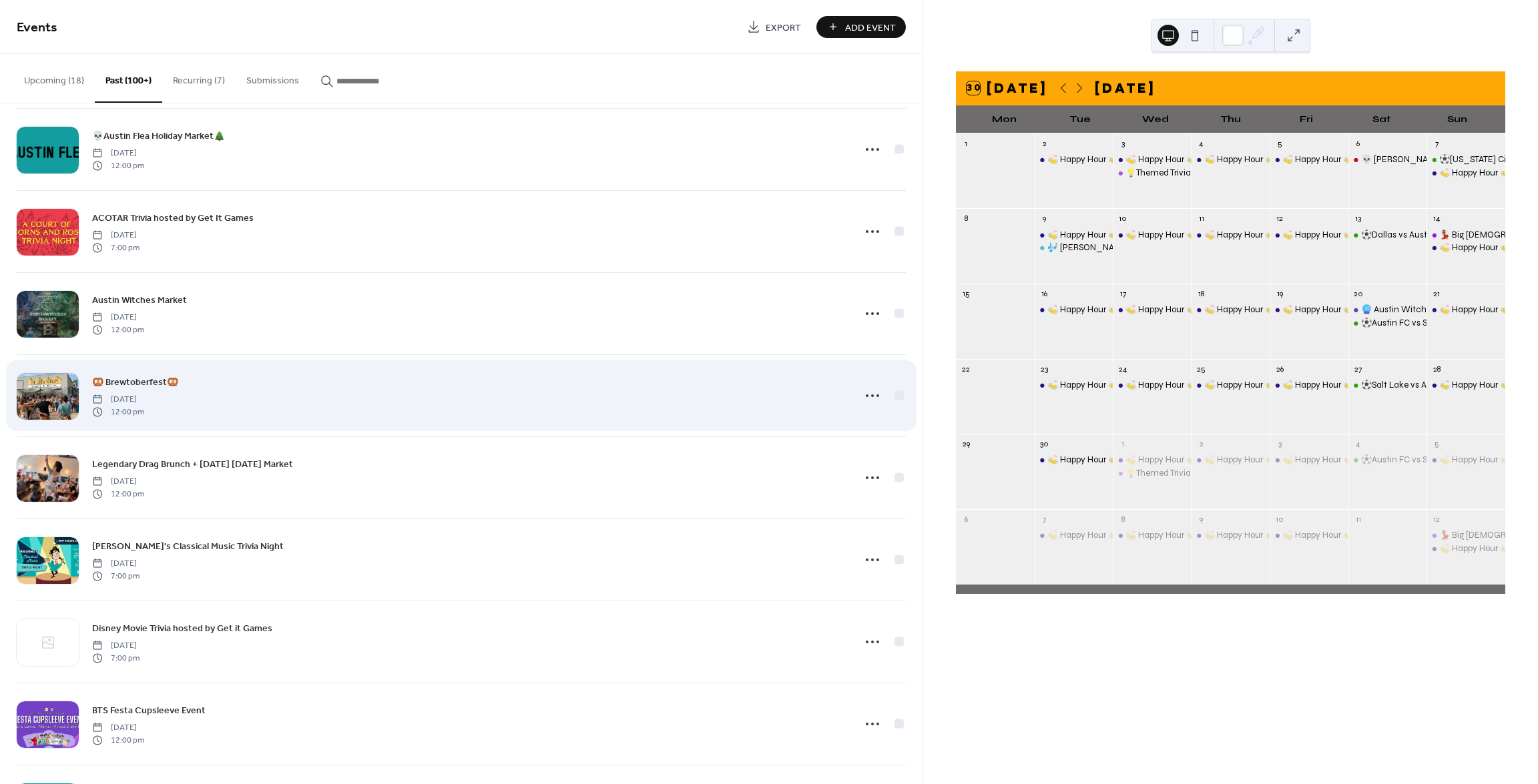 click on "🥨 Brewtoberfest🥨 [DATE] 12:00 pm" at bounding box center [469, 396] 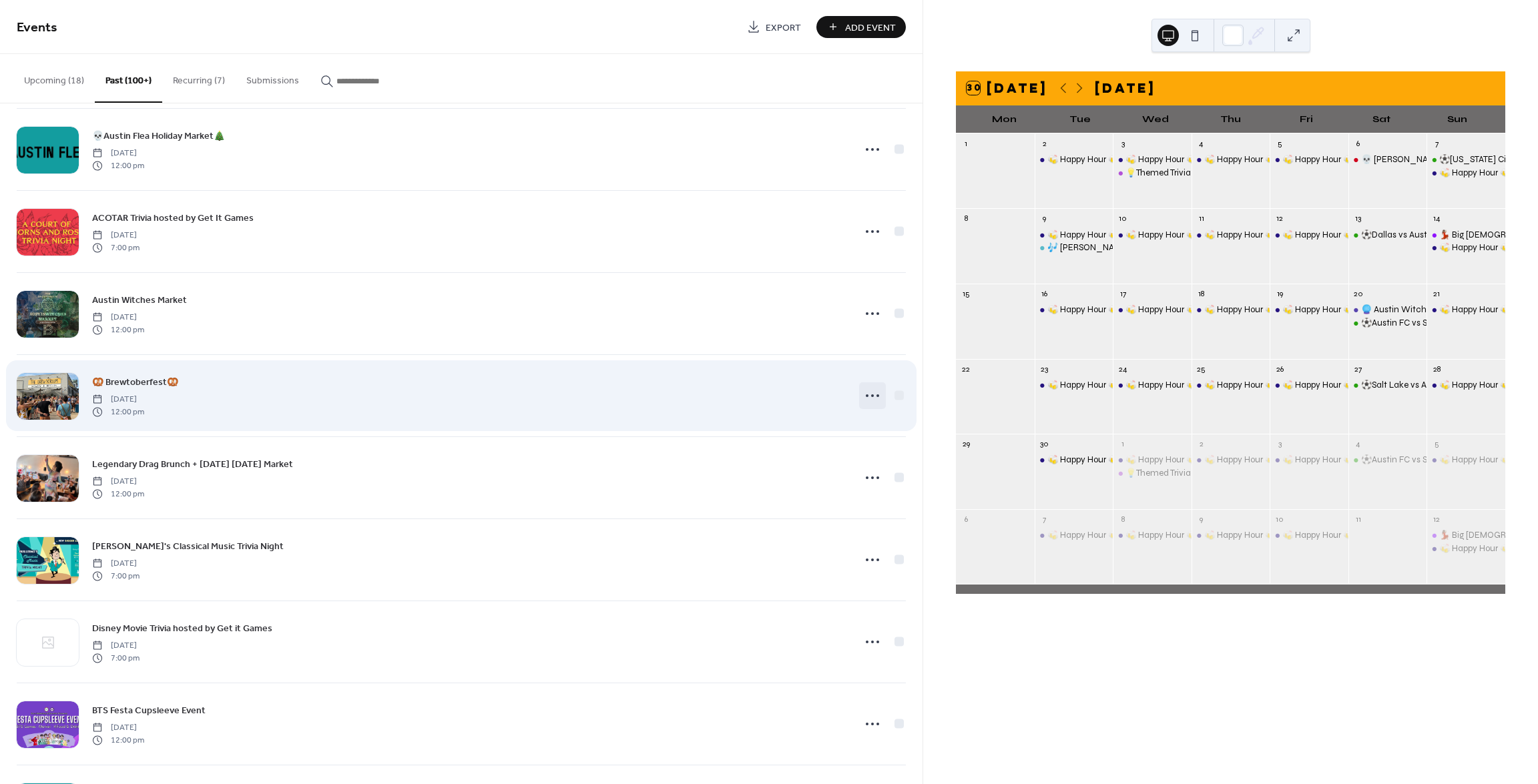 click 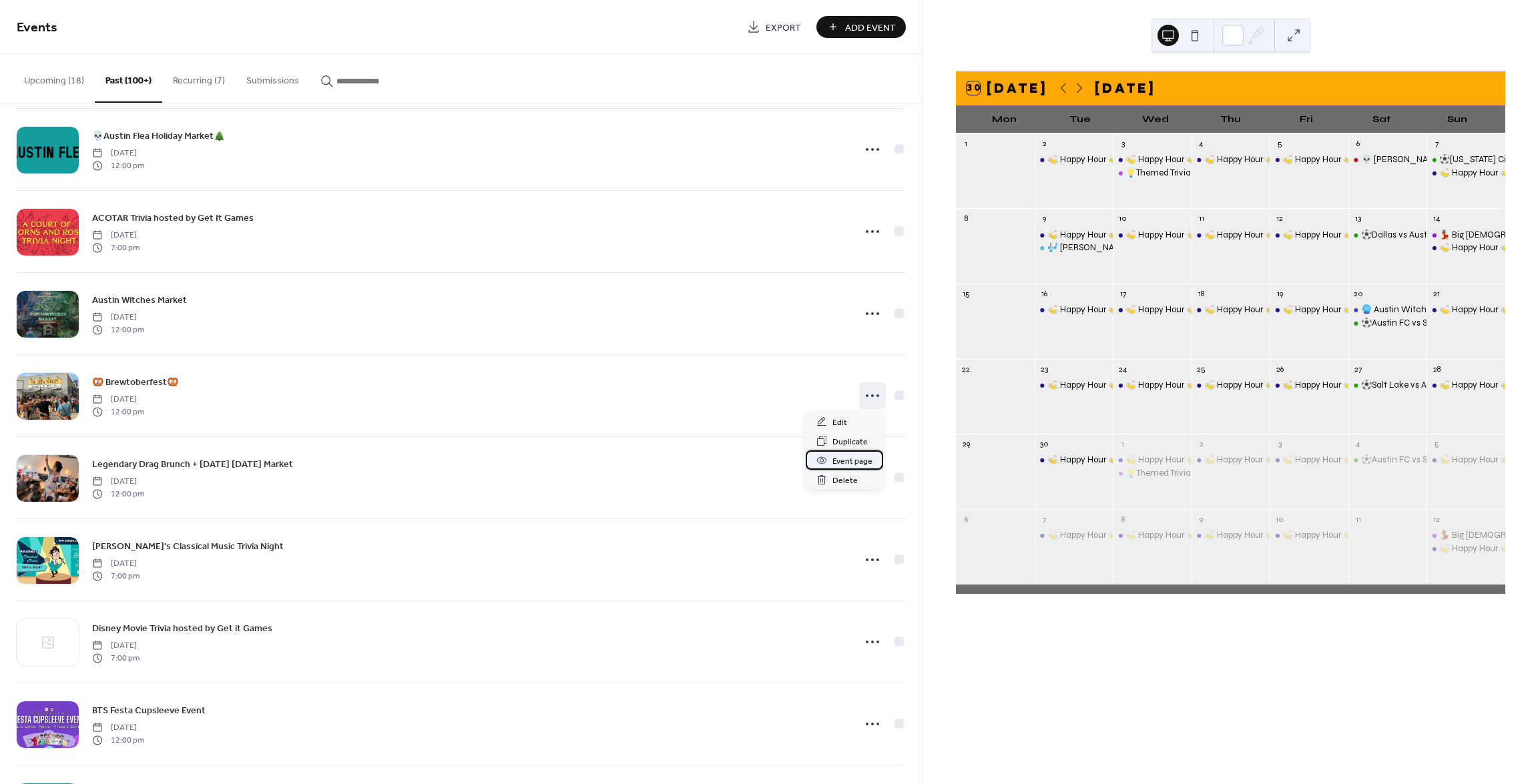 click on "Event page" at bounding box center (852, 461) 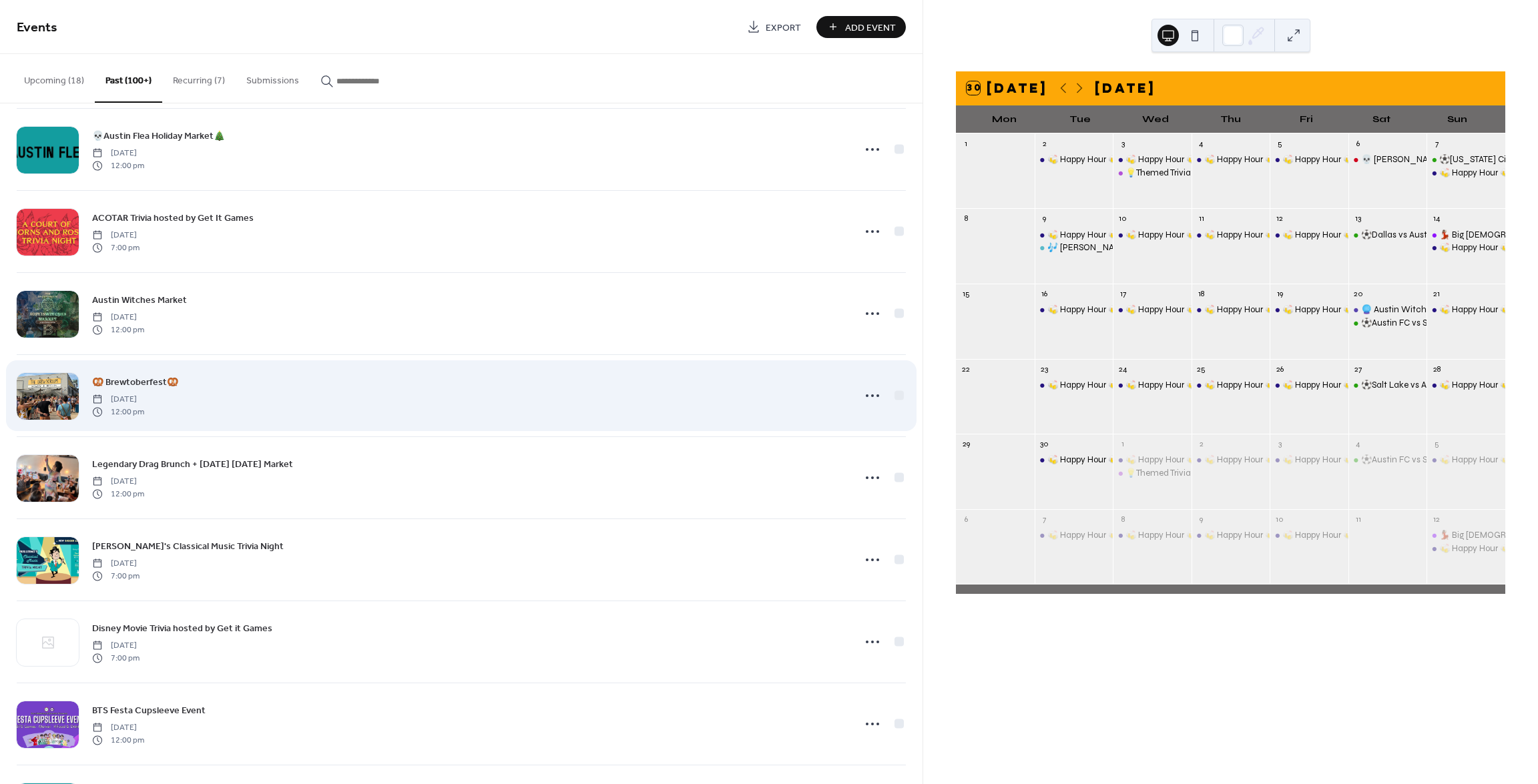 click on "🥨 Brewtoberfest🥨 [DATE] 12:00 pm" at bounding box center (469, 396) 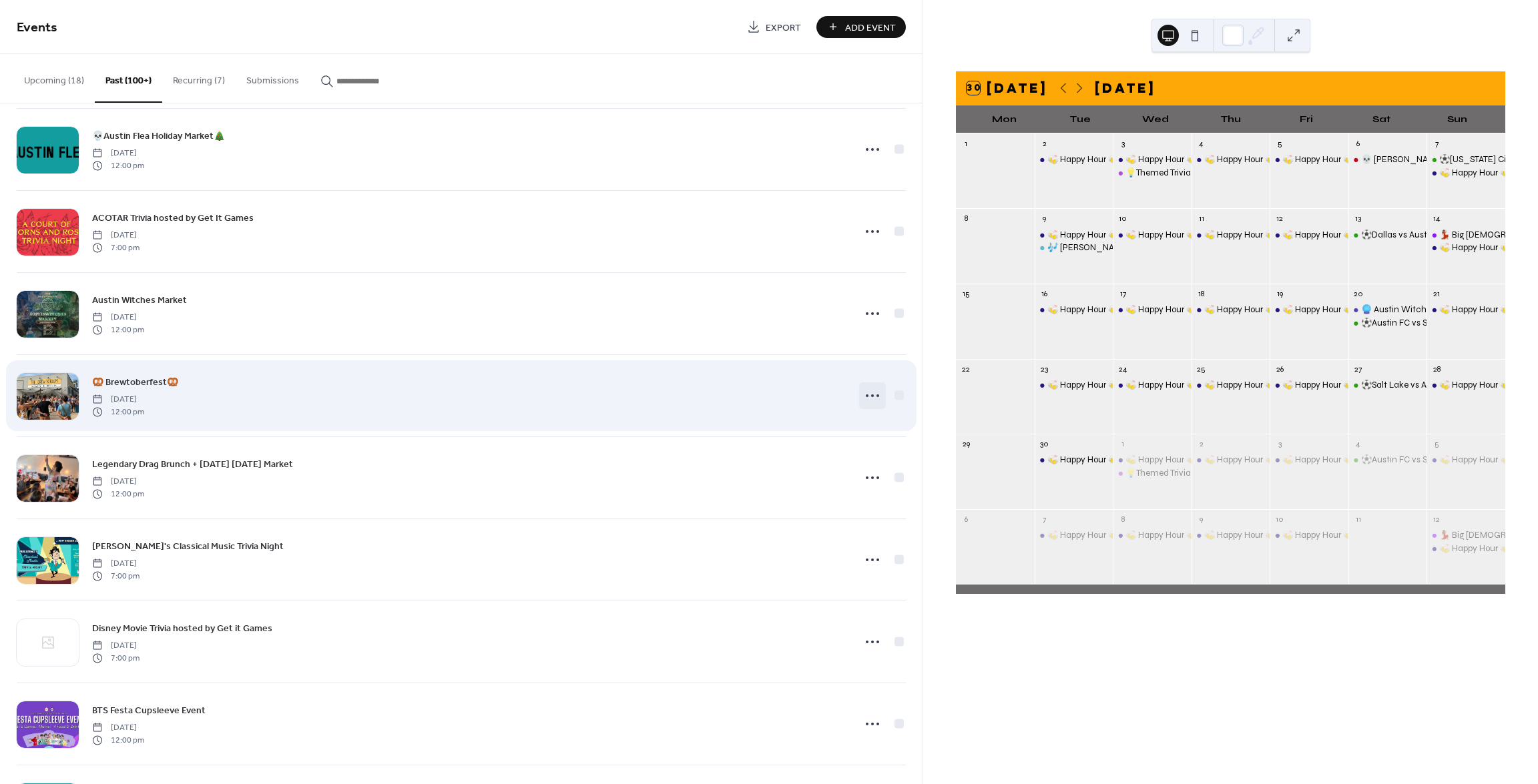 click 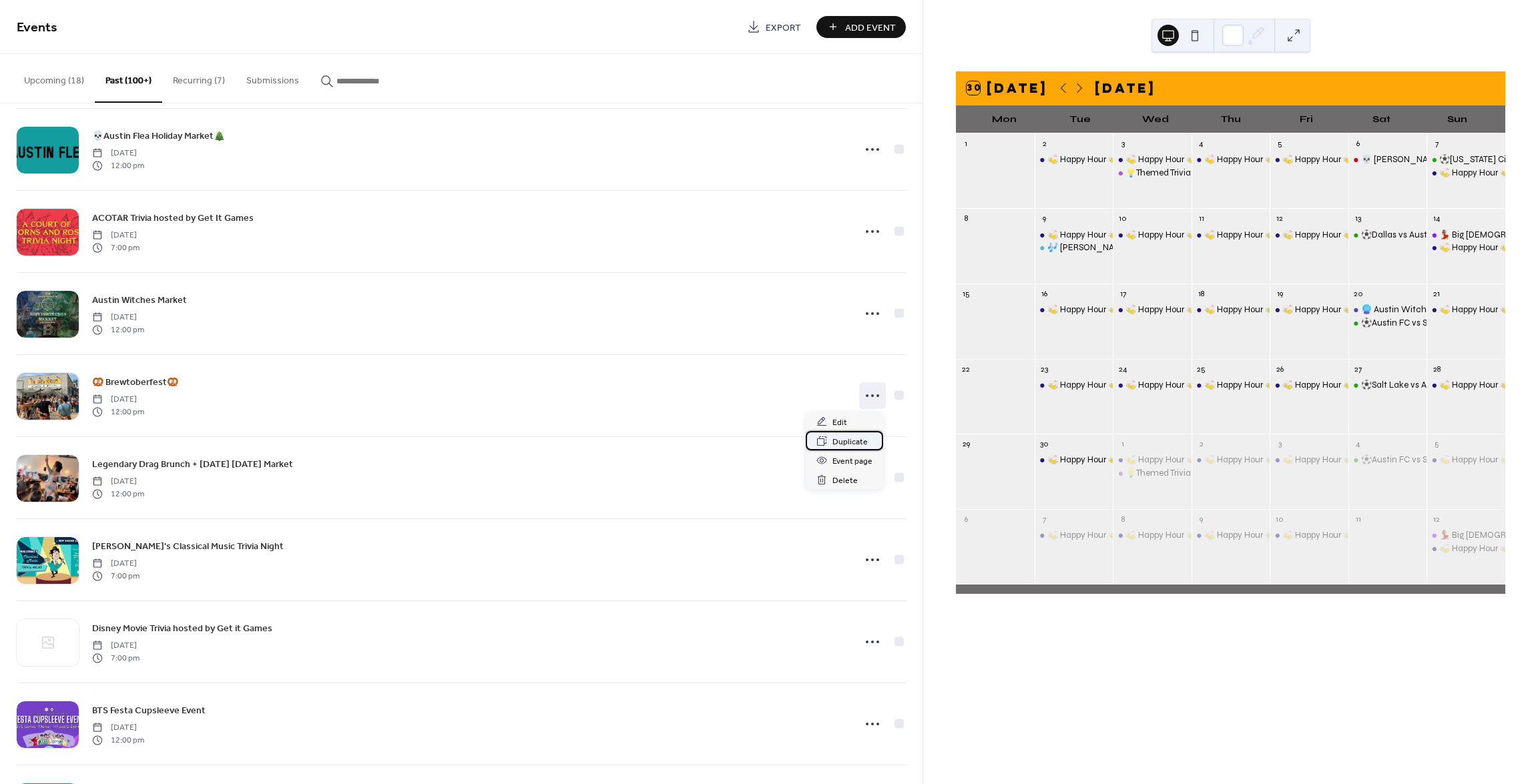 click on "Duplicate" at bounding box center [850, 442] 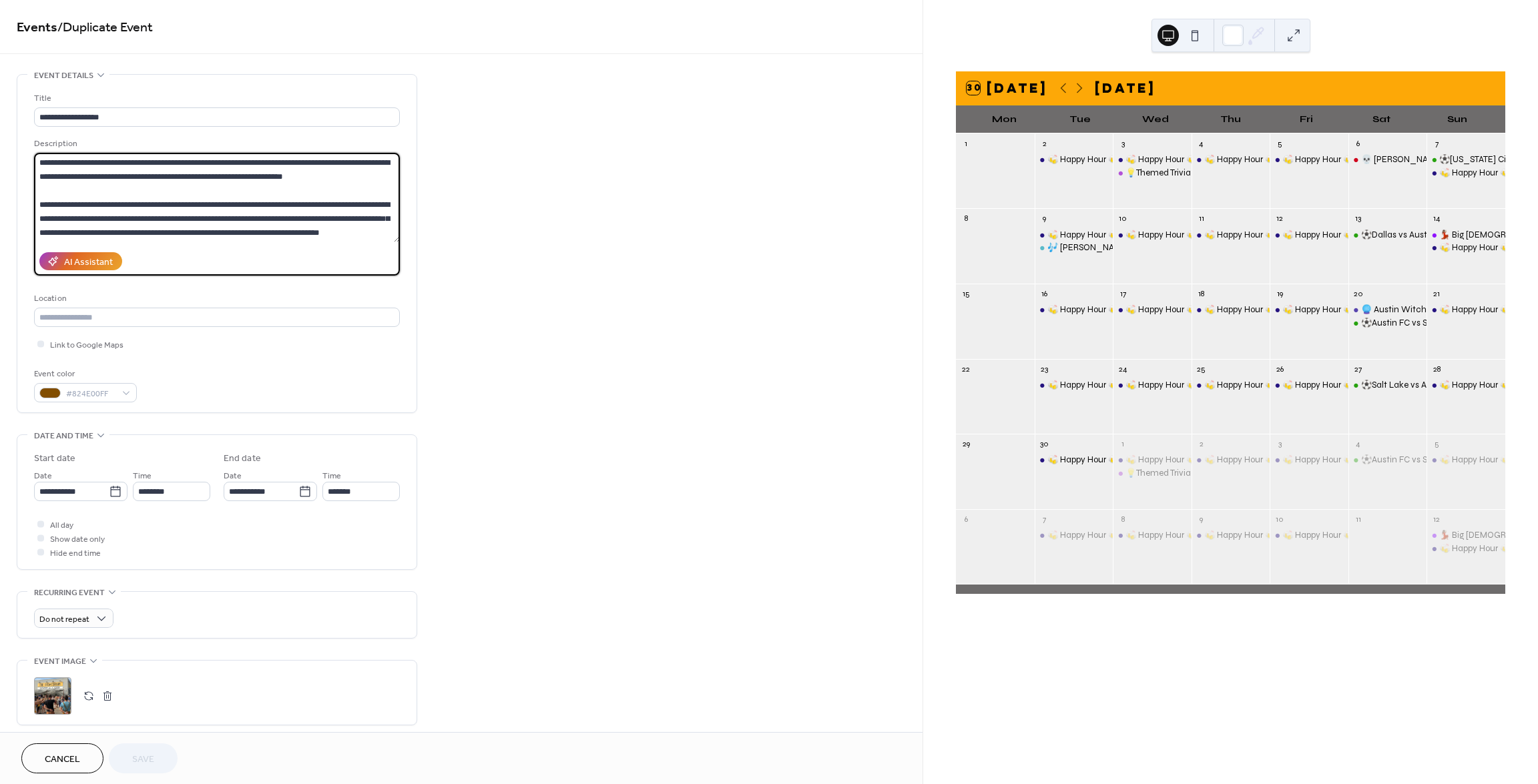 drag, startPoint x: 300, startPoint y: 162, endPoint x: 284, endPoint y: 161, distance: 16.03122 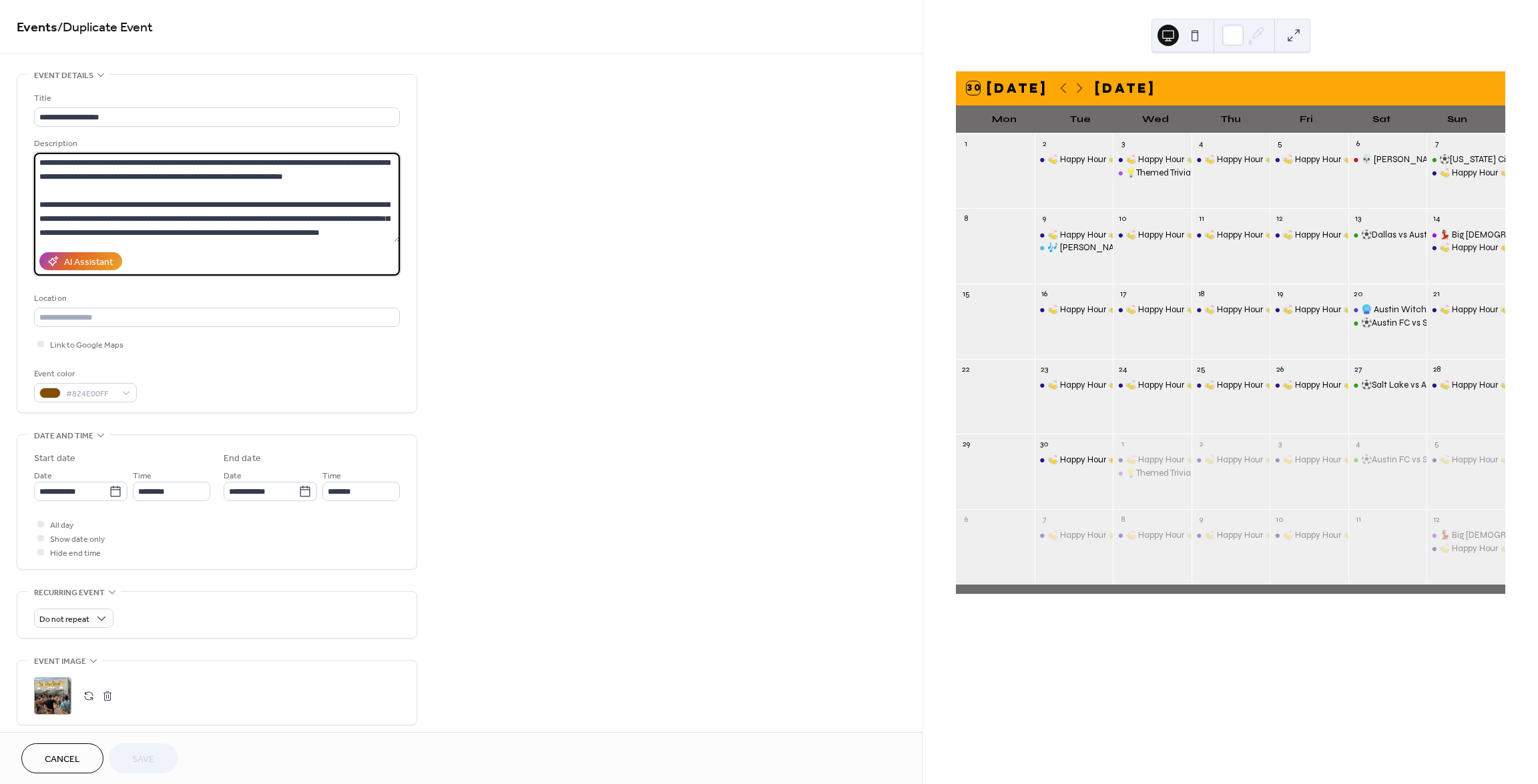 click on "**********" at bounding box center [217, 198] 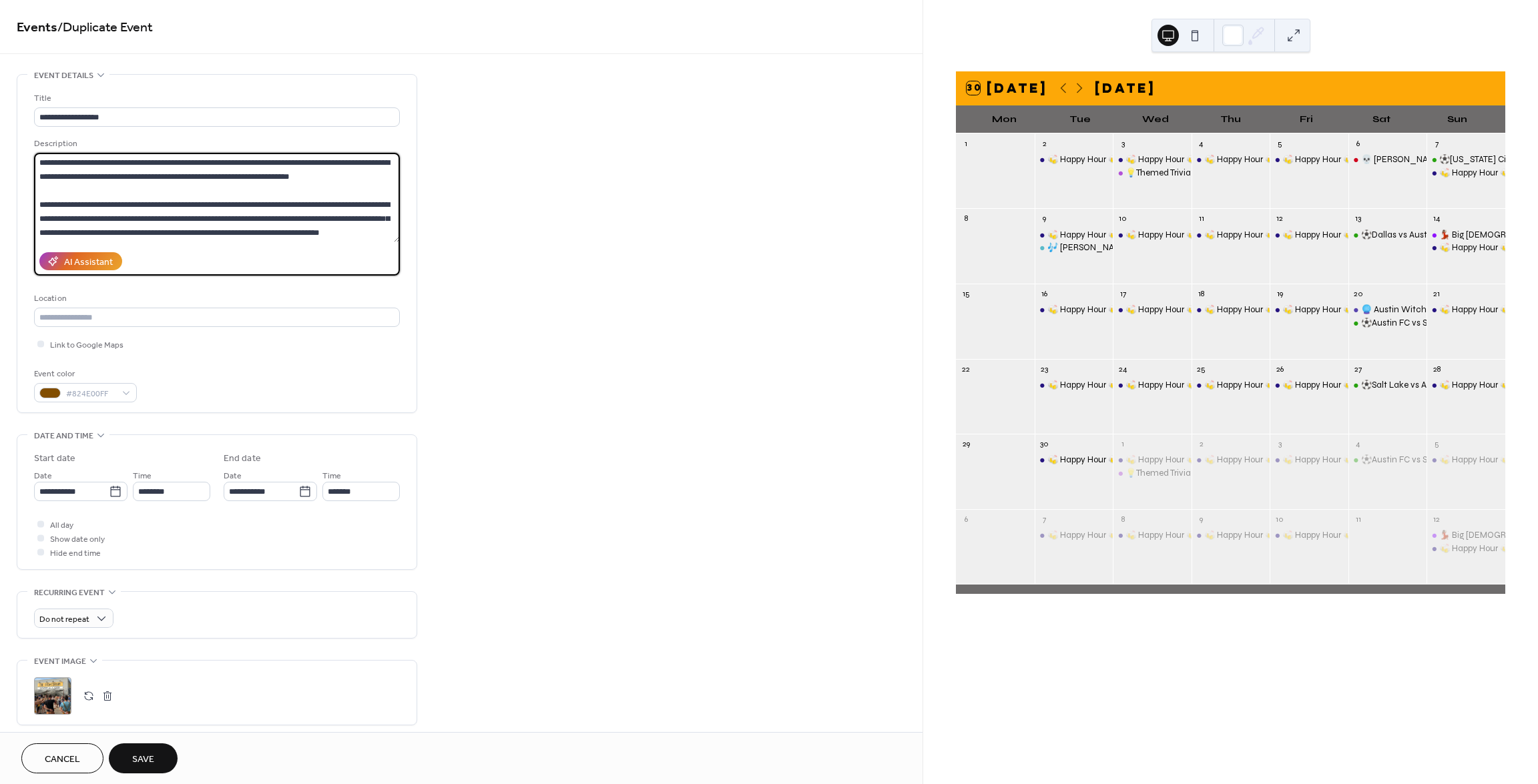 click on "**********" at bounding box center (217, 198) 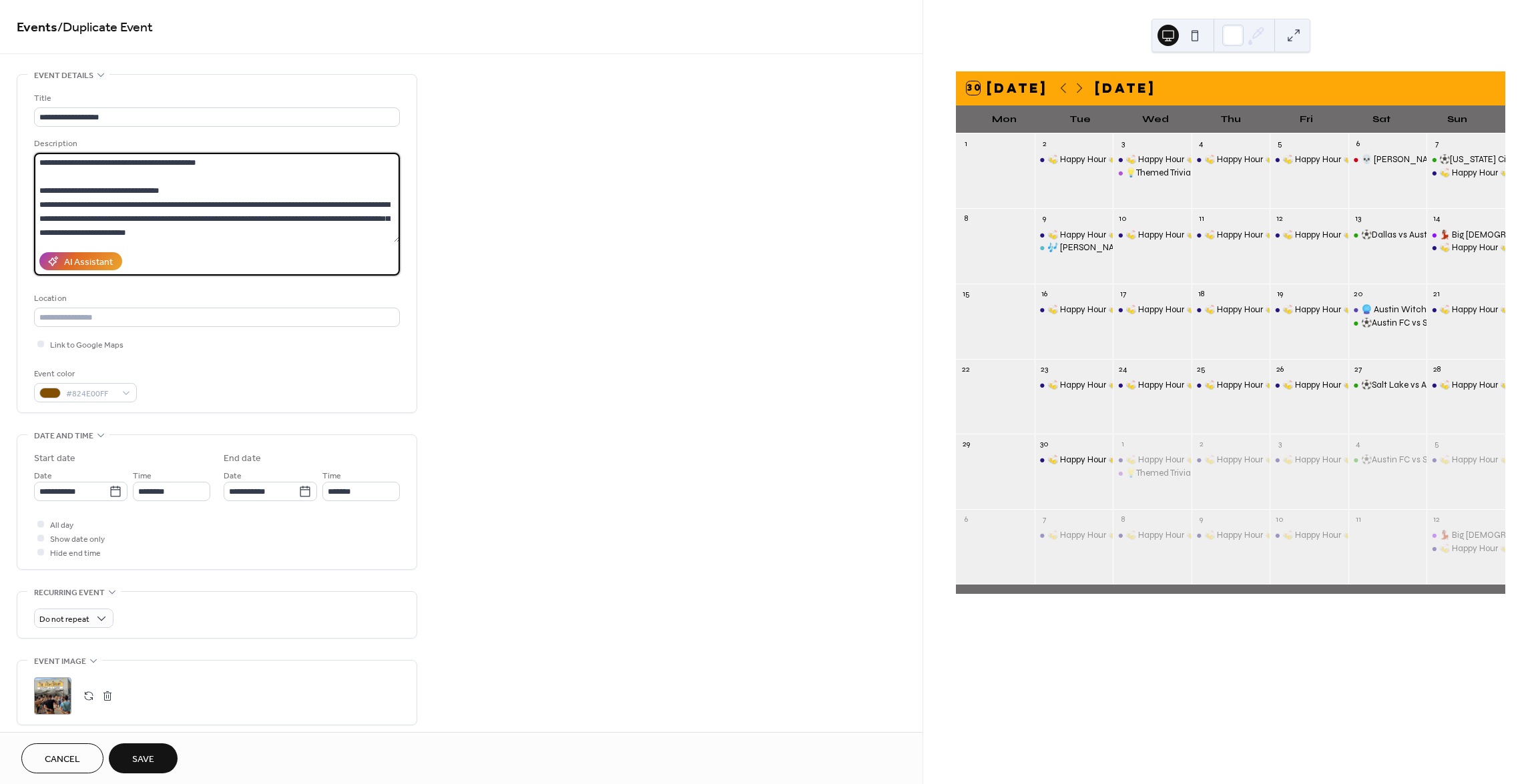 scroll, scrollTop: 168, scrollLeft: 0, axis: vertical 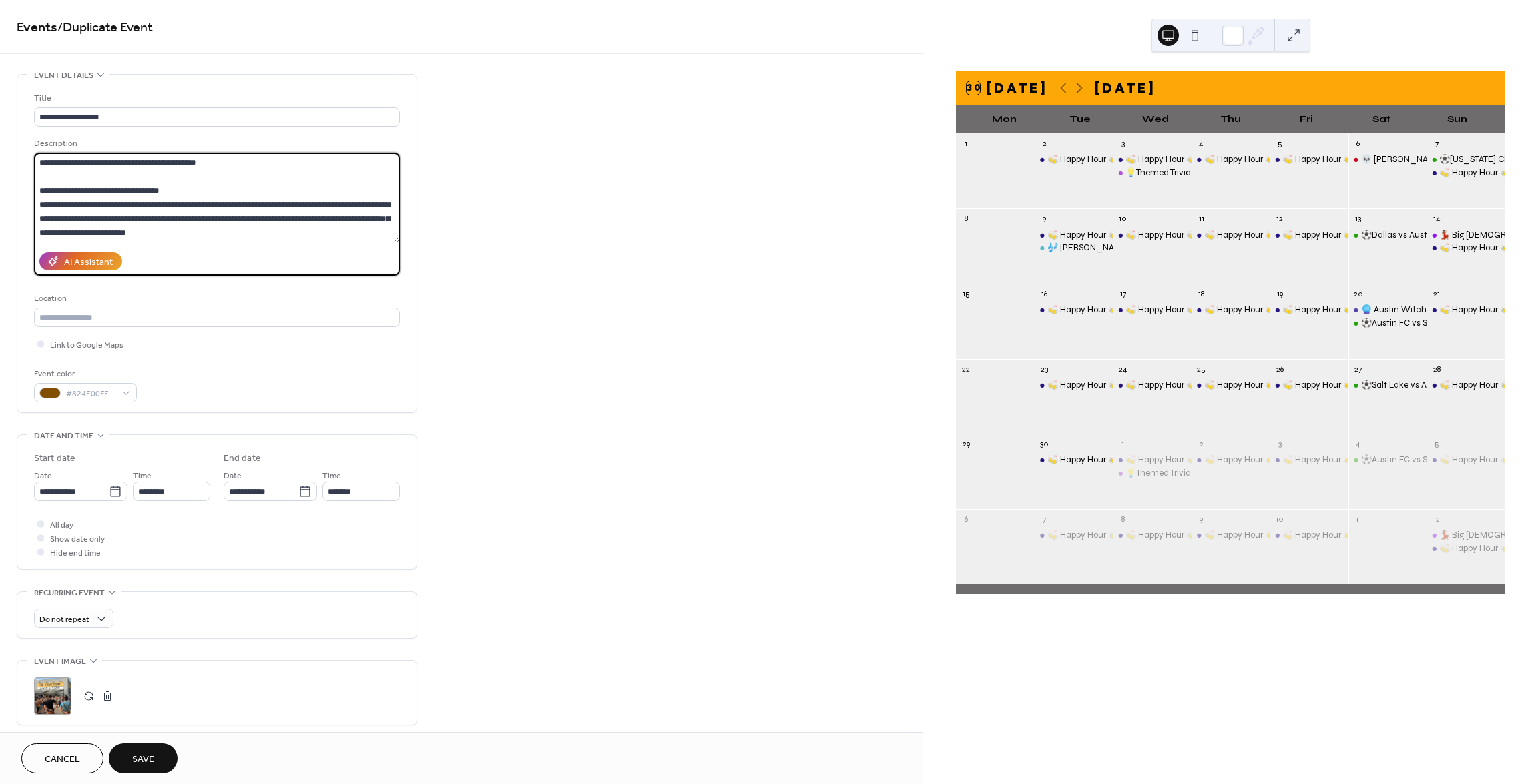 click on "**********" at bounding box center [217, 198] 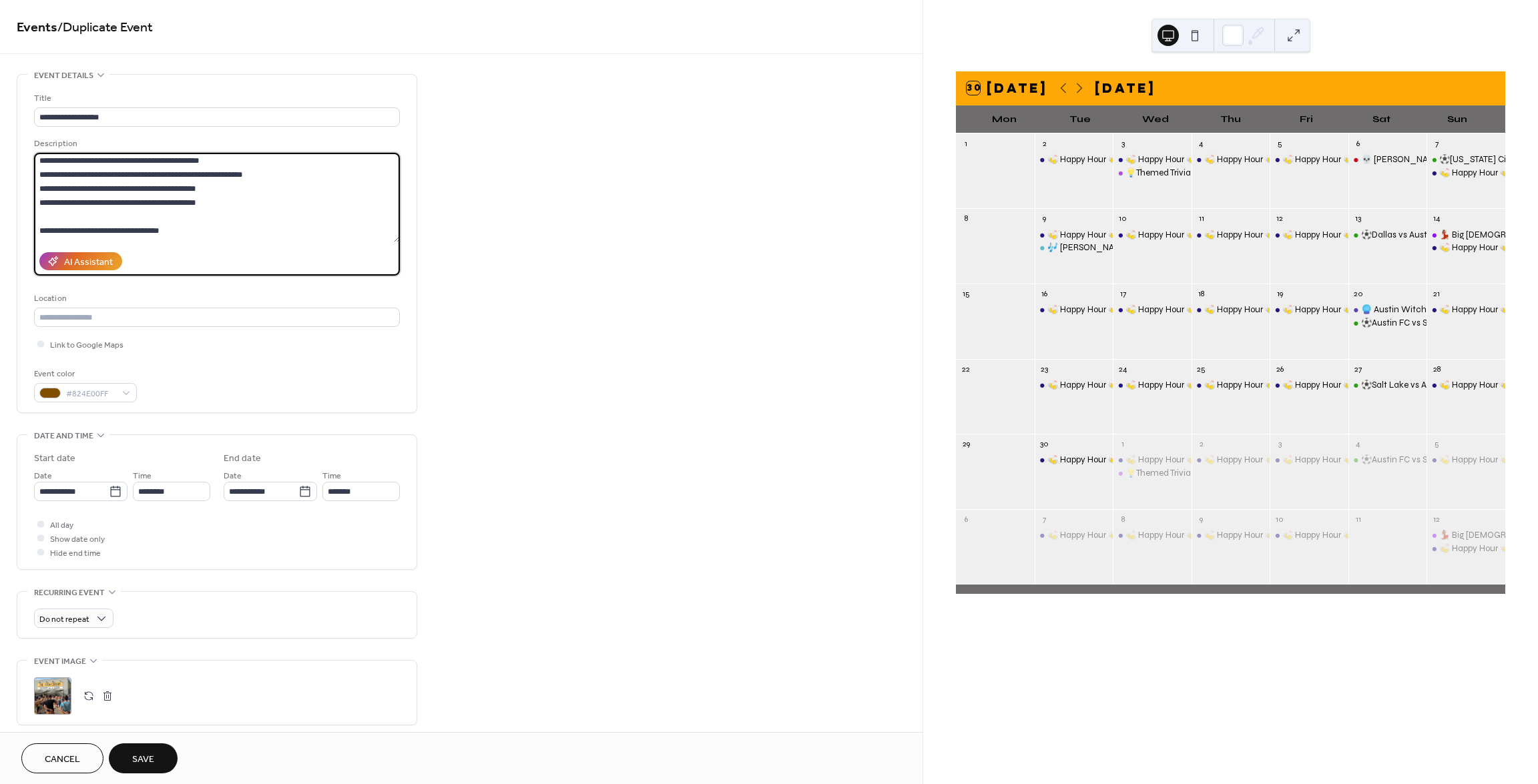 scroll, scrollTop: 101, scrollLeft: 0, axis: vertical 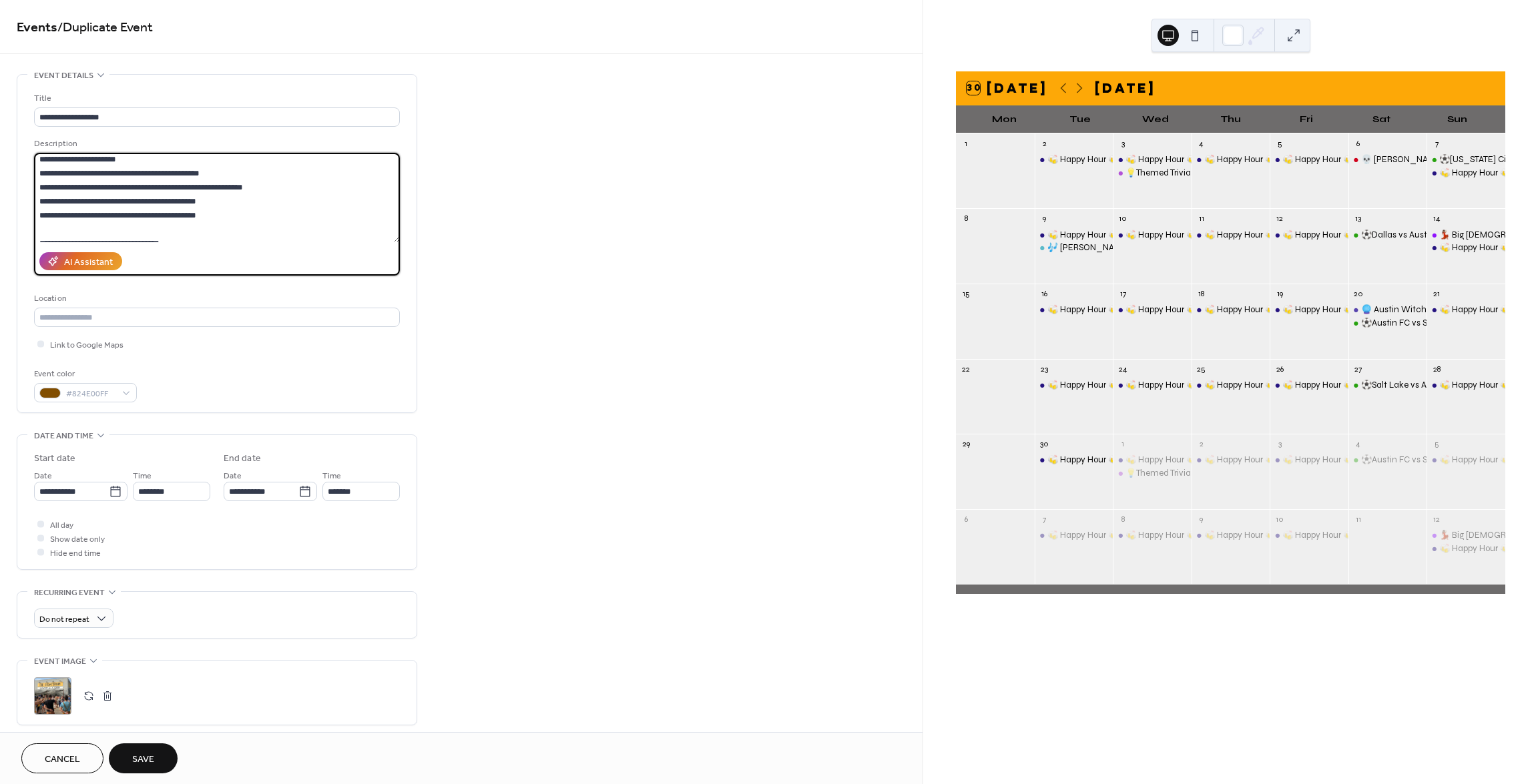 click on "**********" at bounding box center [217, 198] 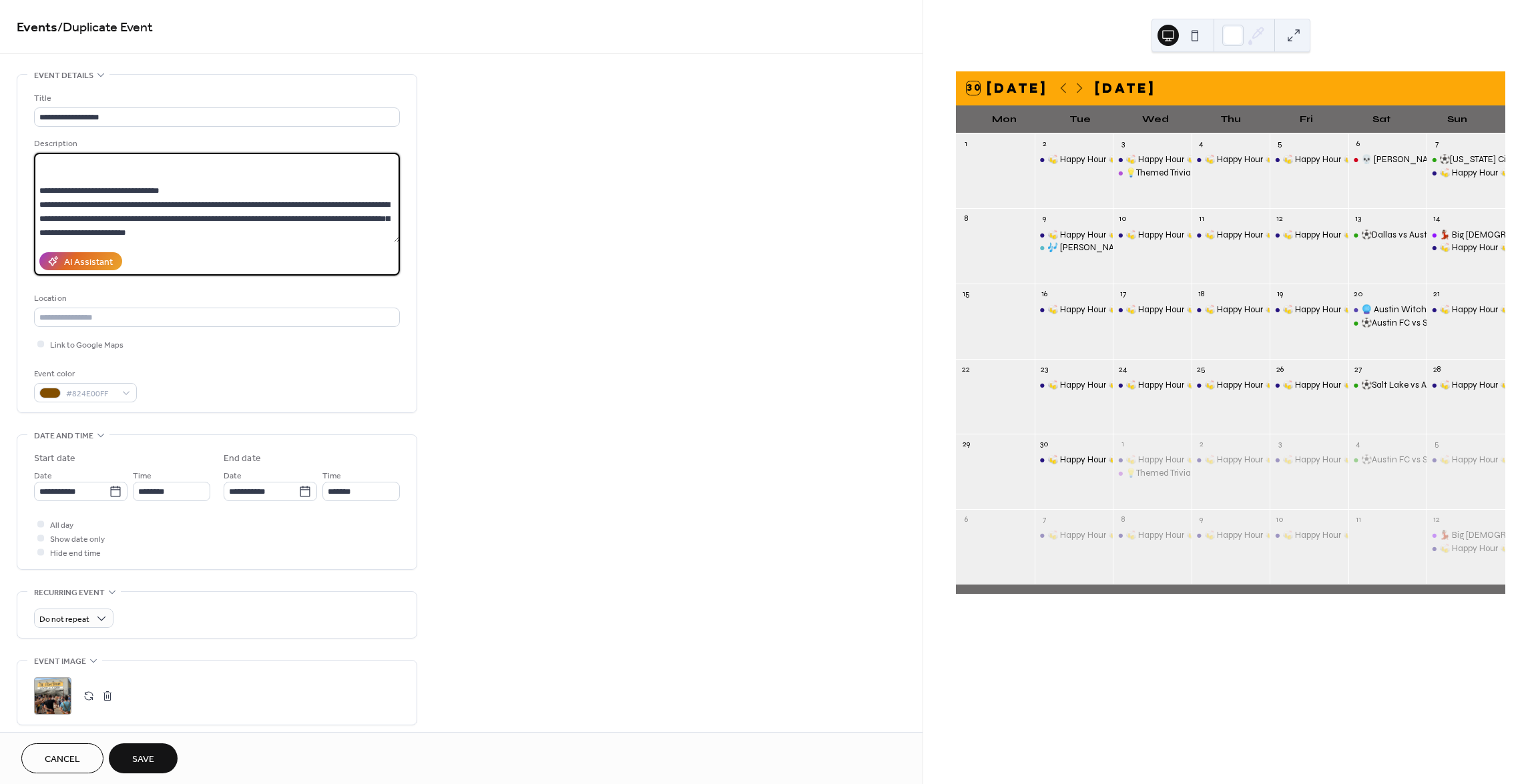 scroll, scrollTop: 112, scrollLeft: 0, axis: vertical 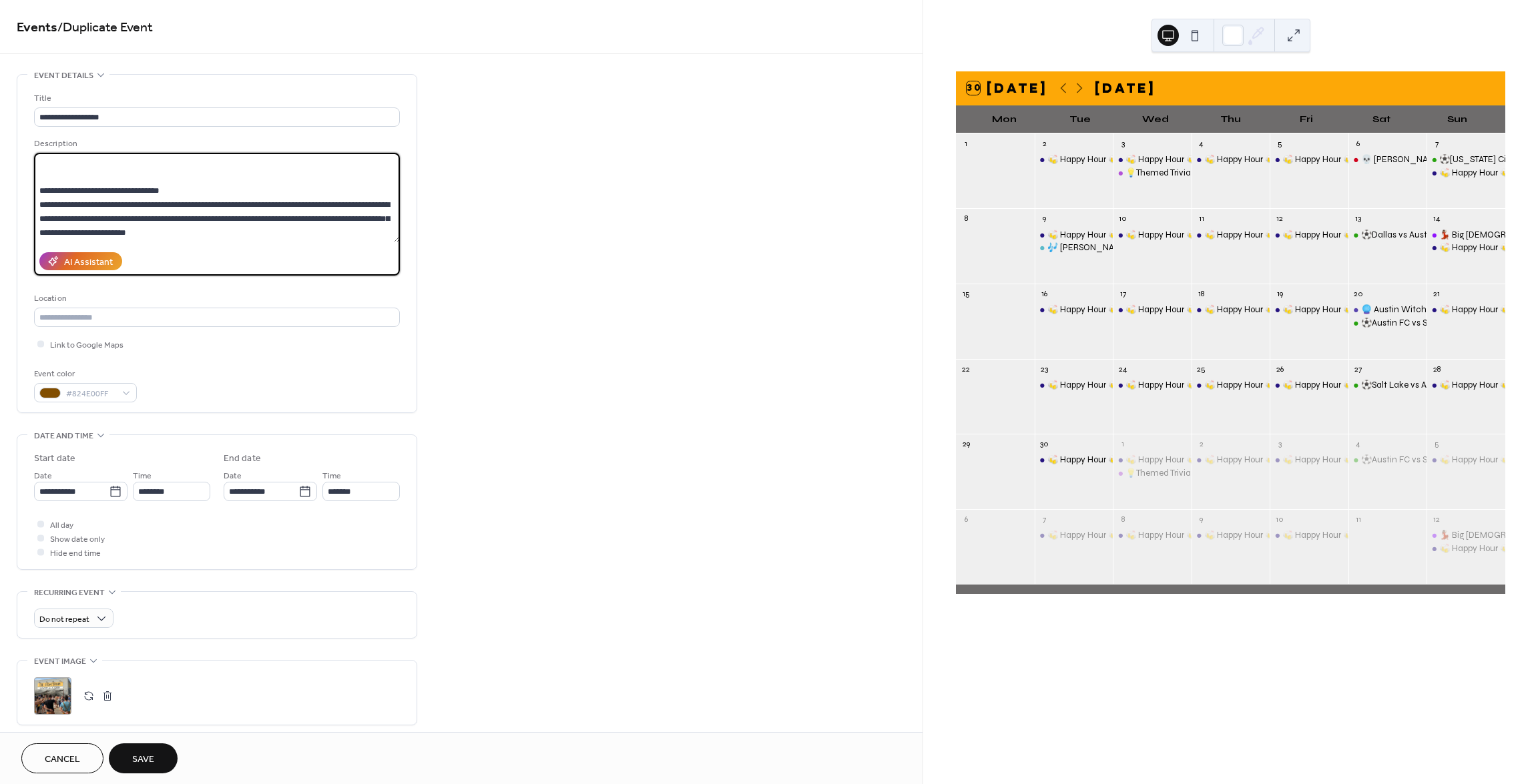 click on "**********" at bounding box center (217, 244) 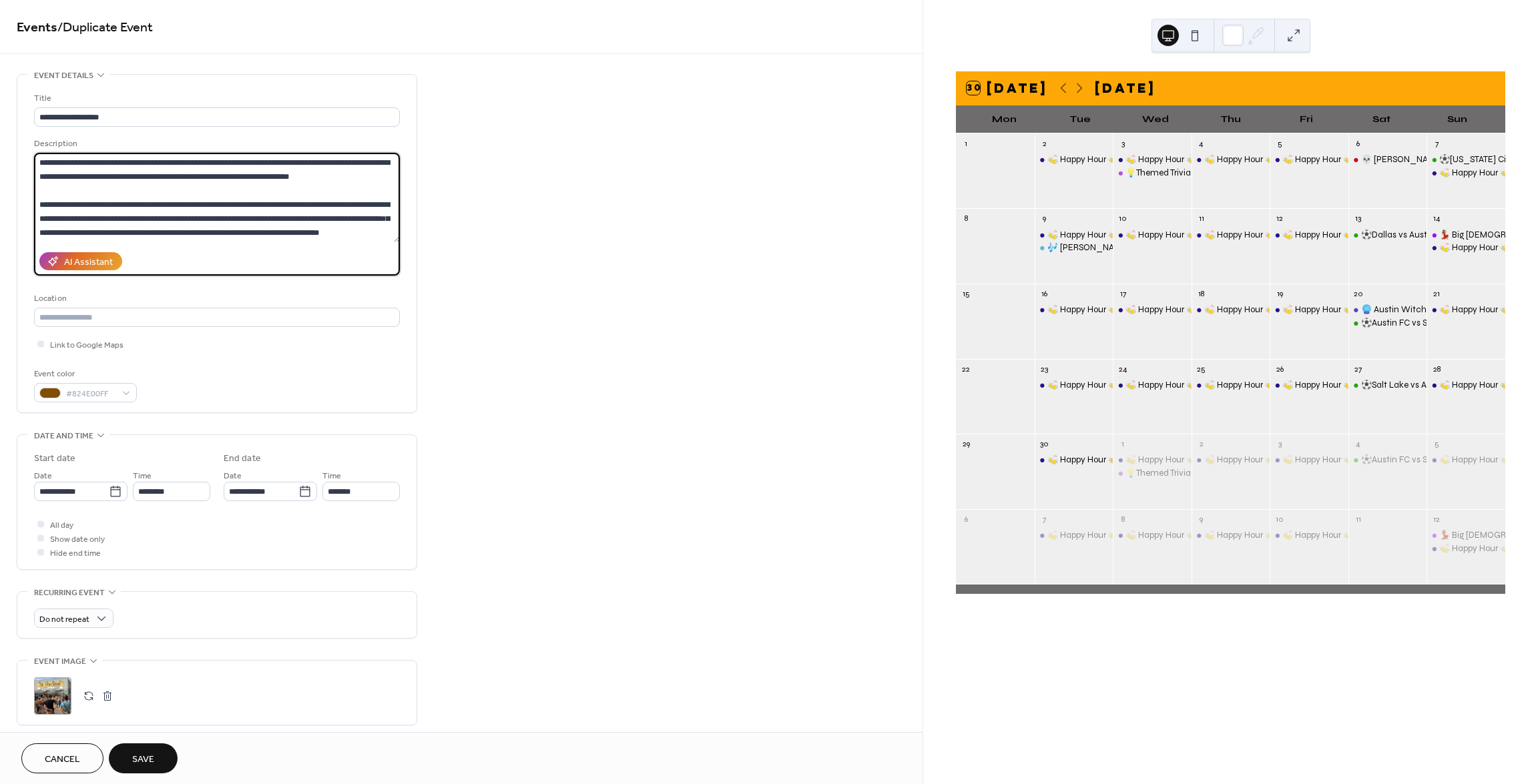 scroll, scrollTop: 14, scrollLeft: 0, axis: vertical 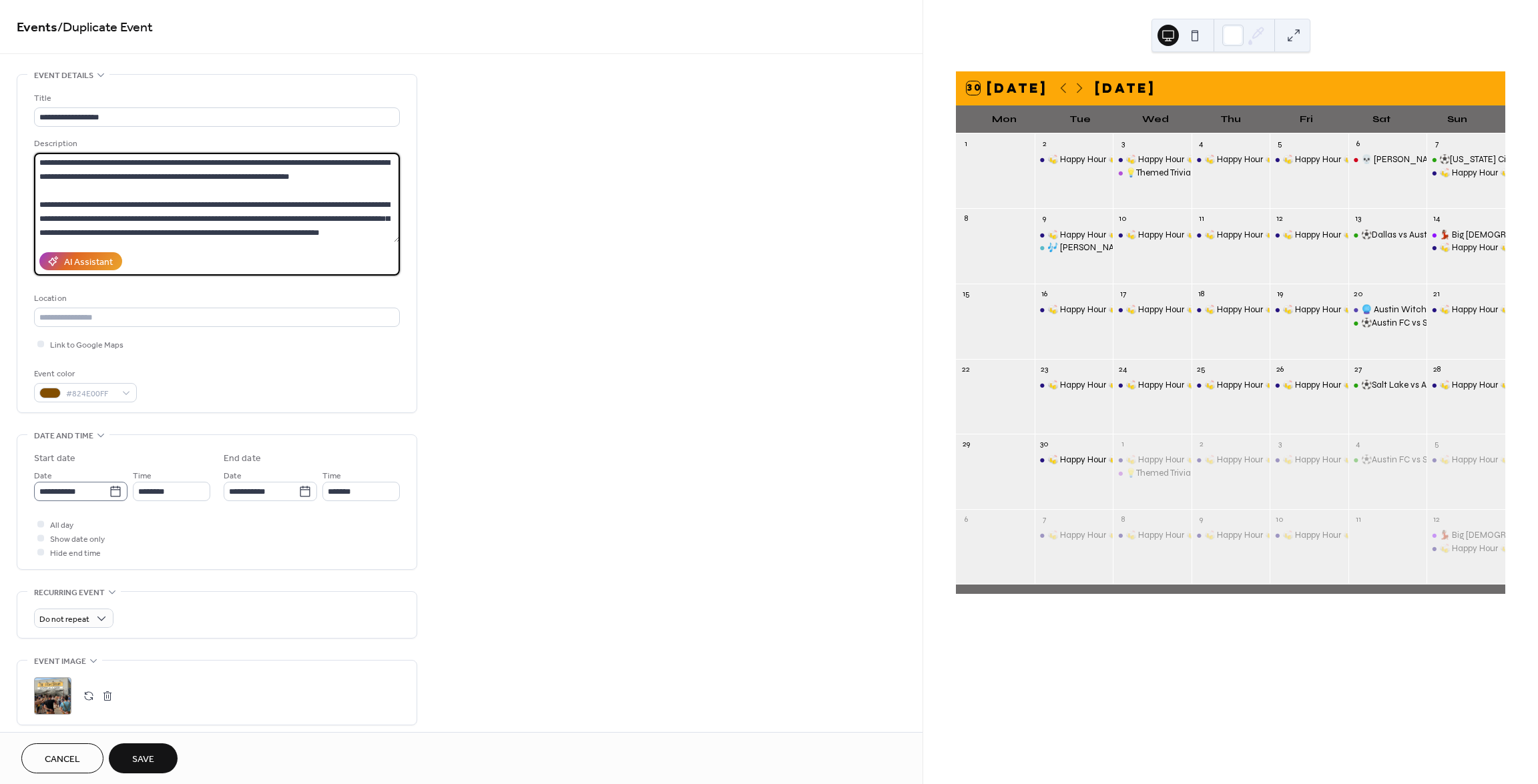 type on "**********" 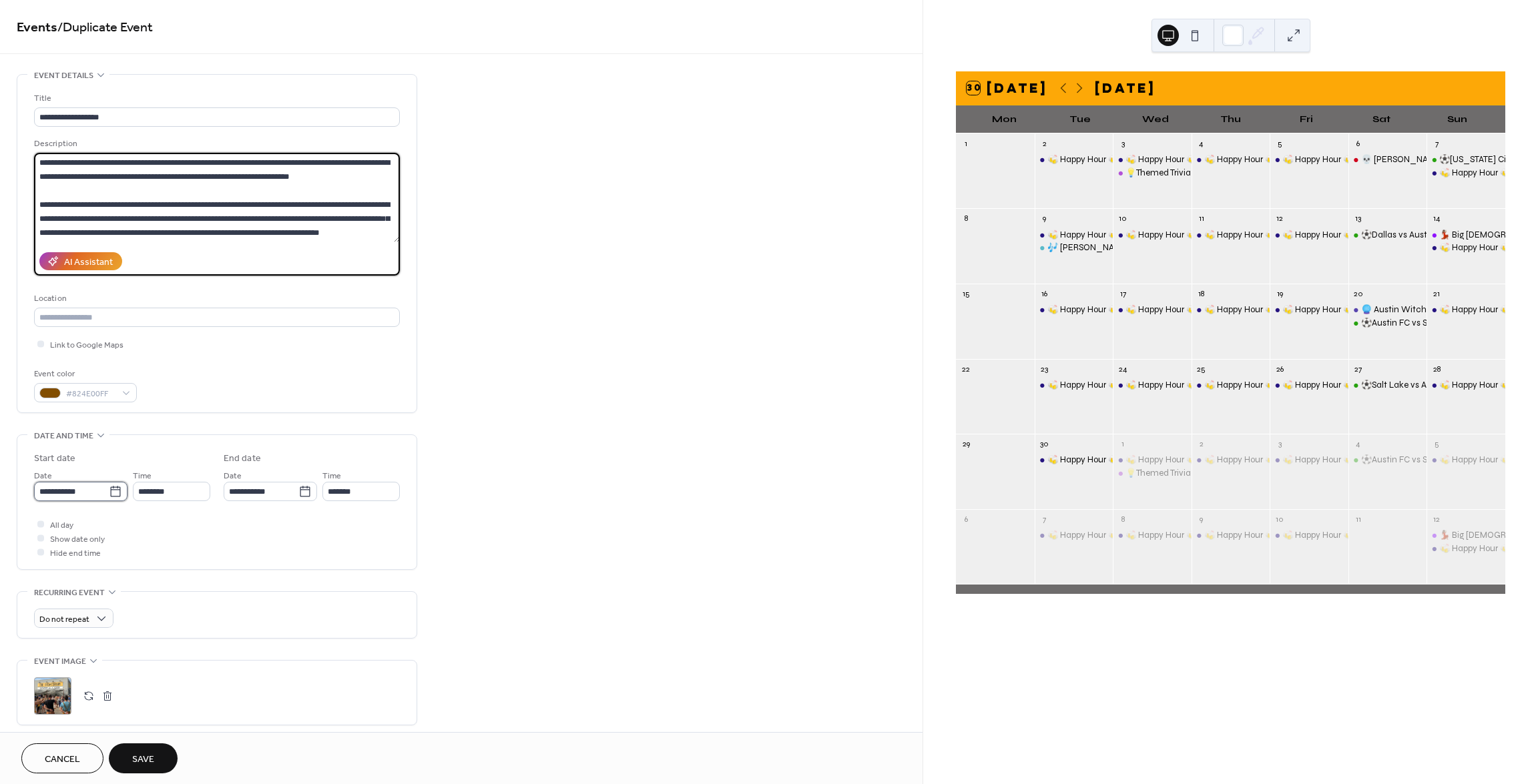 click on "**********" at bounding box center [71, 491] 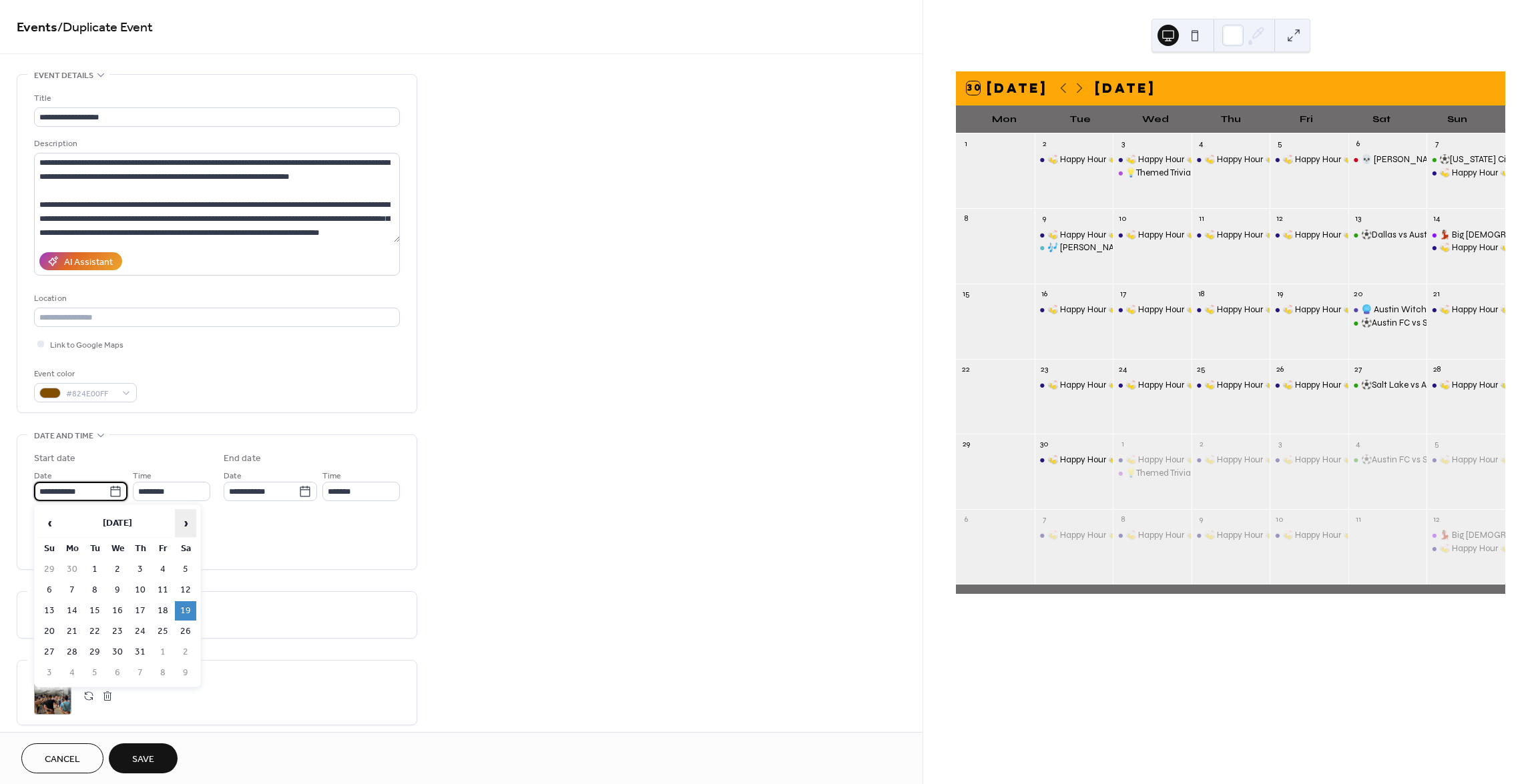 click on "›" at bounding box center (186, 523) 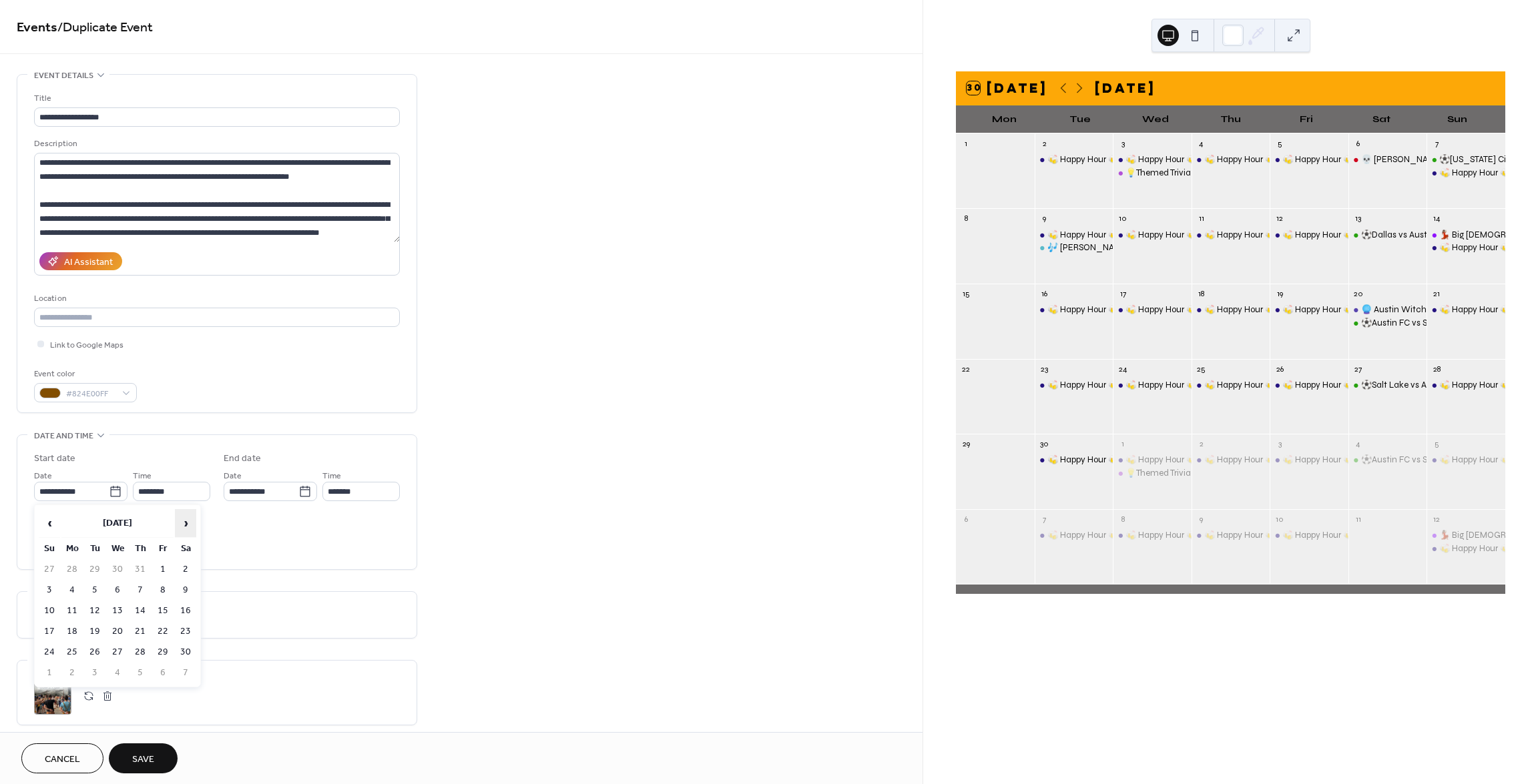 click on "›" at bounding box center [186, 523] 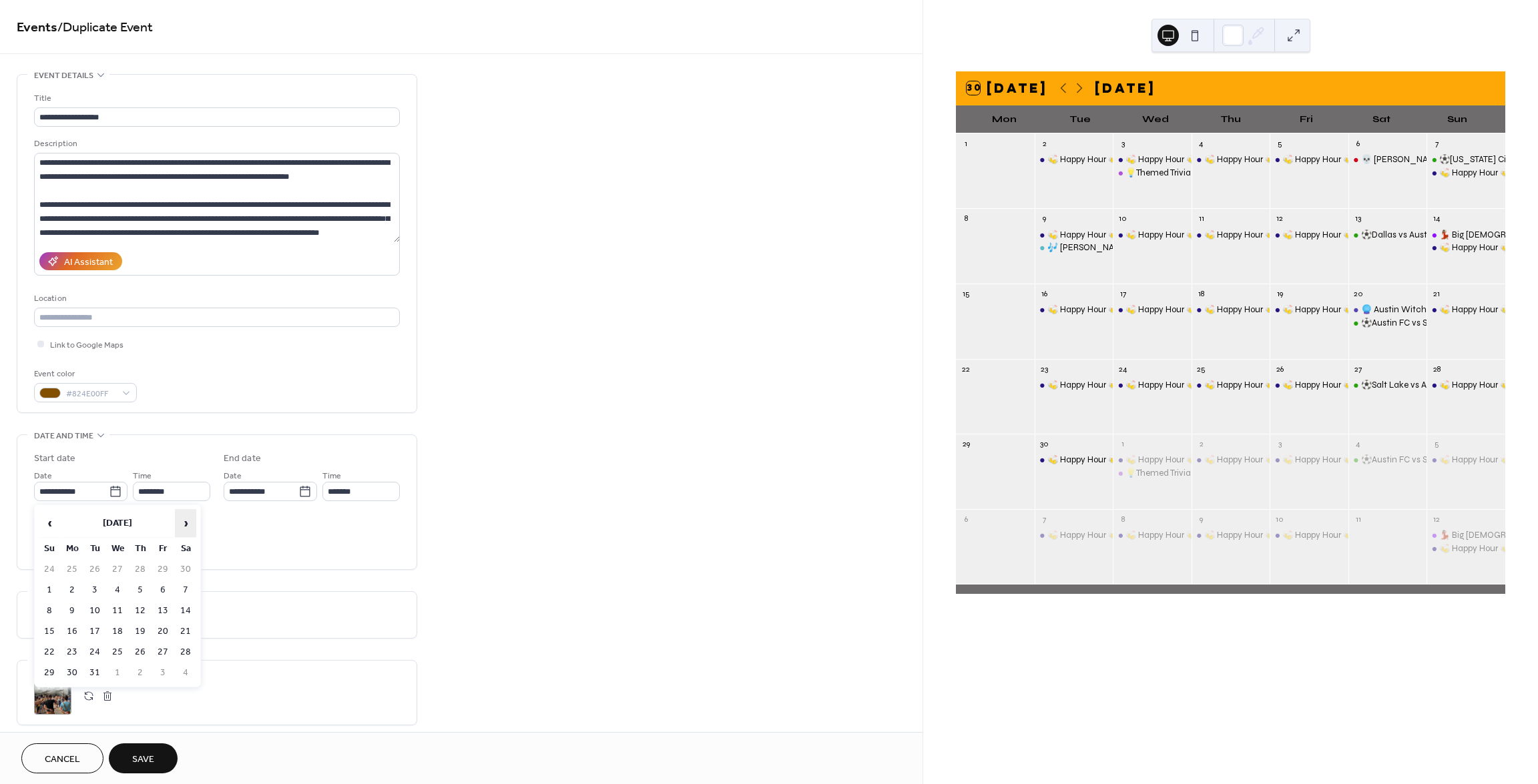 click on "›" at bounding box center [186, 523] 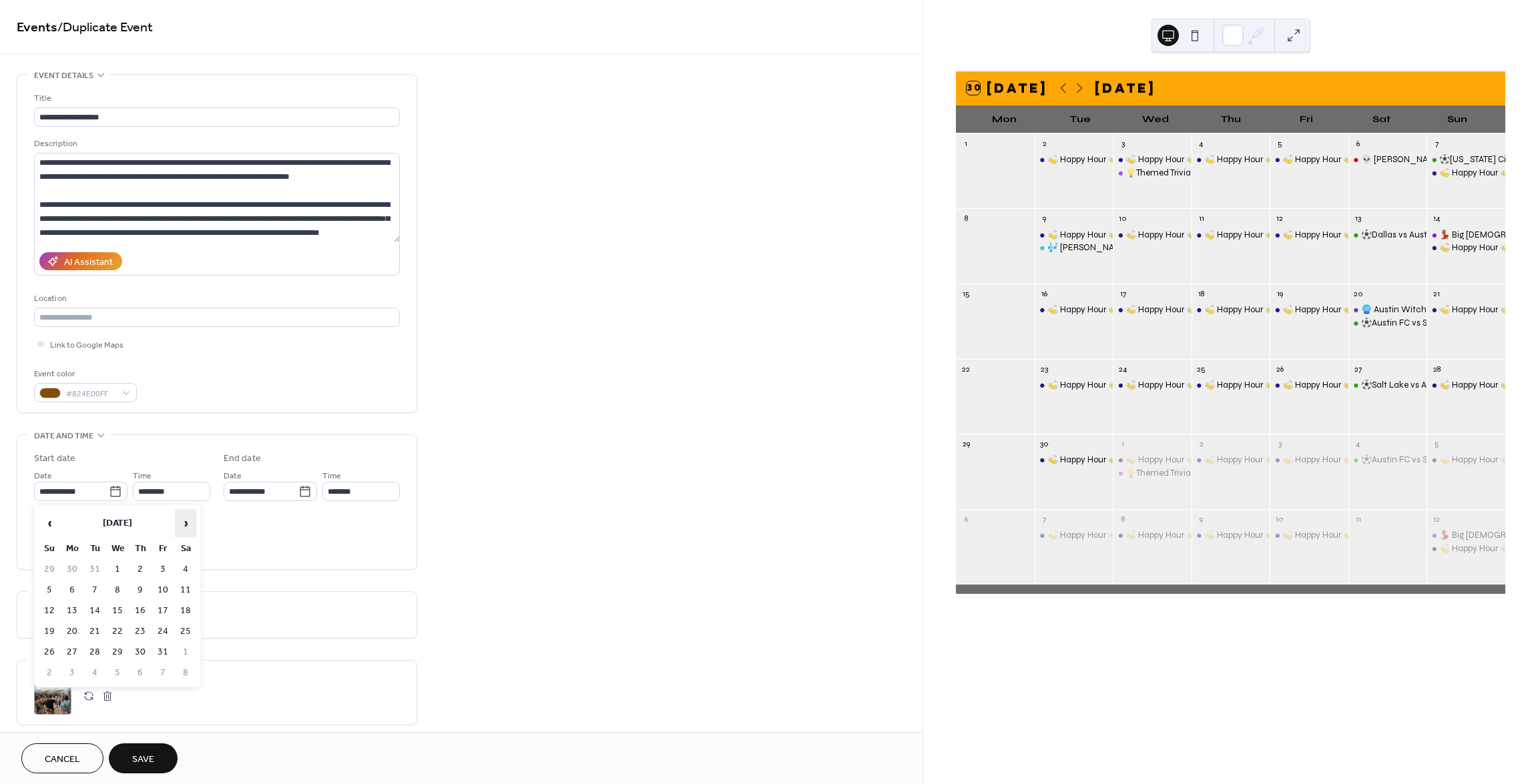 click on "›" at bounding box center [186, 523] 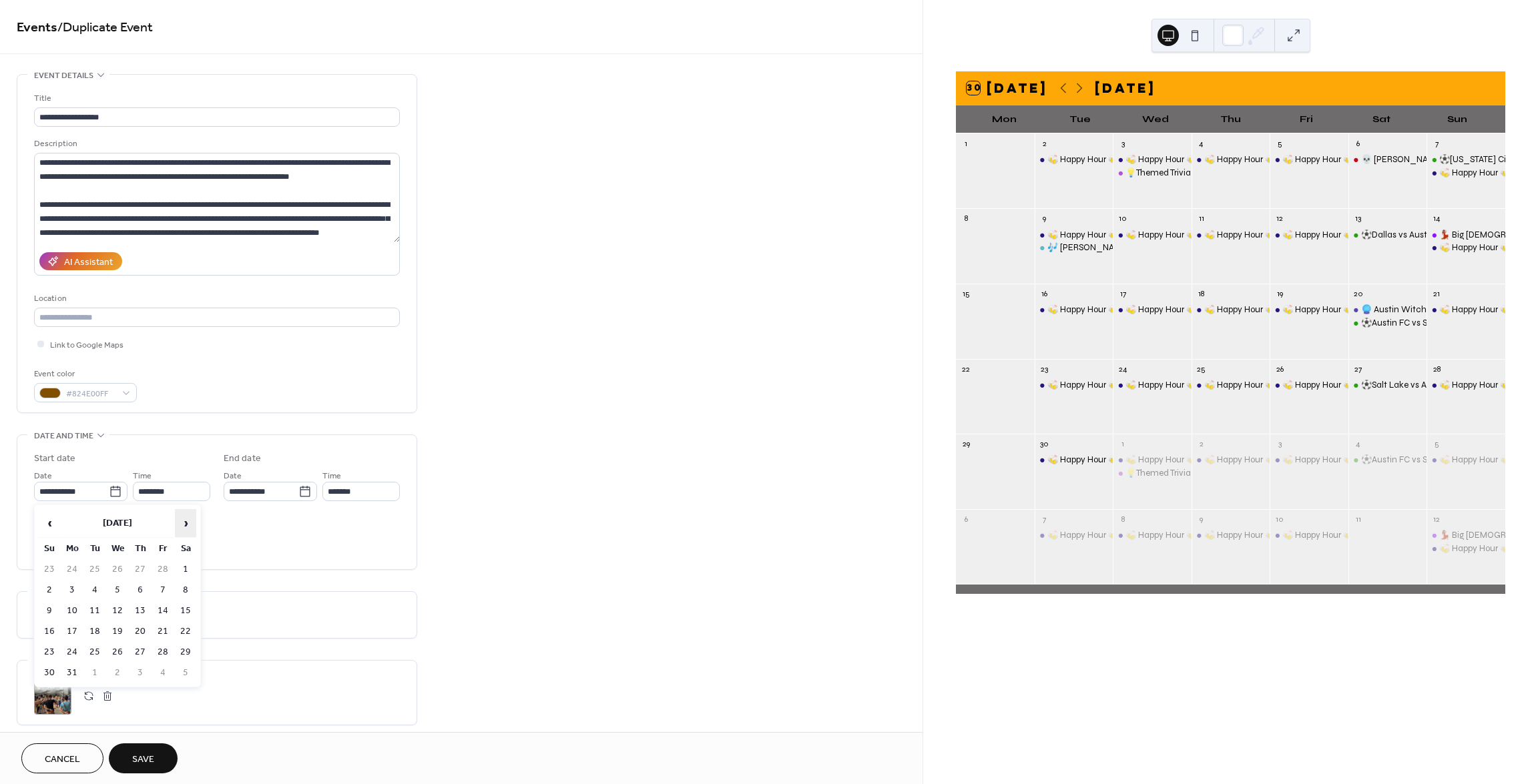 click on "›" at bounding box center [186, 523] 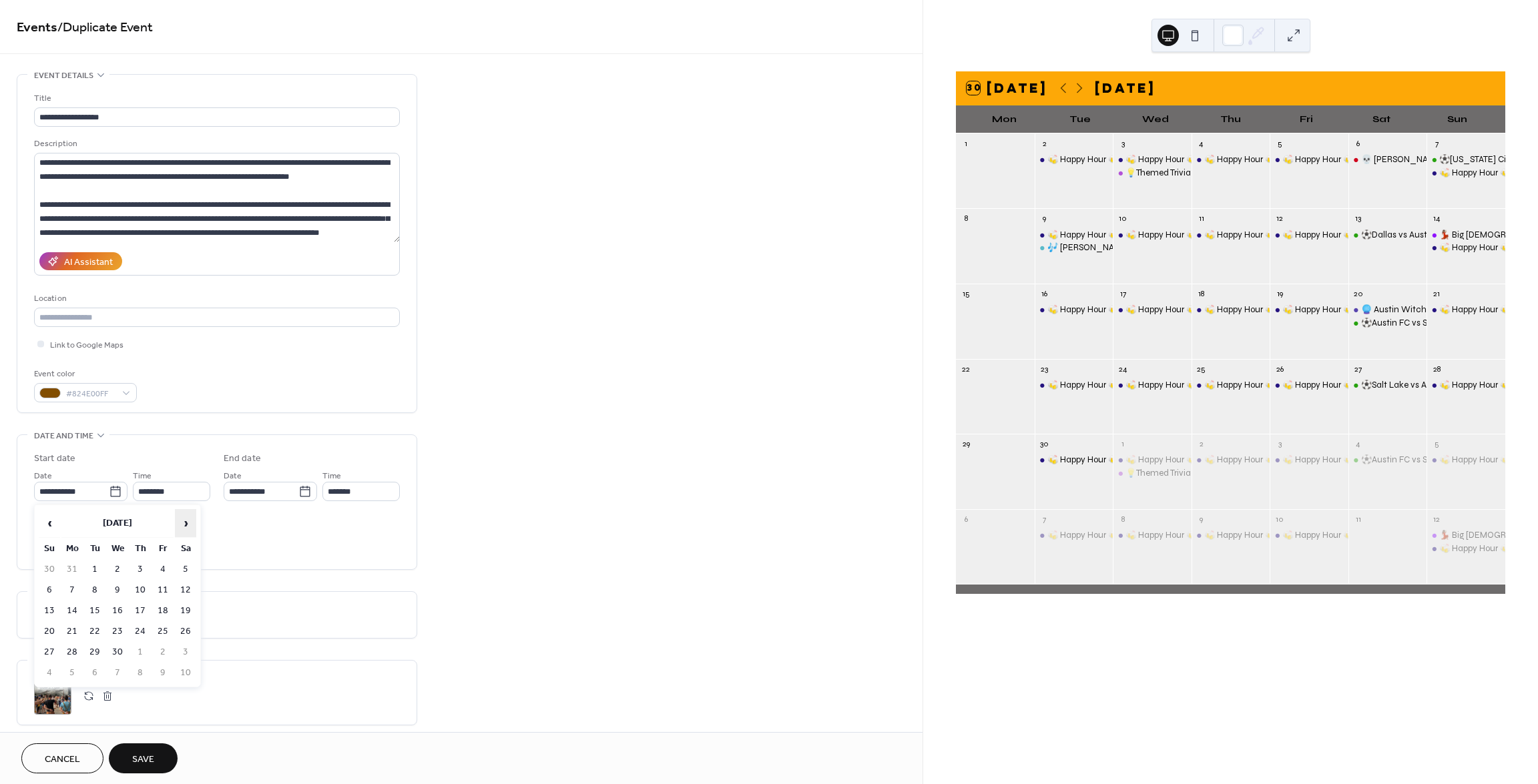 click on "›" at bounding box center [186, 523] 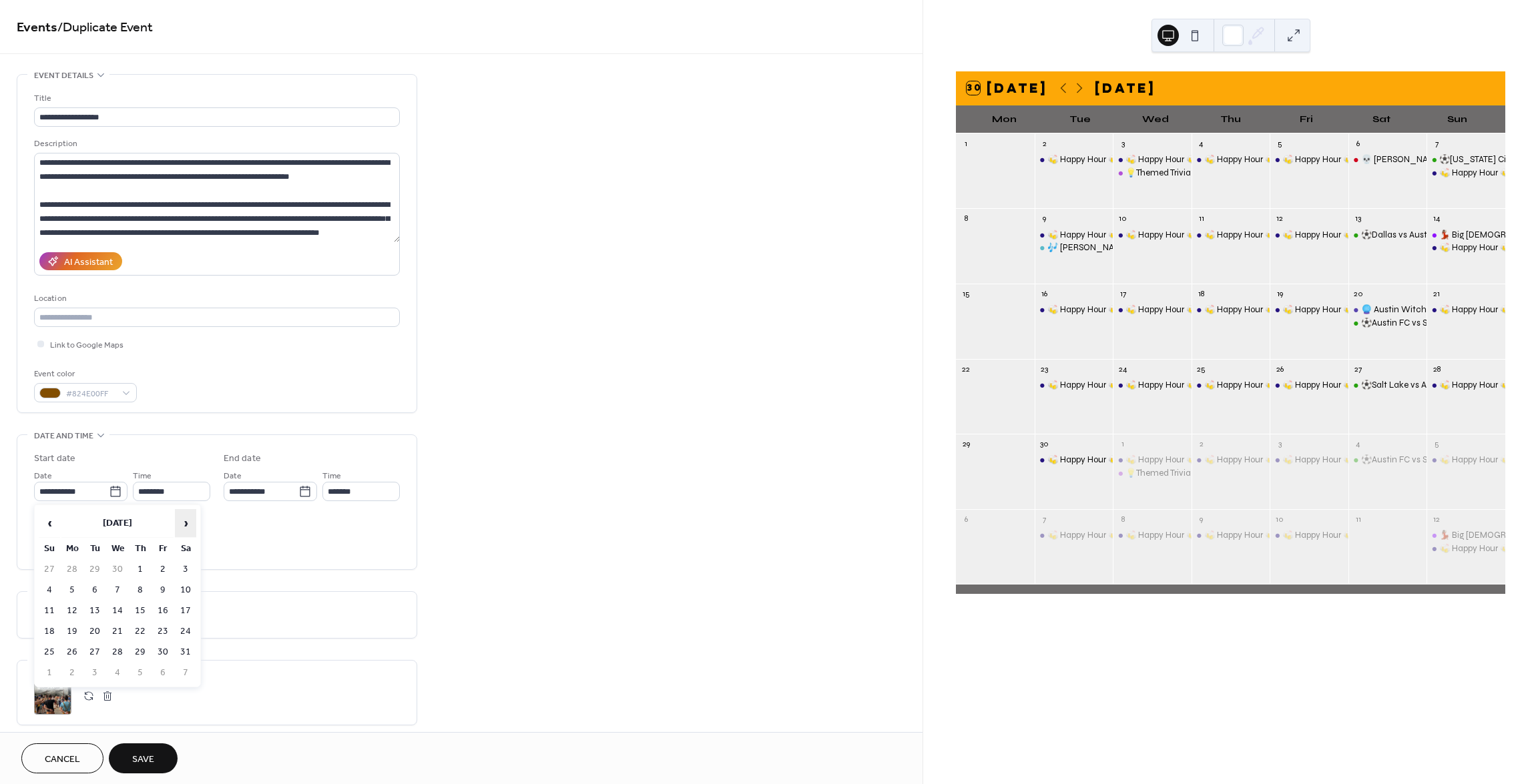 click on "›" at bounding box center (186, 523) 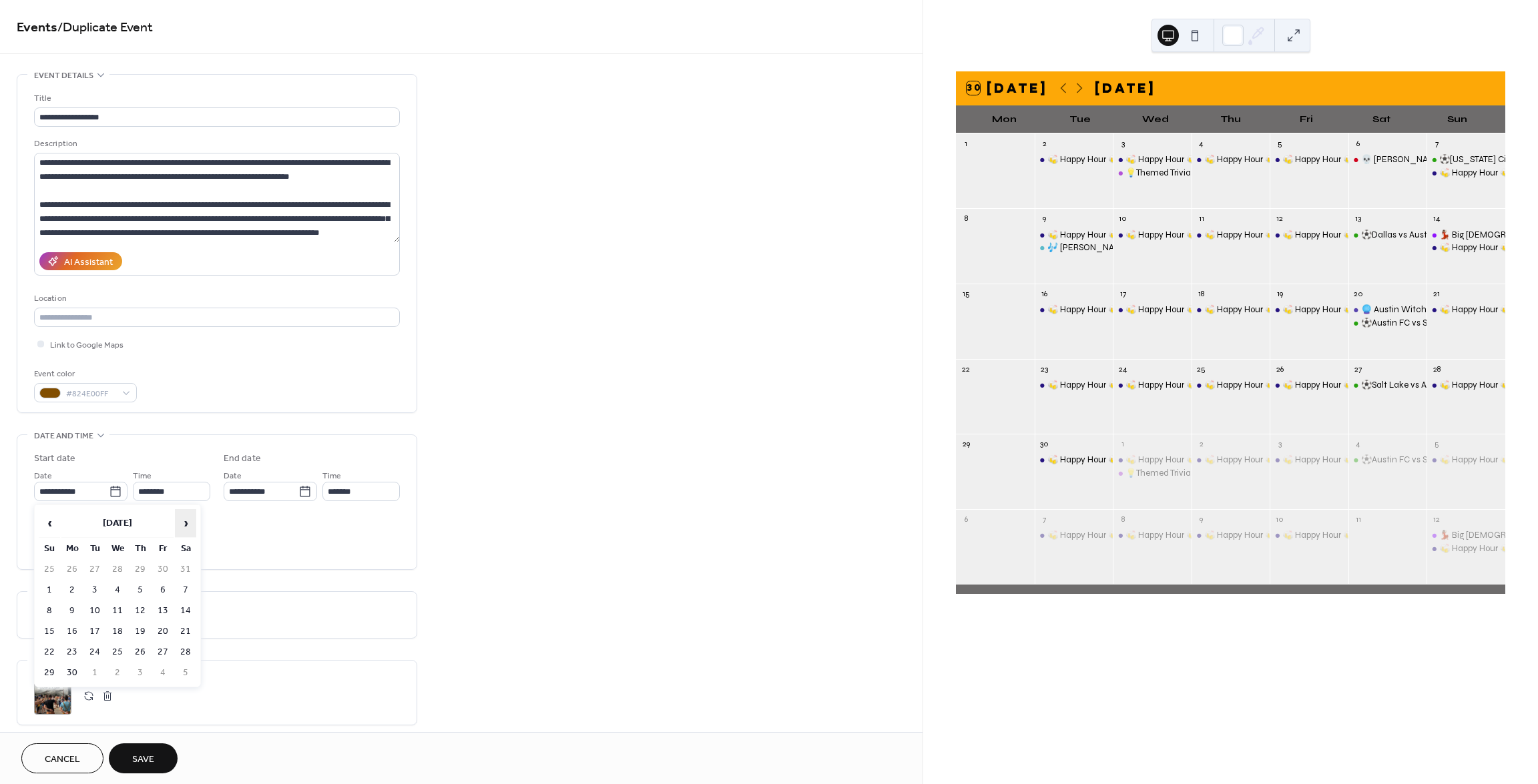 click on "›" at bounding box center (186, 523) 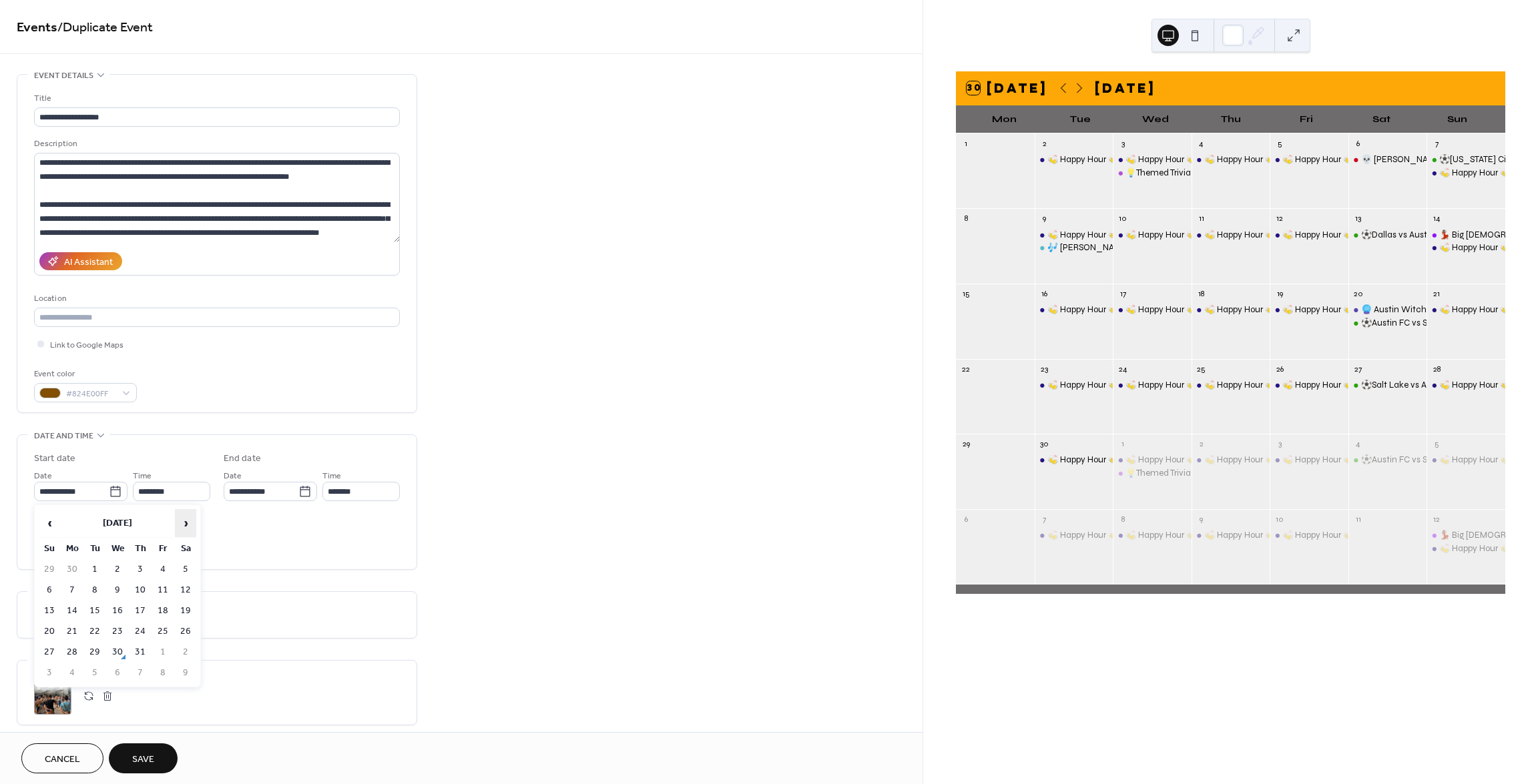 click on "›" at bounding box center [186, 523] 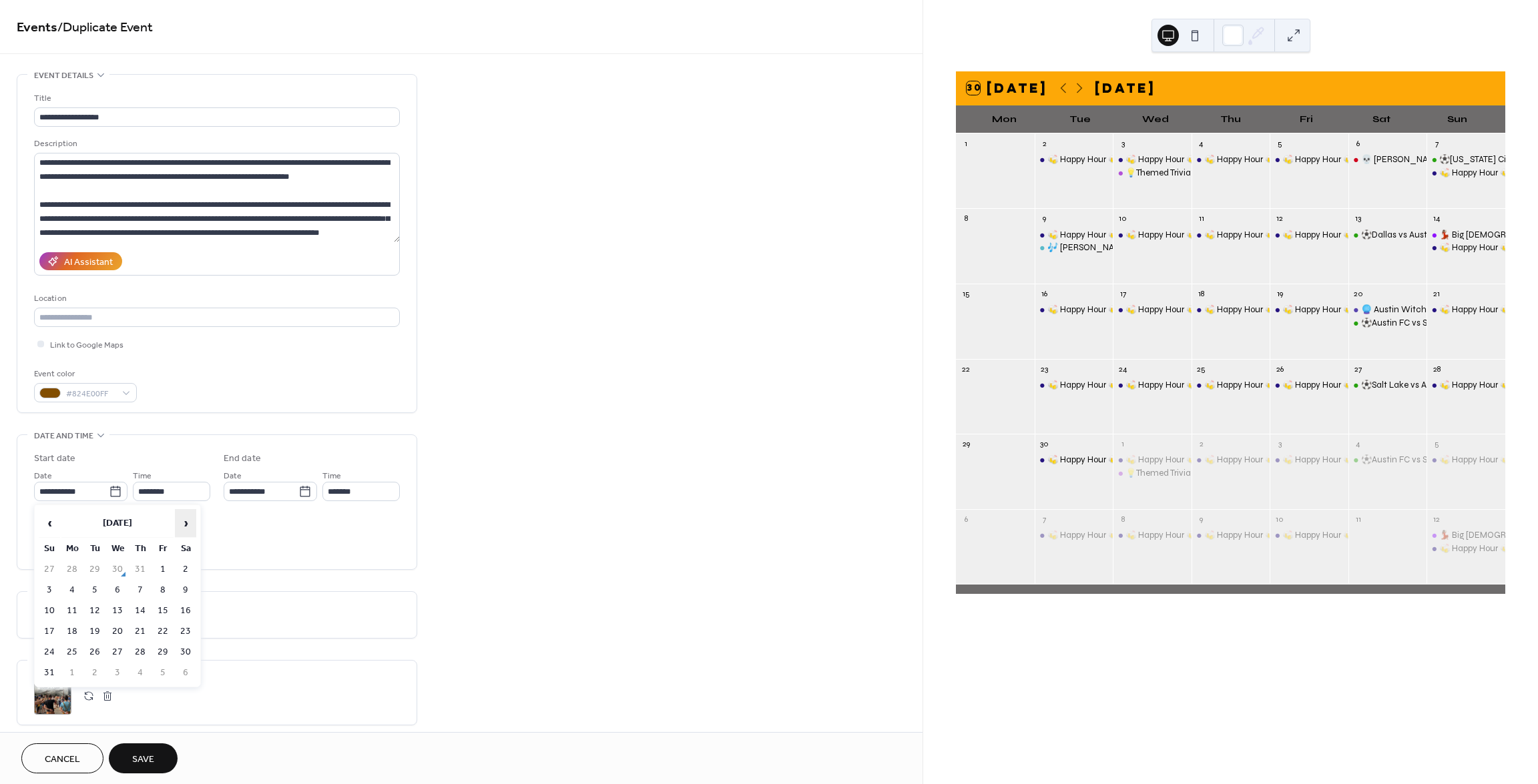 click on "›" at bounding box center [186, 523] 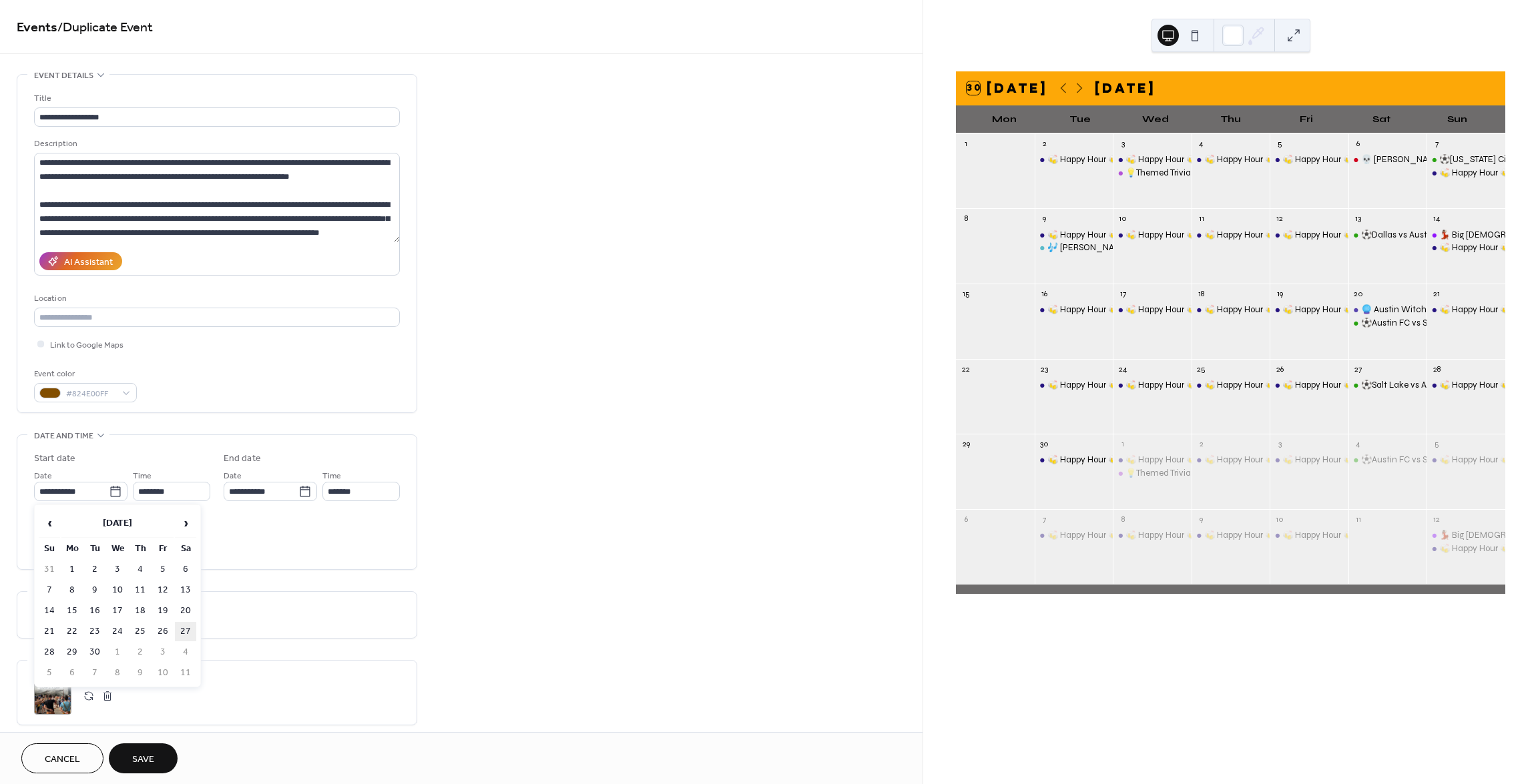 click on "27" at bounding box center [186, 631] 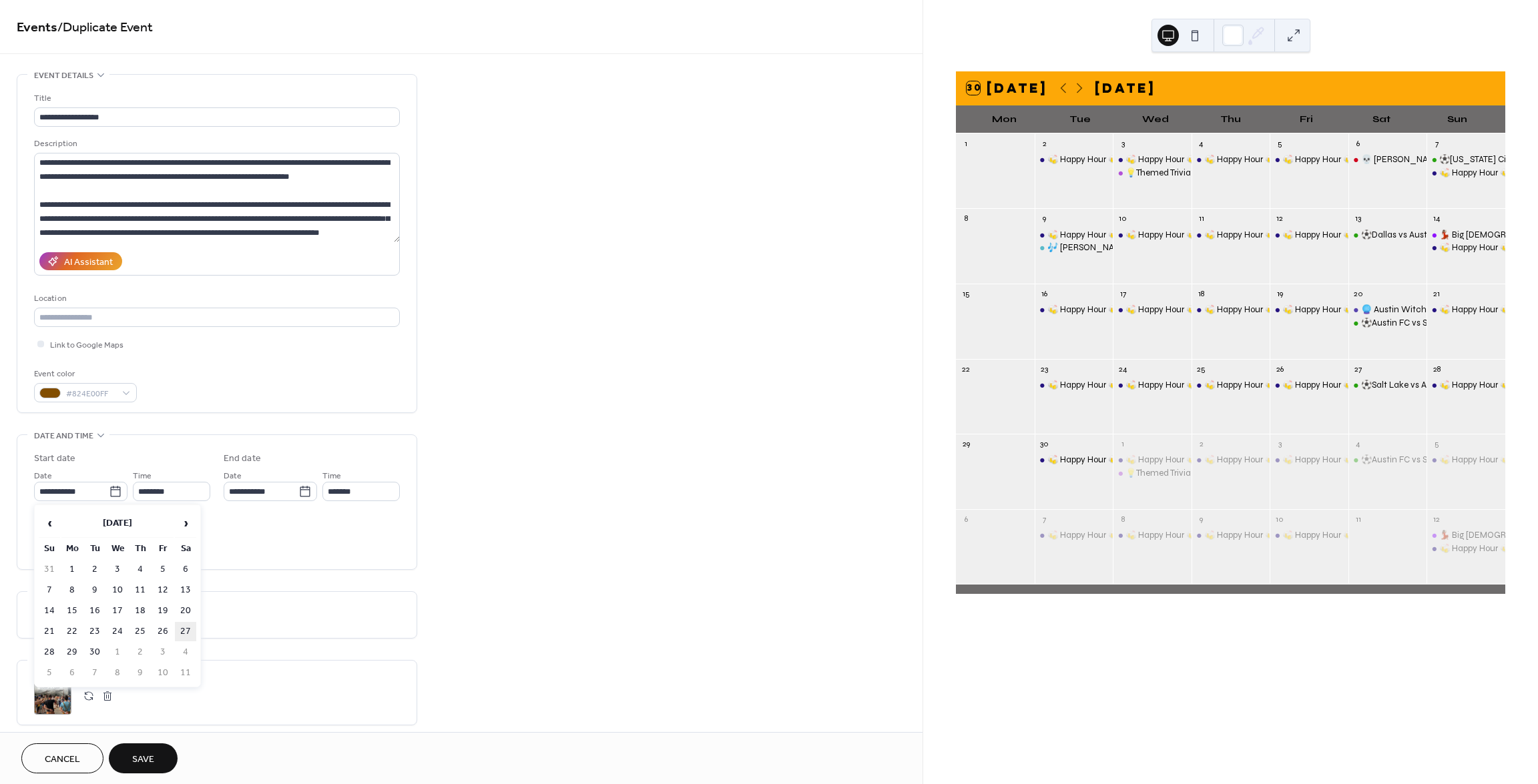 type on "**********" 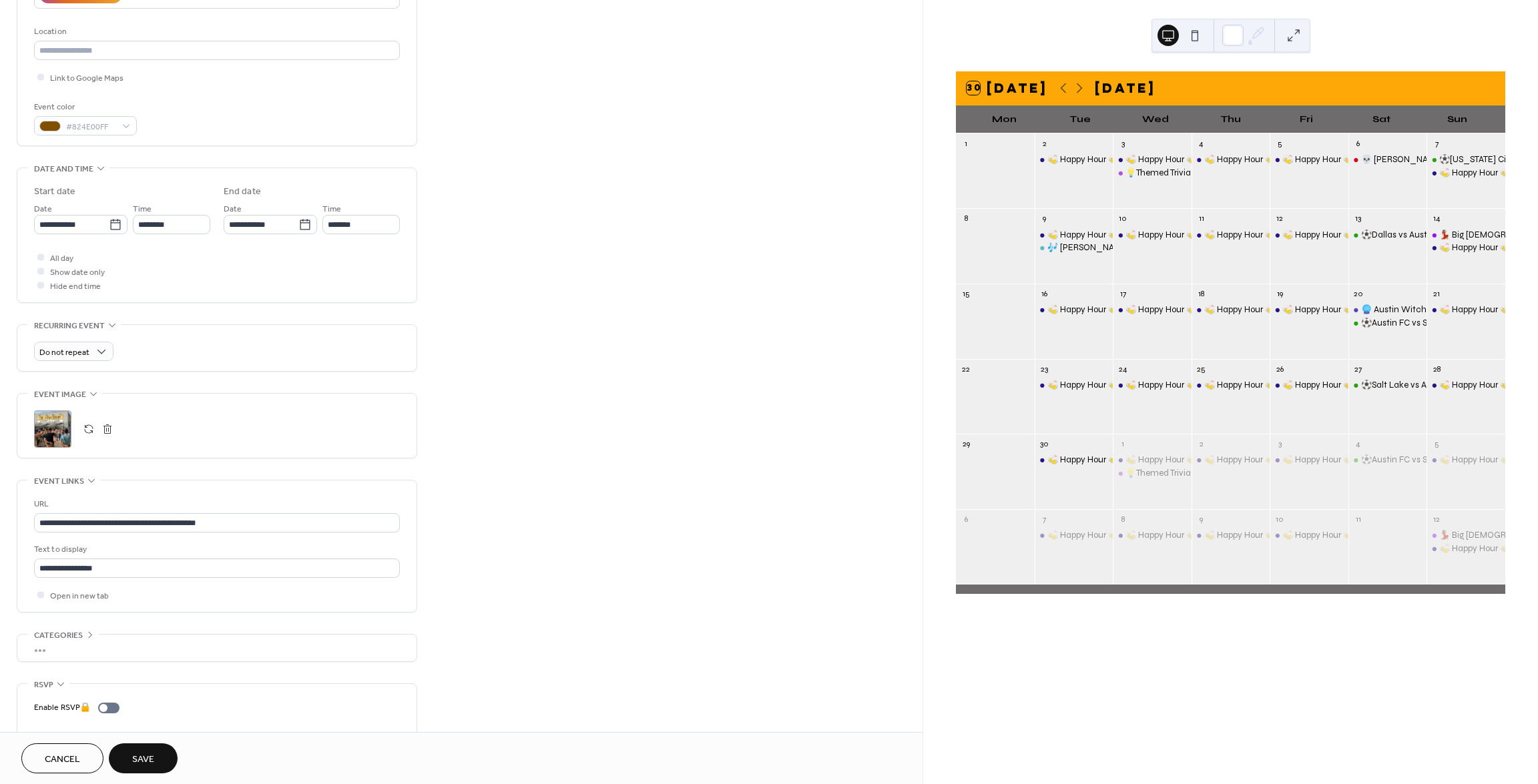 scroll, scrollTop: 304, scrollLeft: 0, axis: vertical 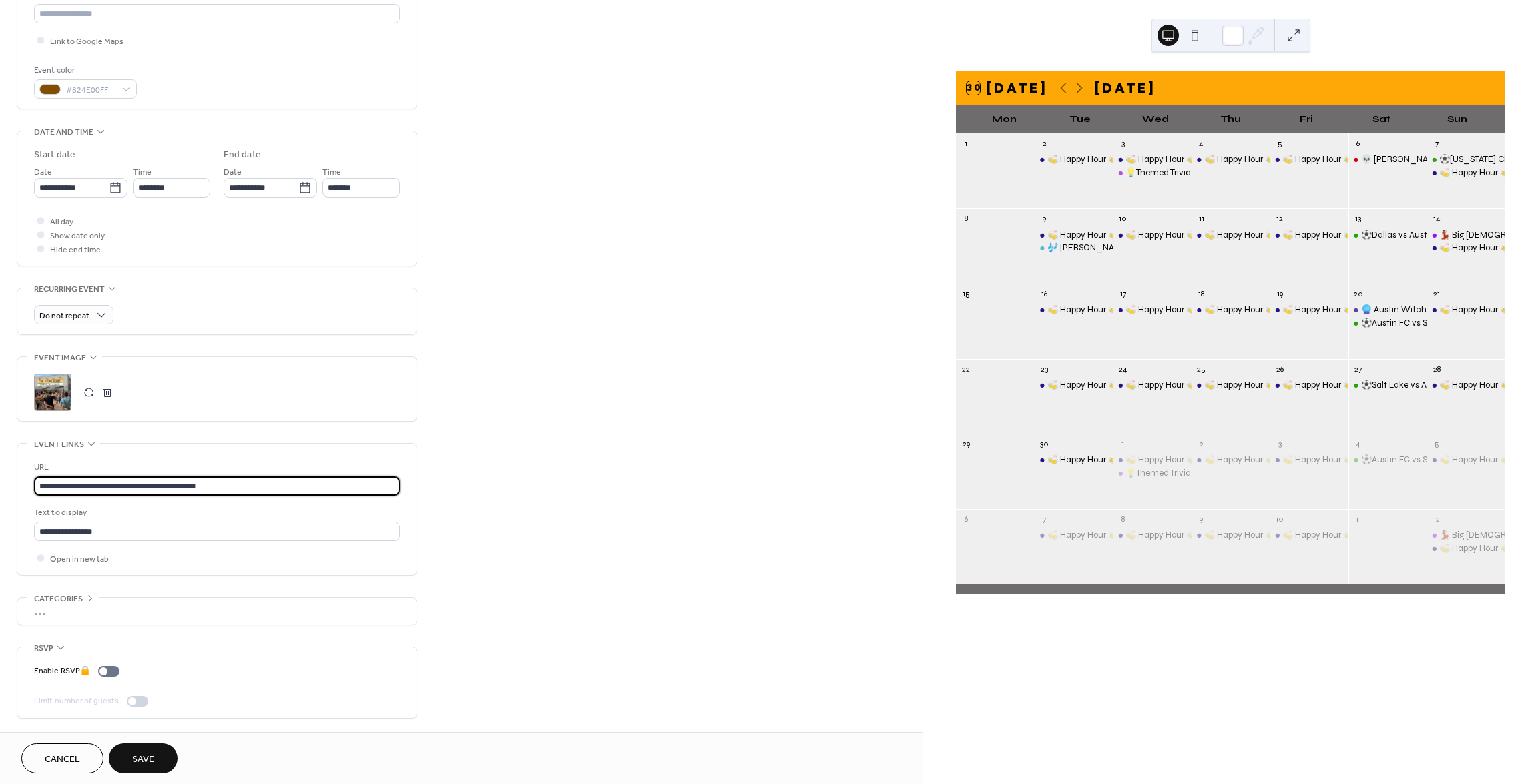 click on "**********" at bounding box center (217, 486) 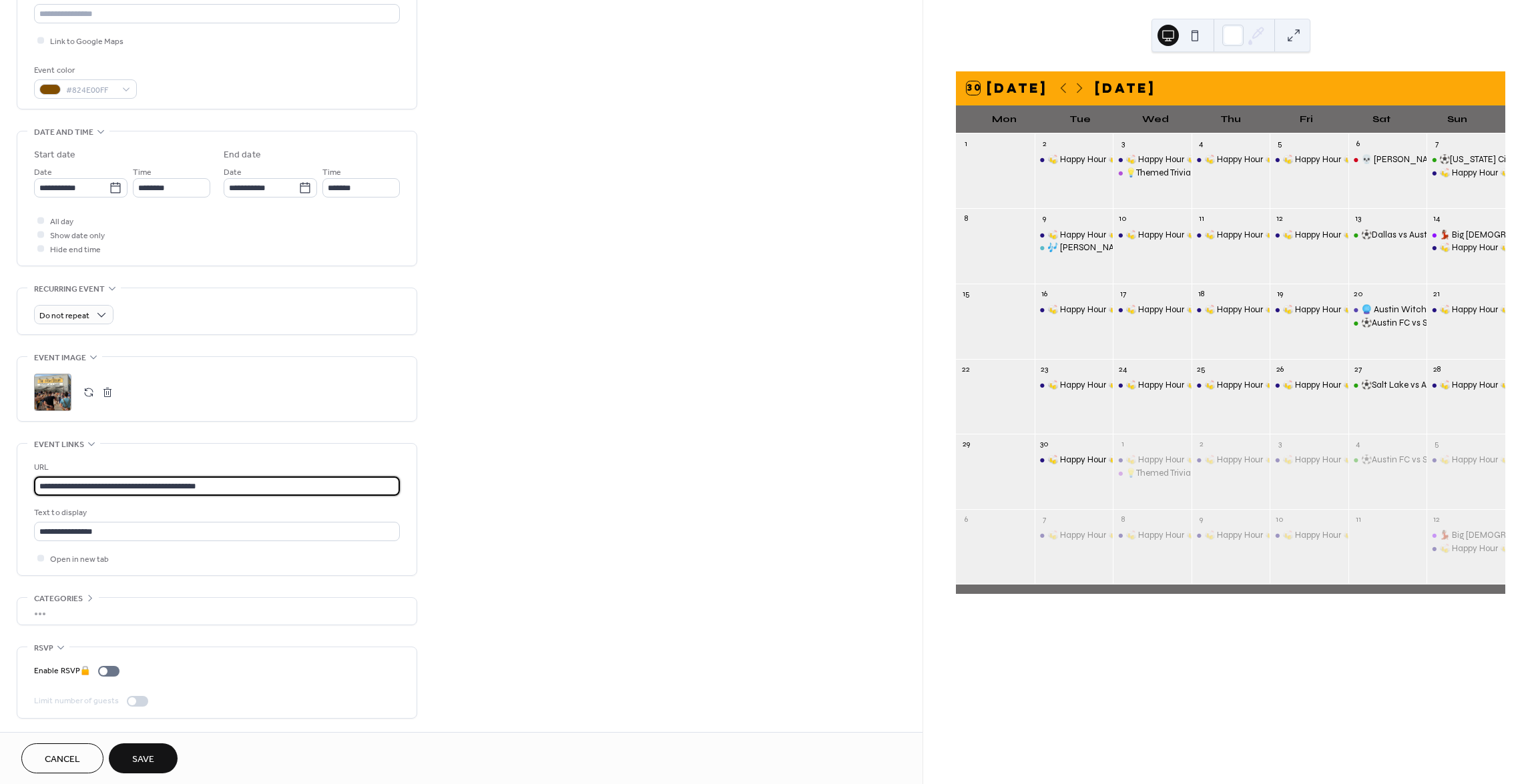 drag, startPoint x: 254, startPoint y: 486, endPoint x: 8, endPoint y: 490, distance: 246.03252 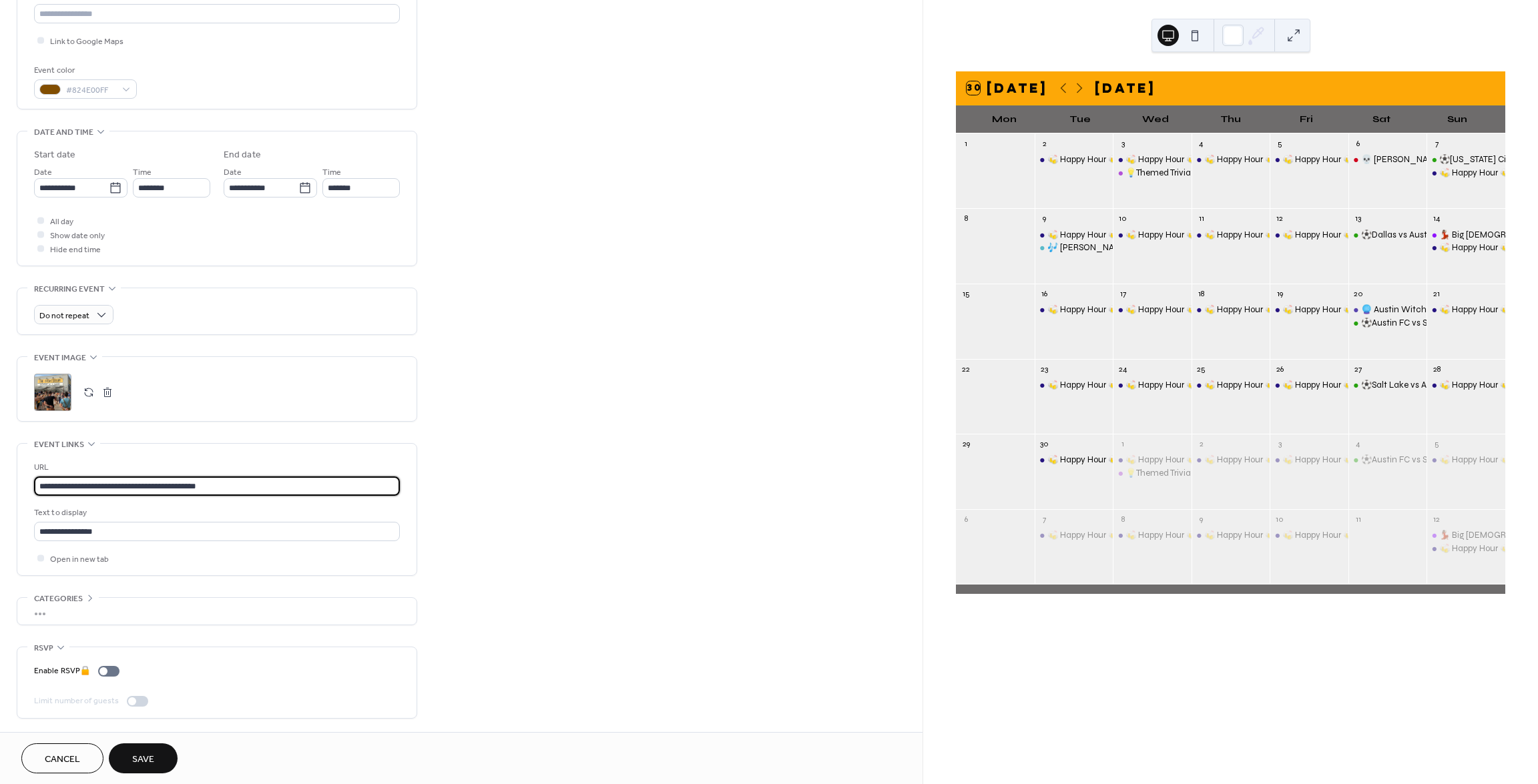click on "**********" at bounding box center [461, 251] 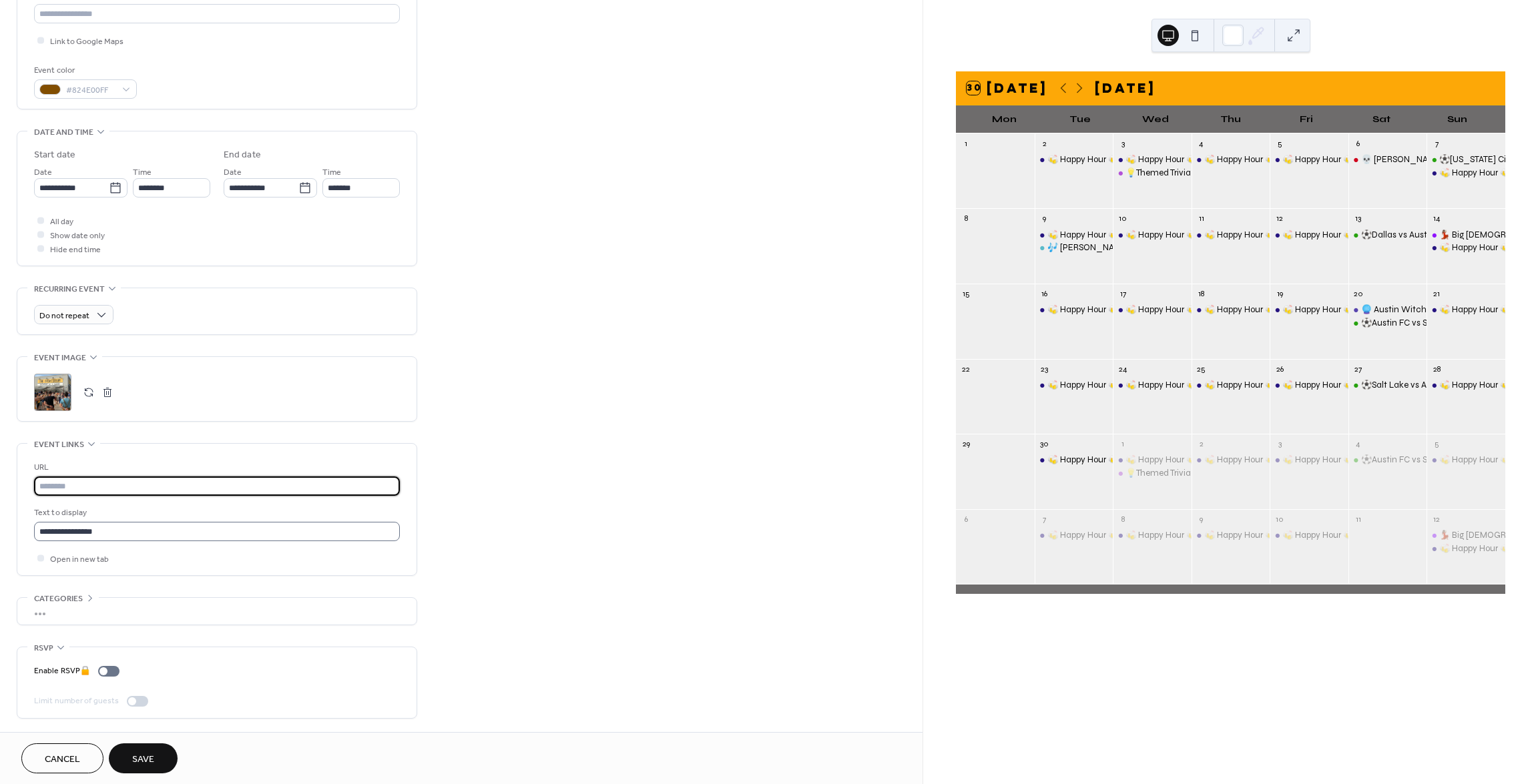 type 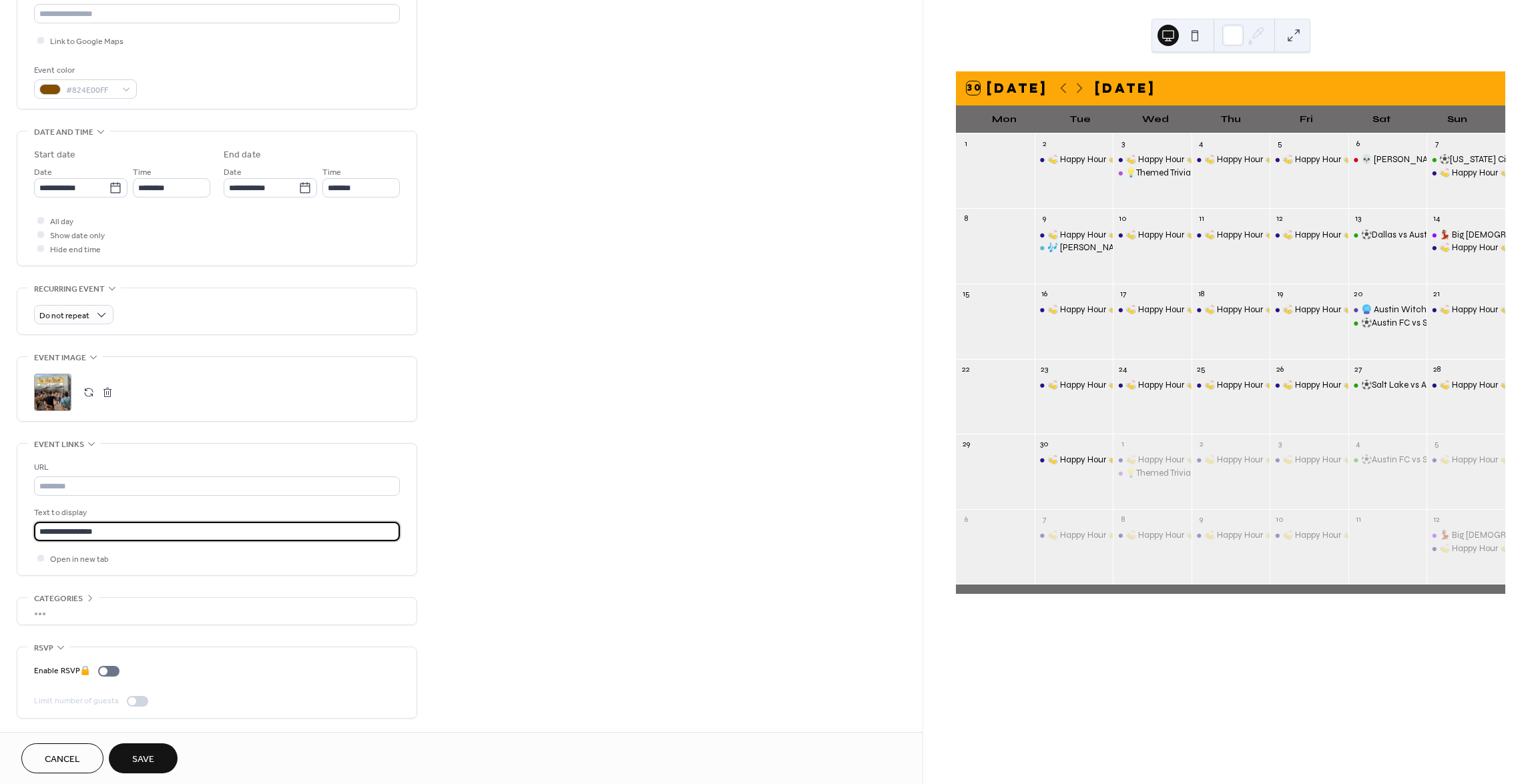 drag, startPoint x: 111, startPoint y: 532, endPoint x: -55, endPoint y: 522, distance: 166.3009 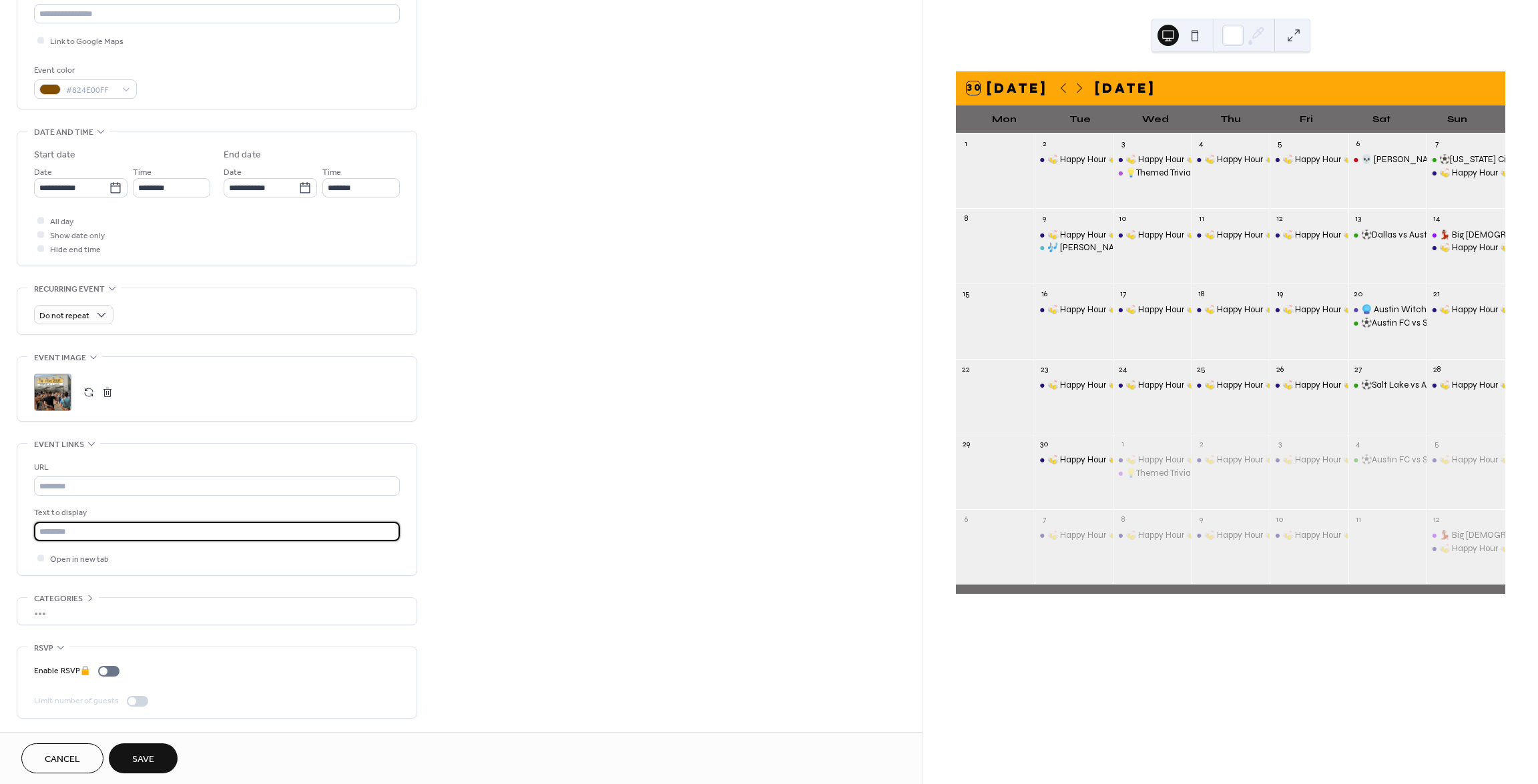 type 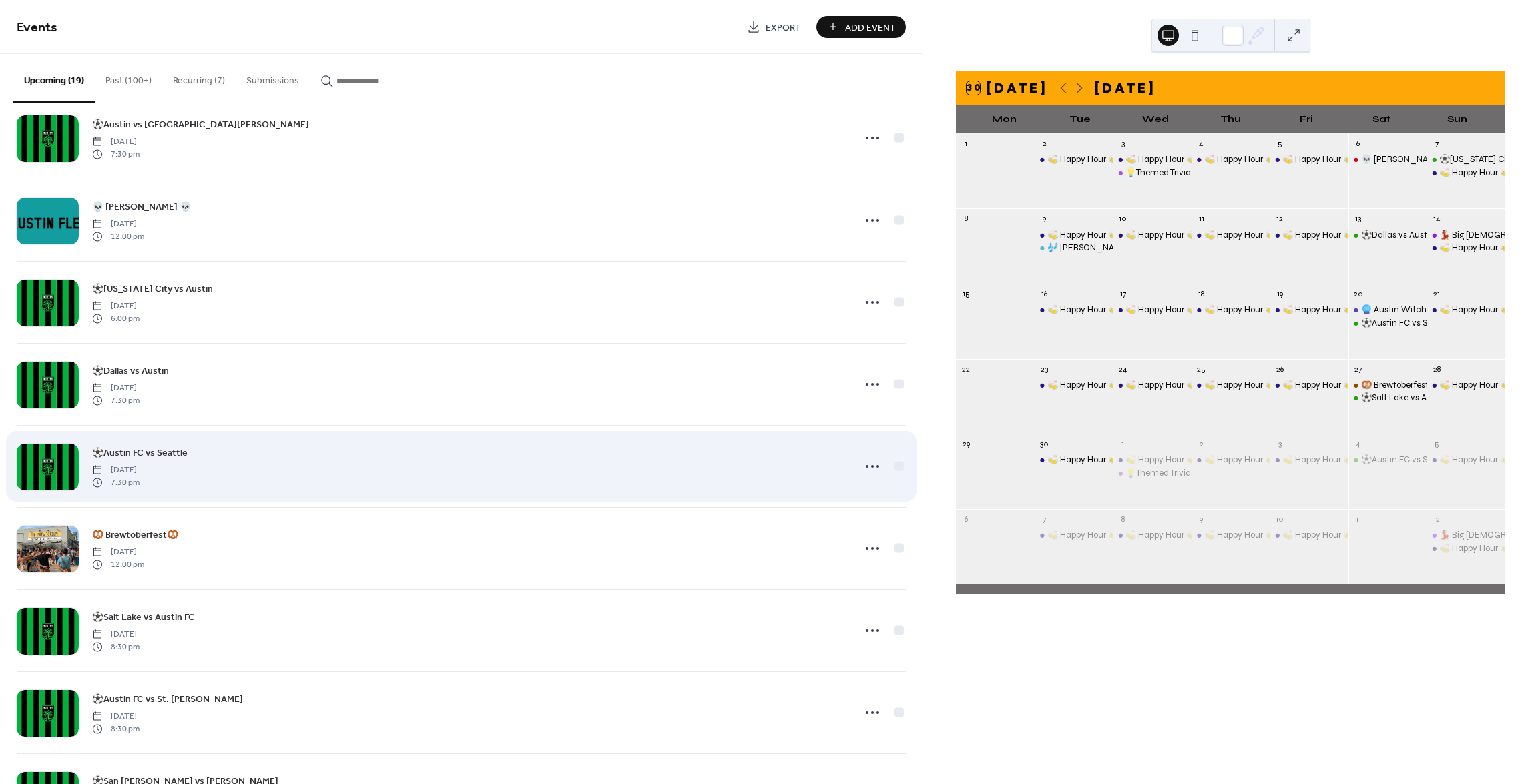scroll, scrollTop: 667, scrollLeft: 0, axis: vertical 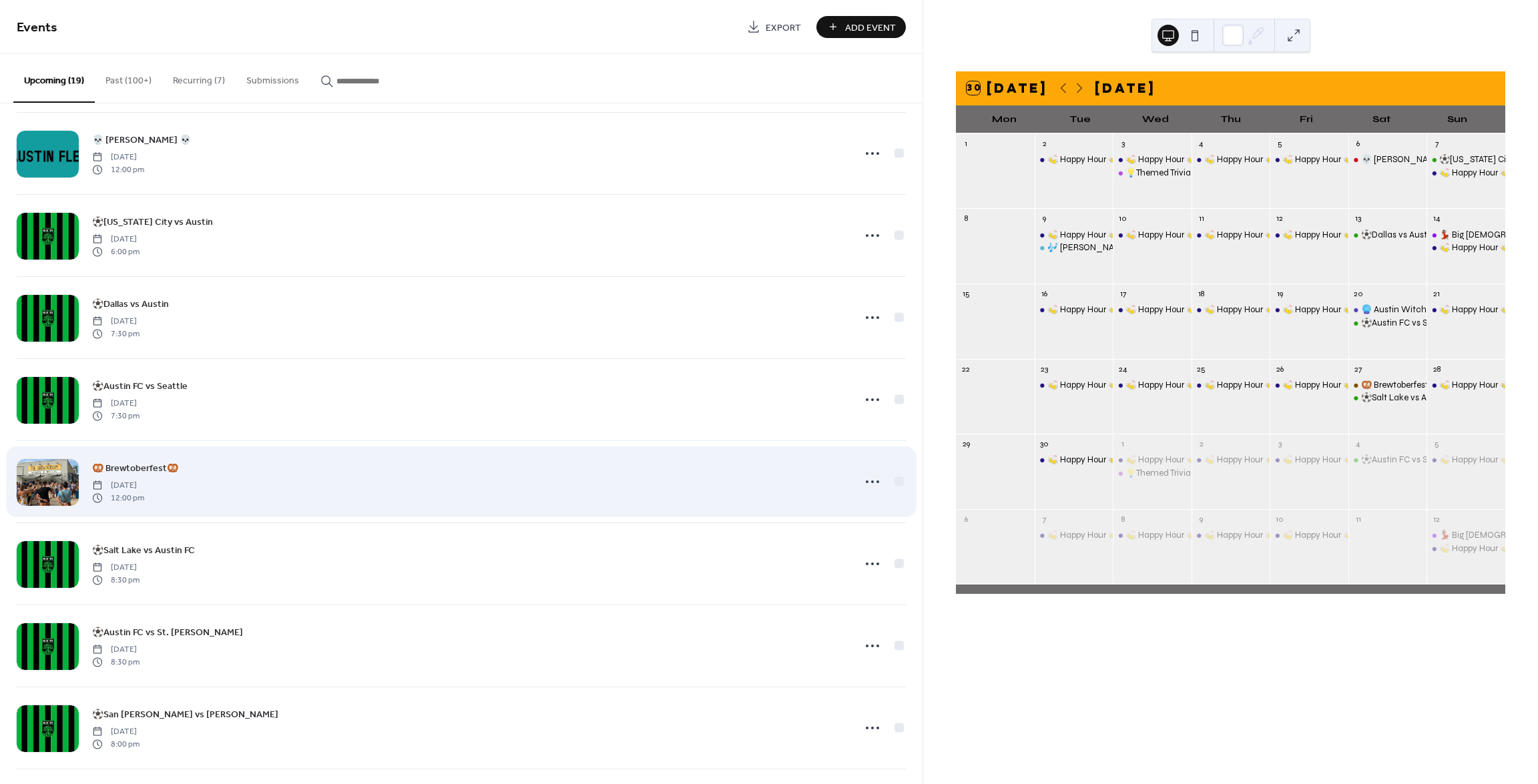 click on "🥨 Brewtoberfest🥨 [DATE] 12:00 pm" at bounding box center (469, 482) 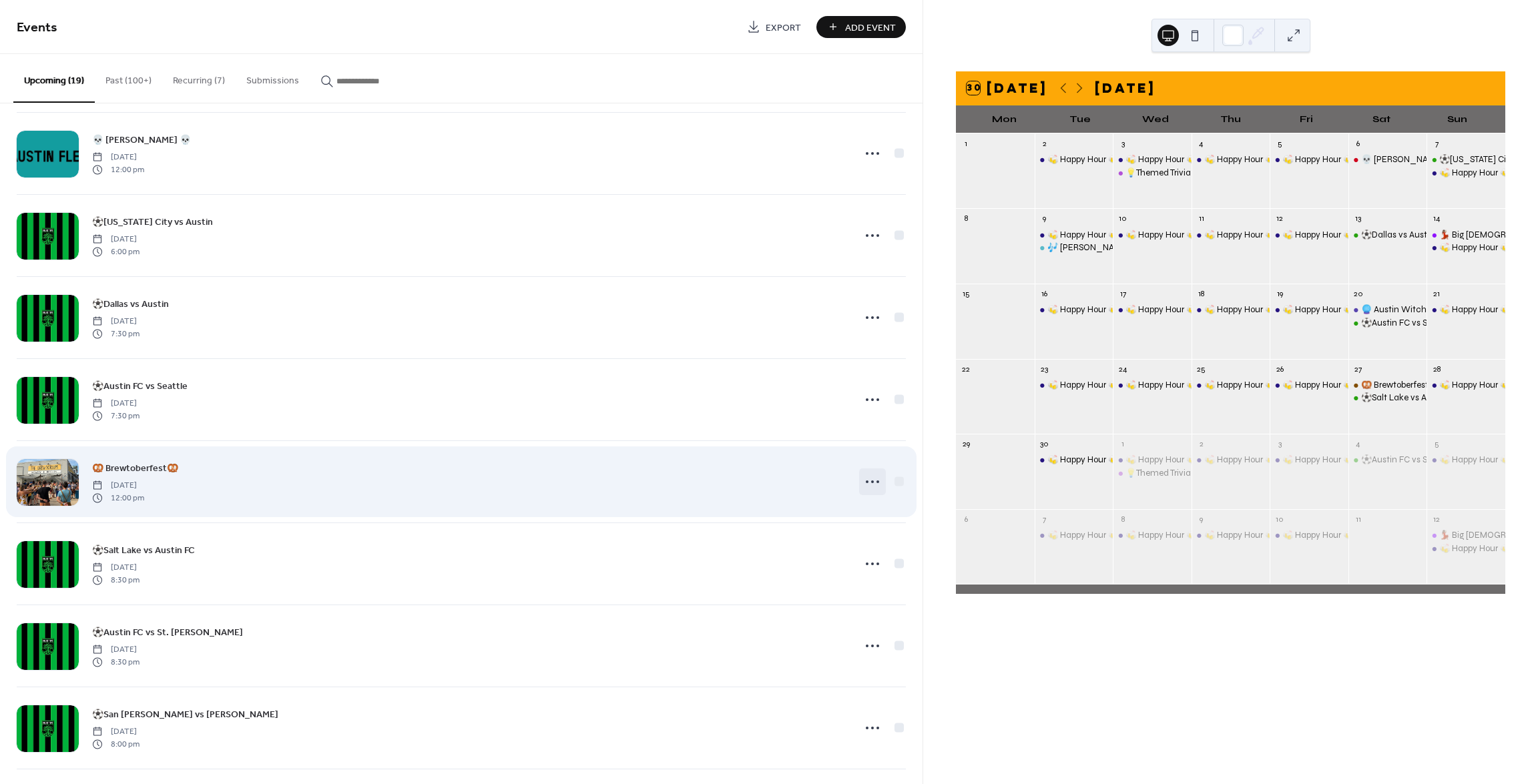 click 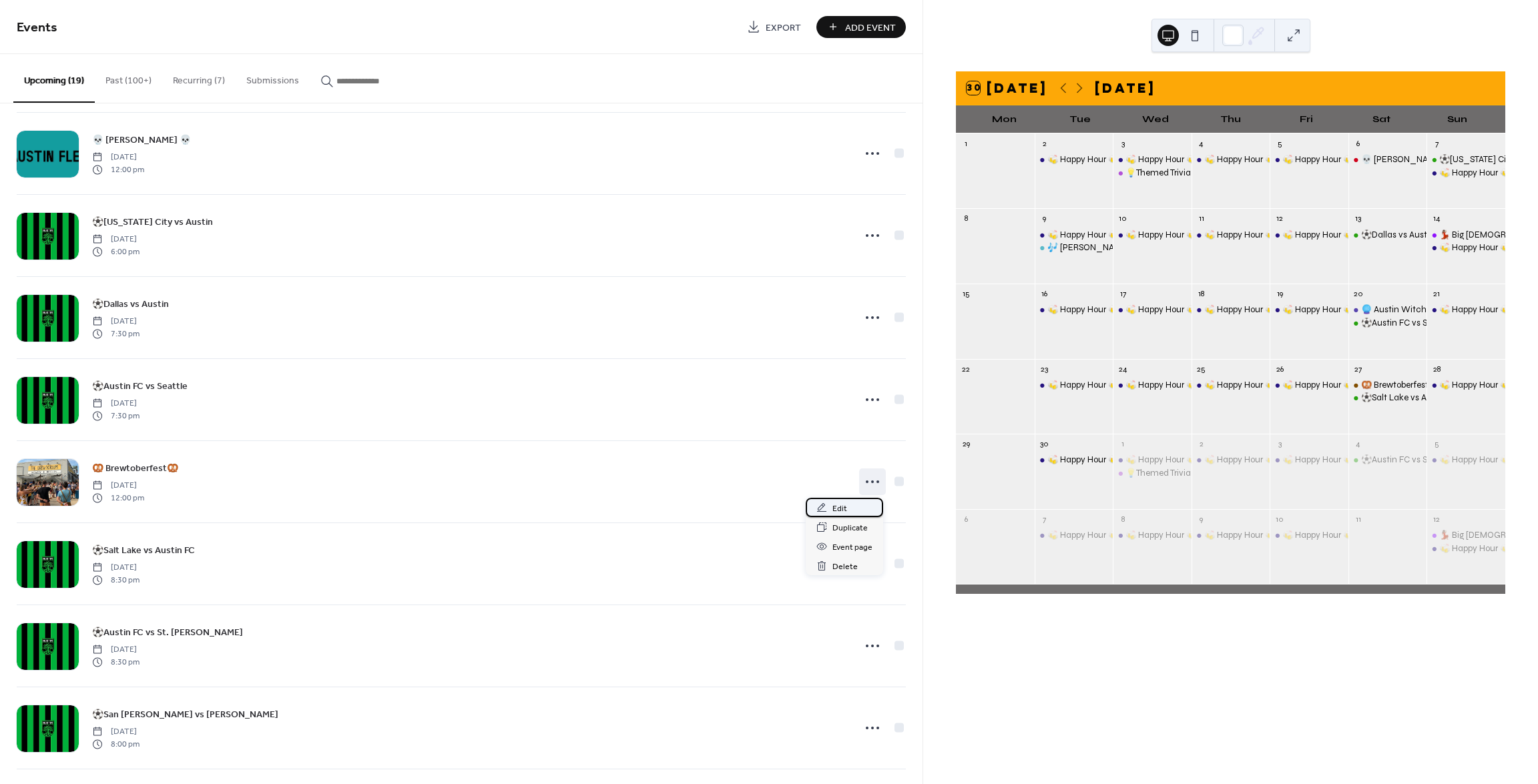 click on "Edit" at bounding box center (844, 507) 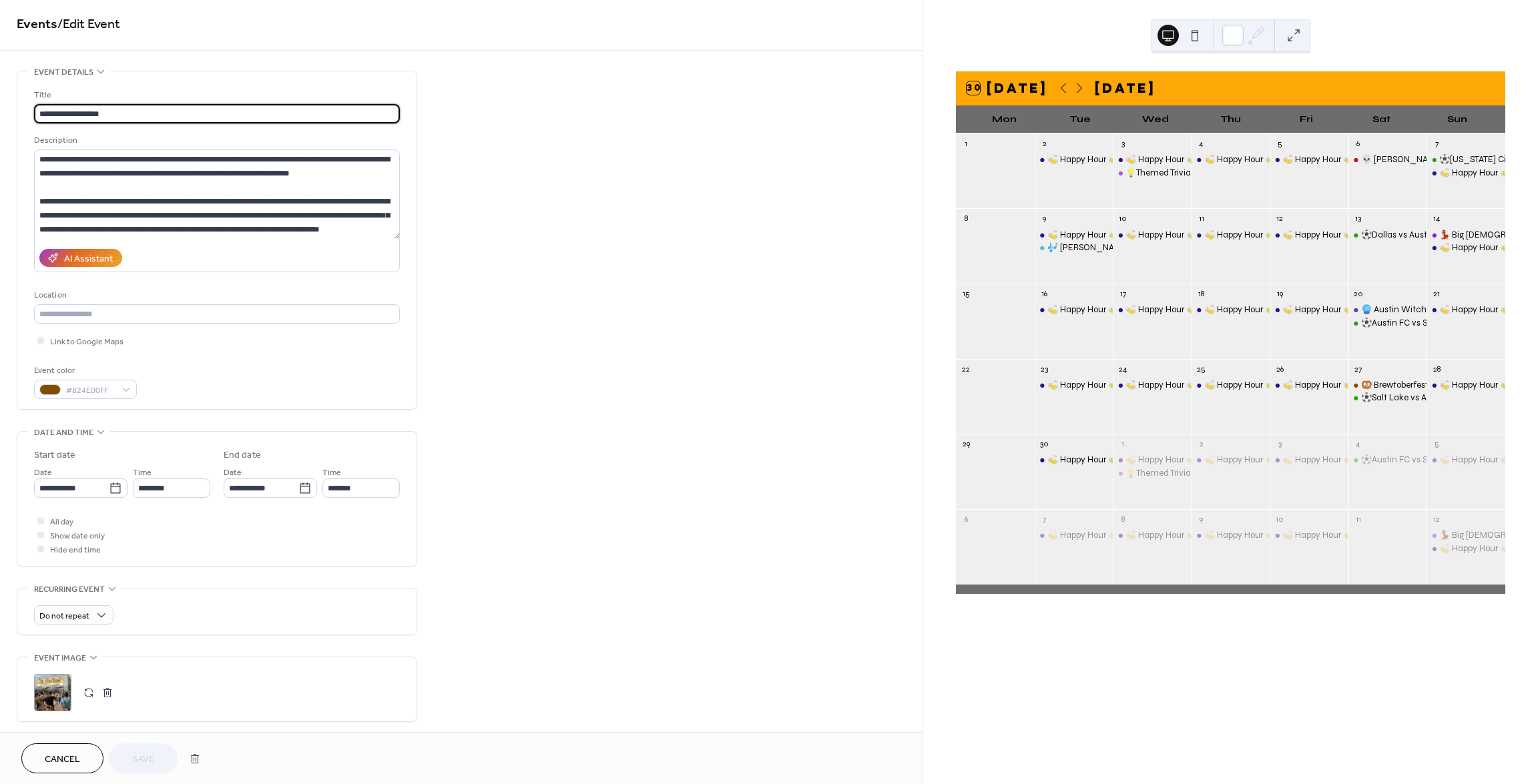 scroll, scrollTop: 0, scrollLeft: 0, axis: both 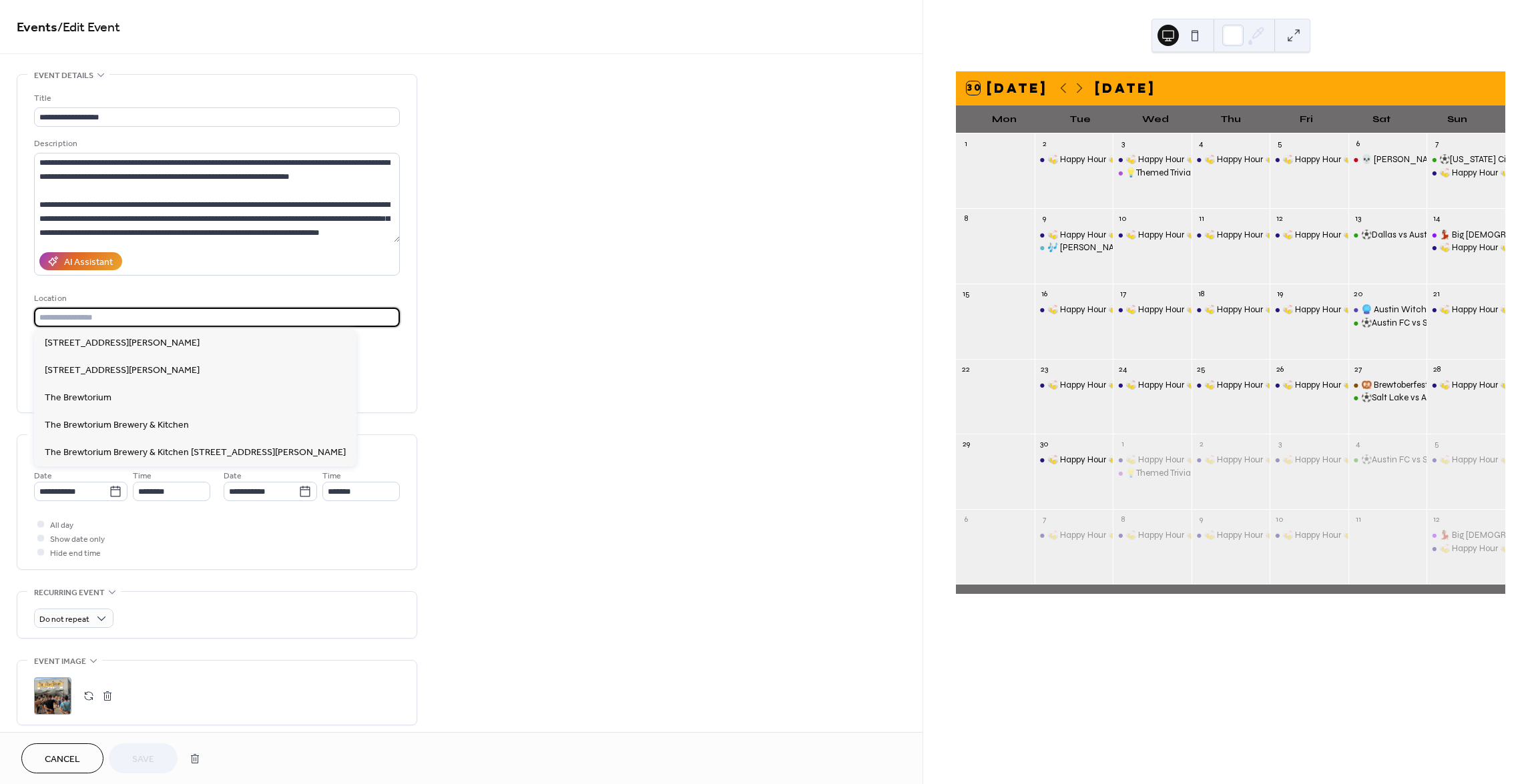 click at bounding box center (217, 317) 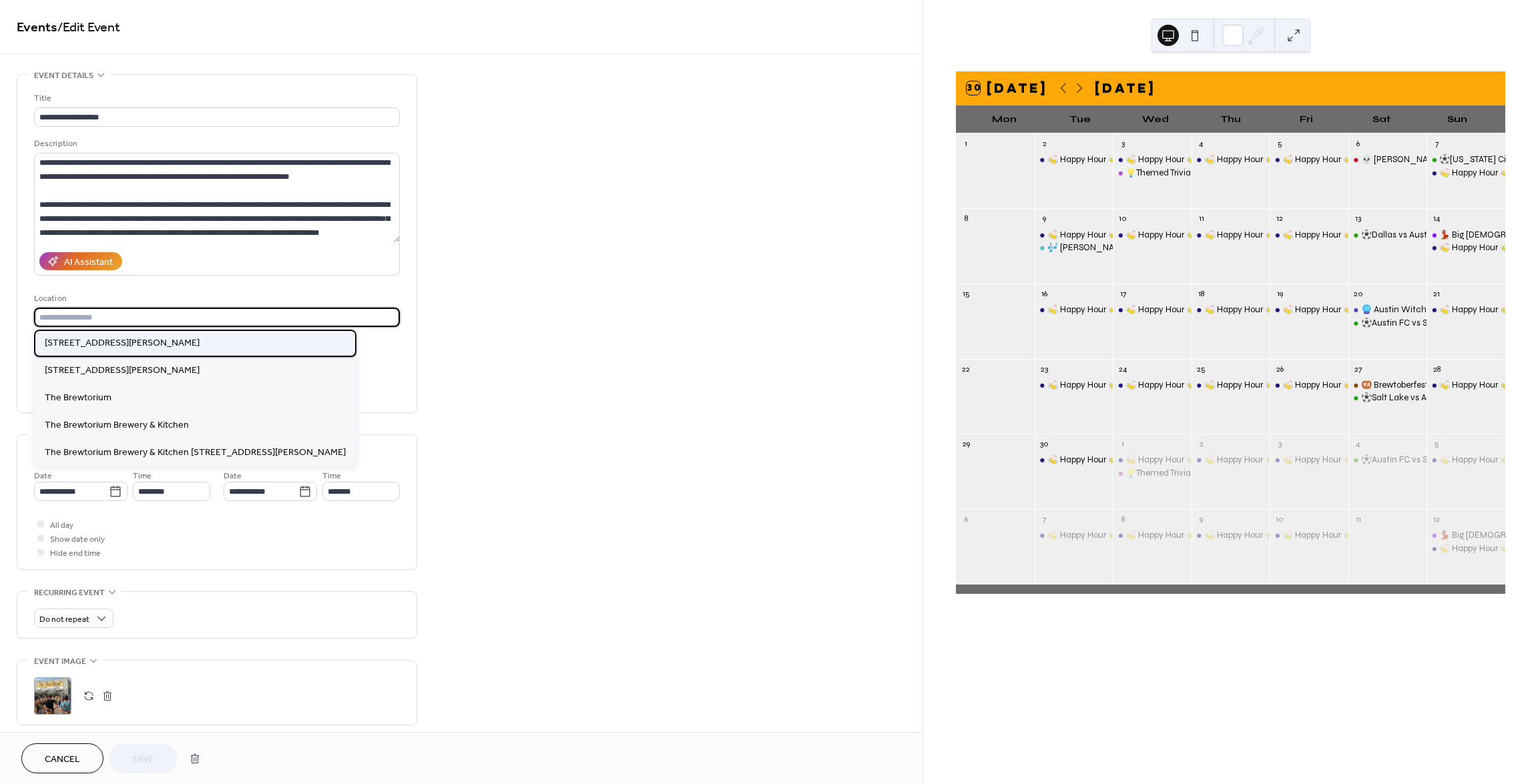 click on "[STREET_ADDRESS][PERSON_NAME]" at bounding box center (122, 343) 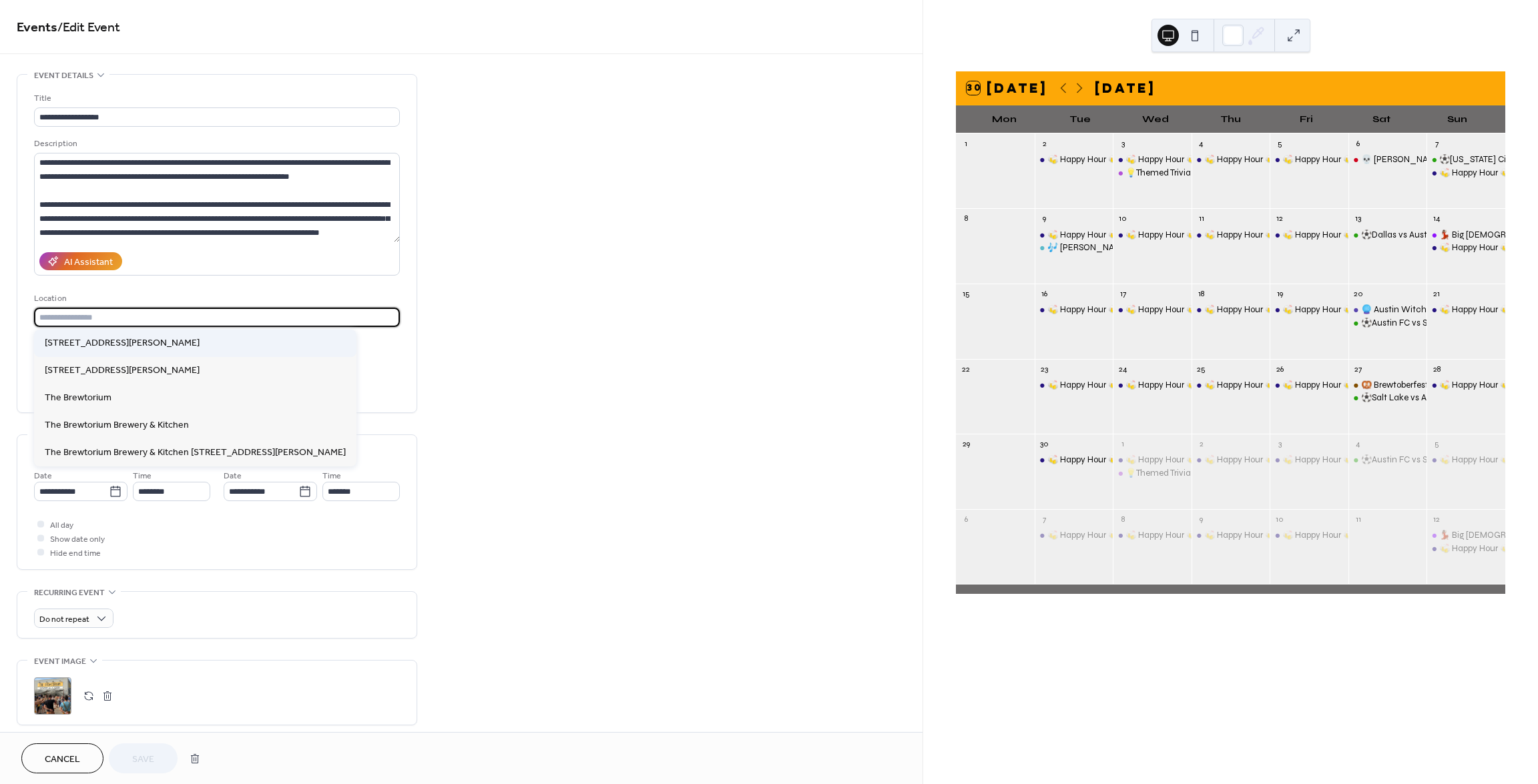 type on "**********" 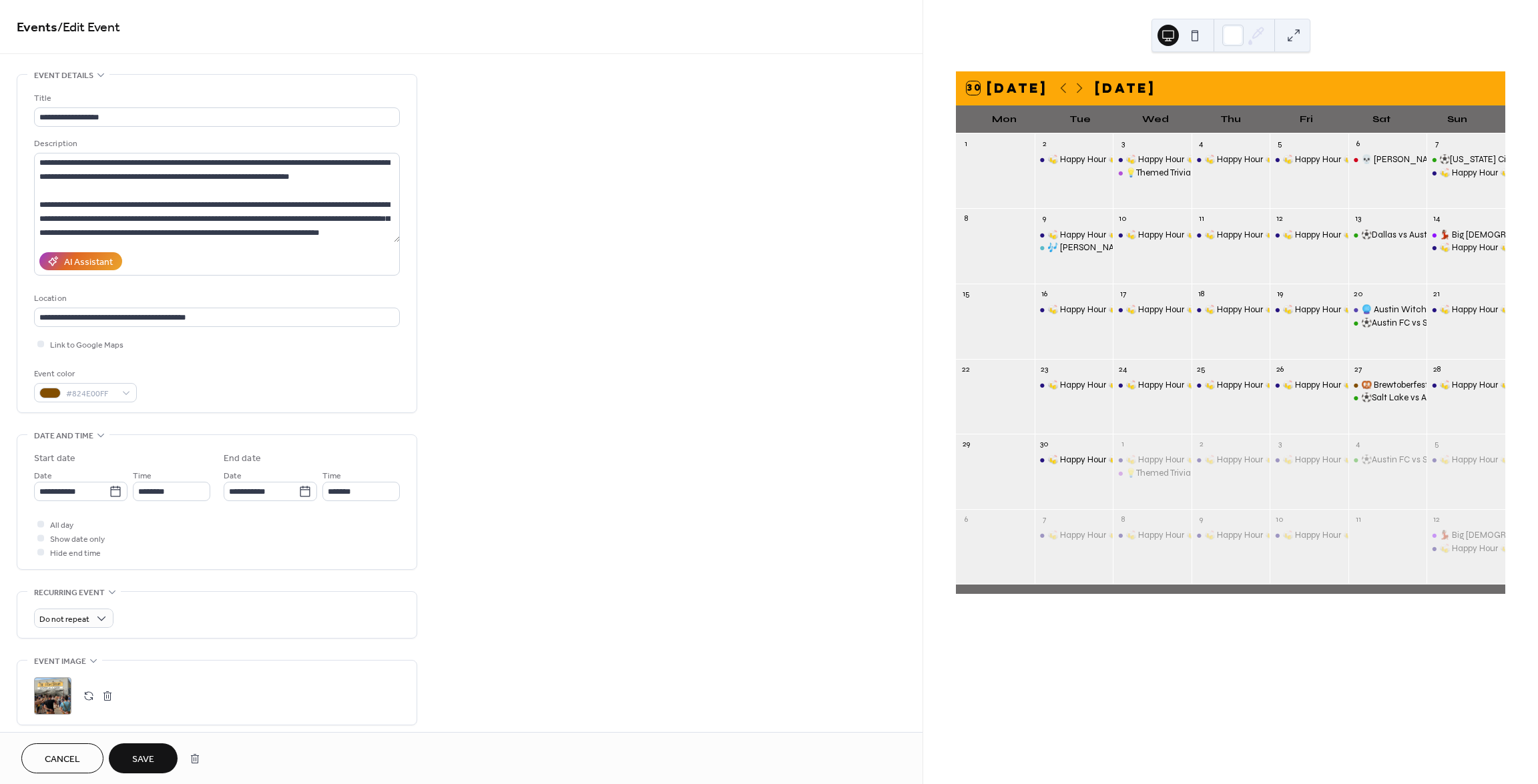 click on "Save" at bounding box center [143, 759] 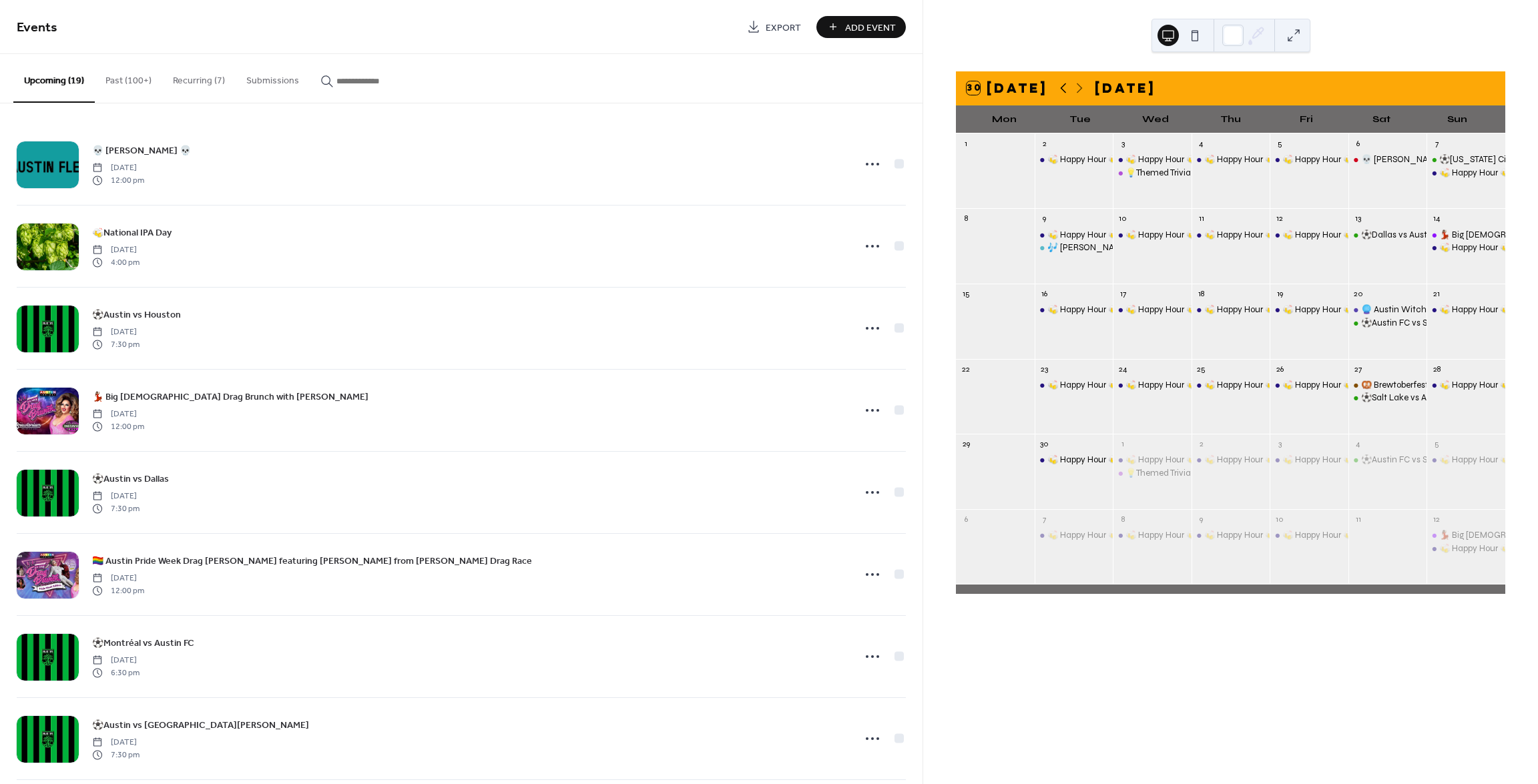 click 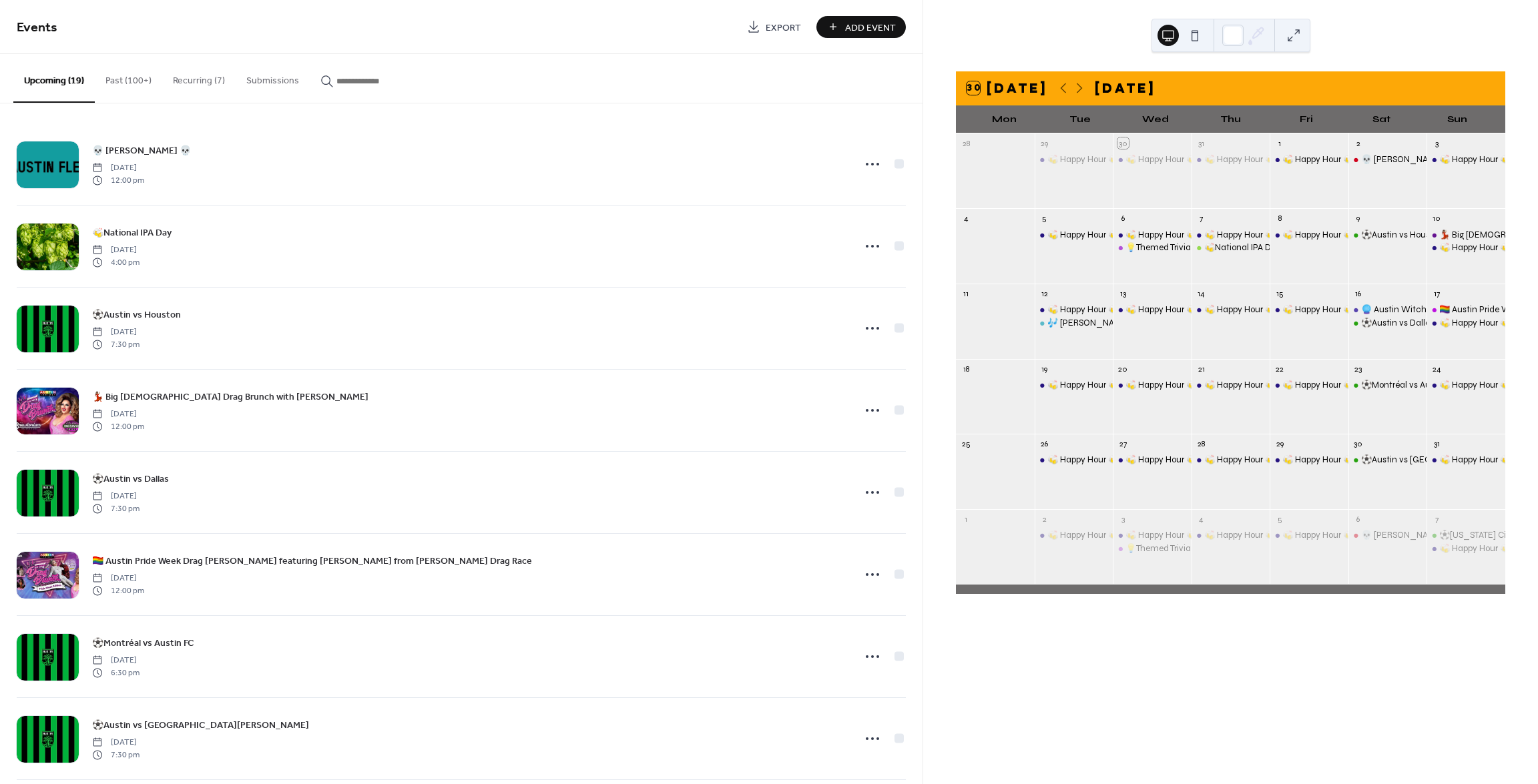 click on "🍻 Happy Hour 🍻" at bounding box center [1309, 254] 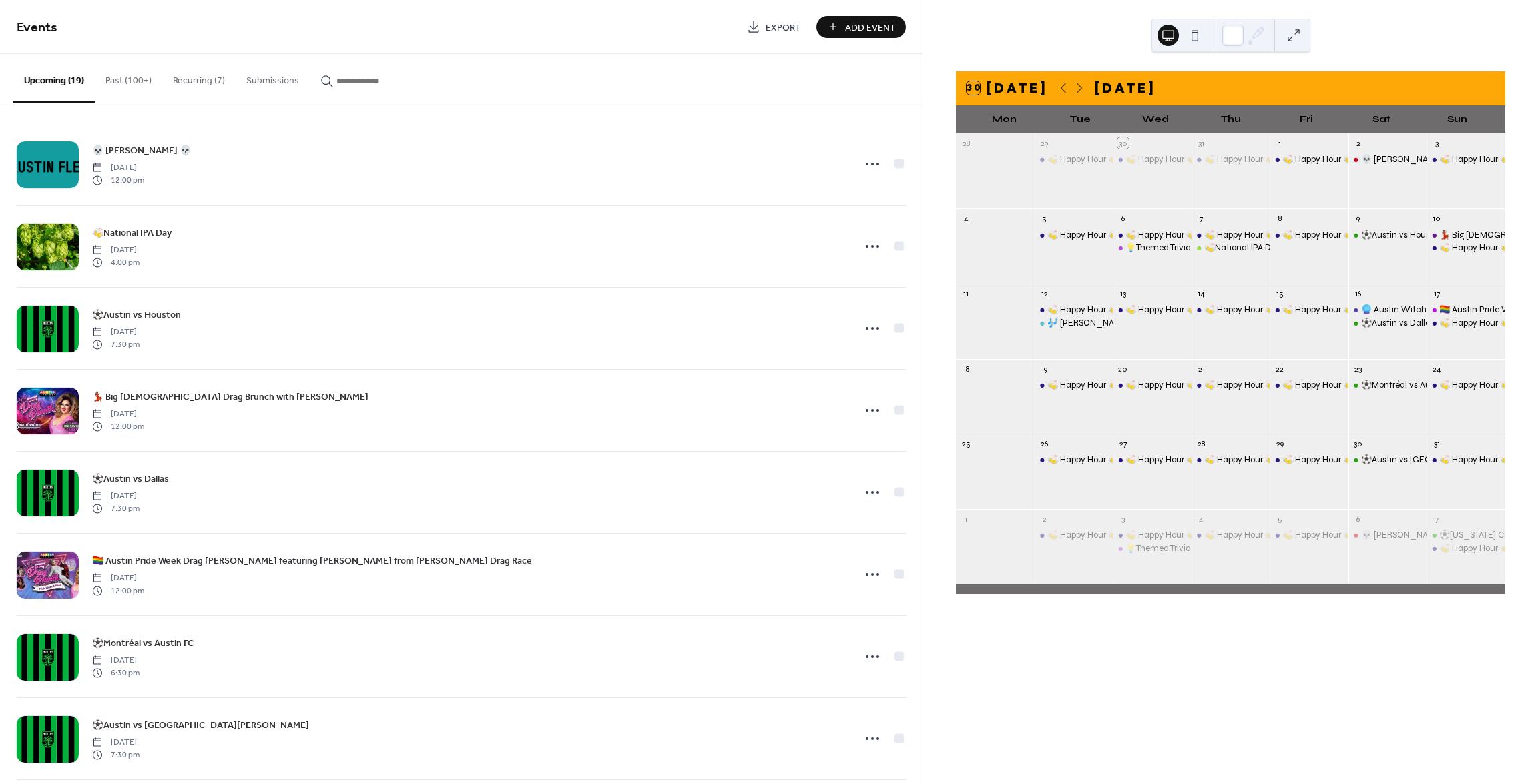 click on "Add Event" at bounding box center (870, 27) 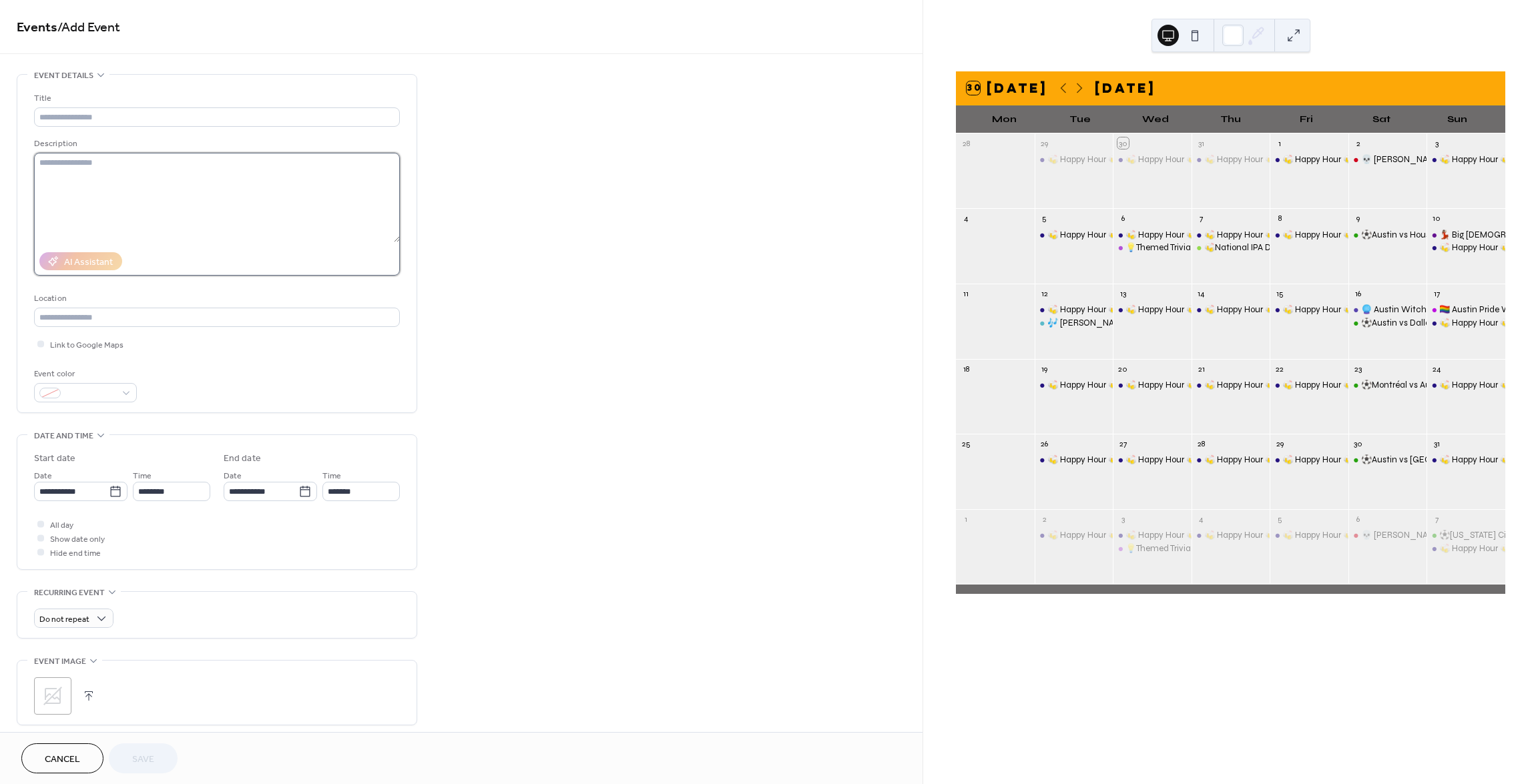 click at bounding box center [217, 198] 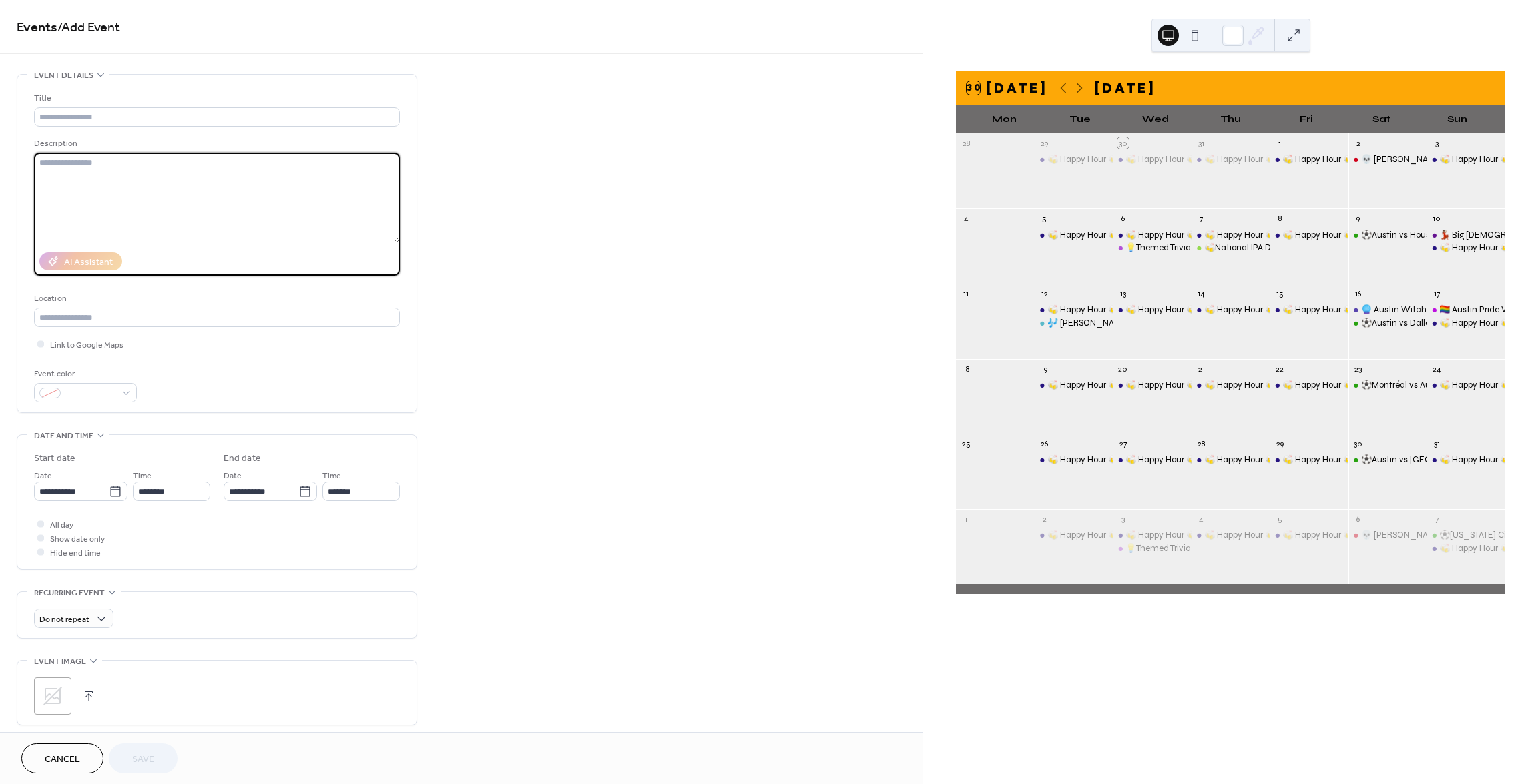 paste on "**********" 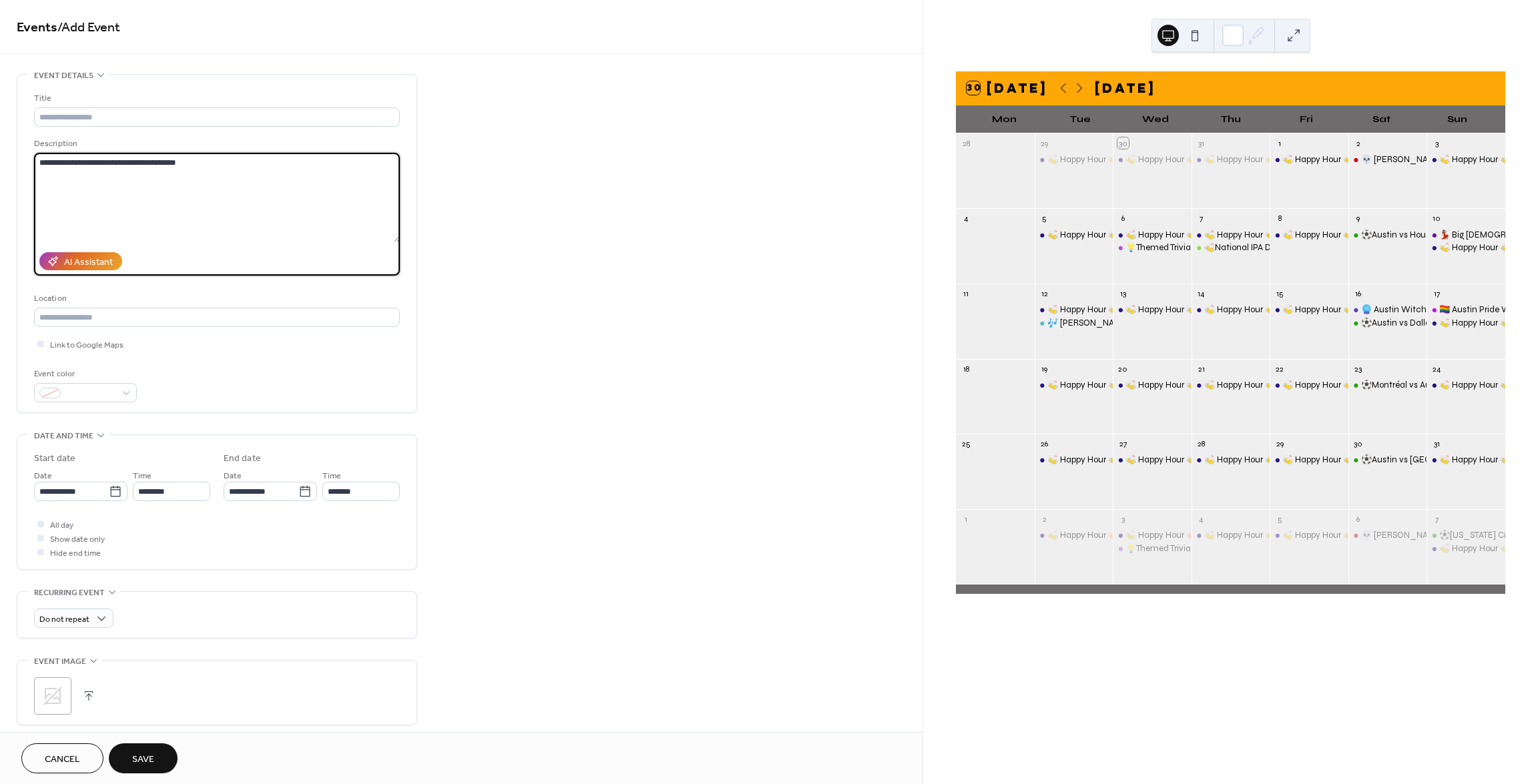 type 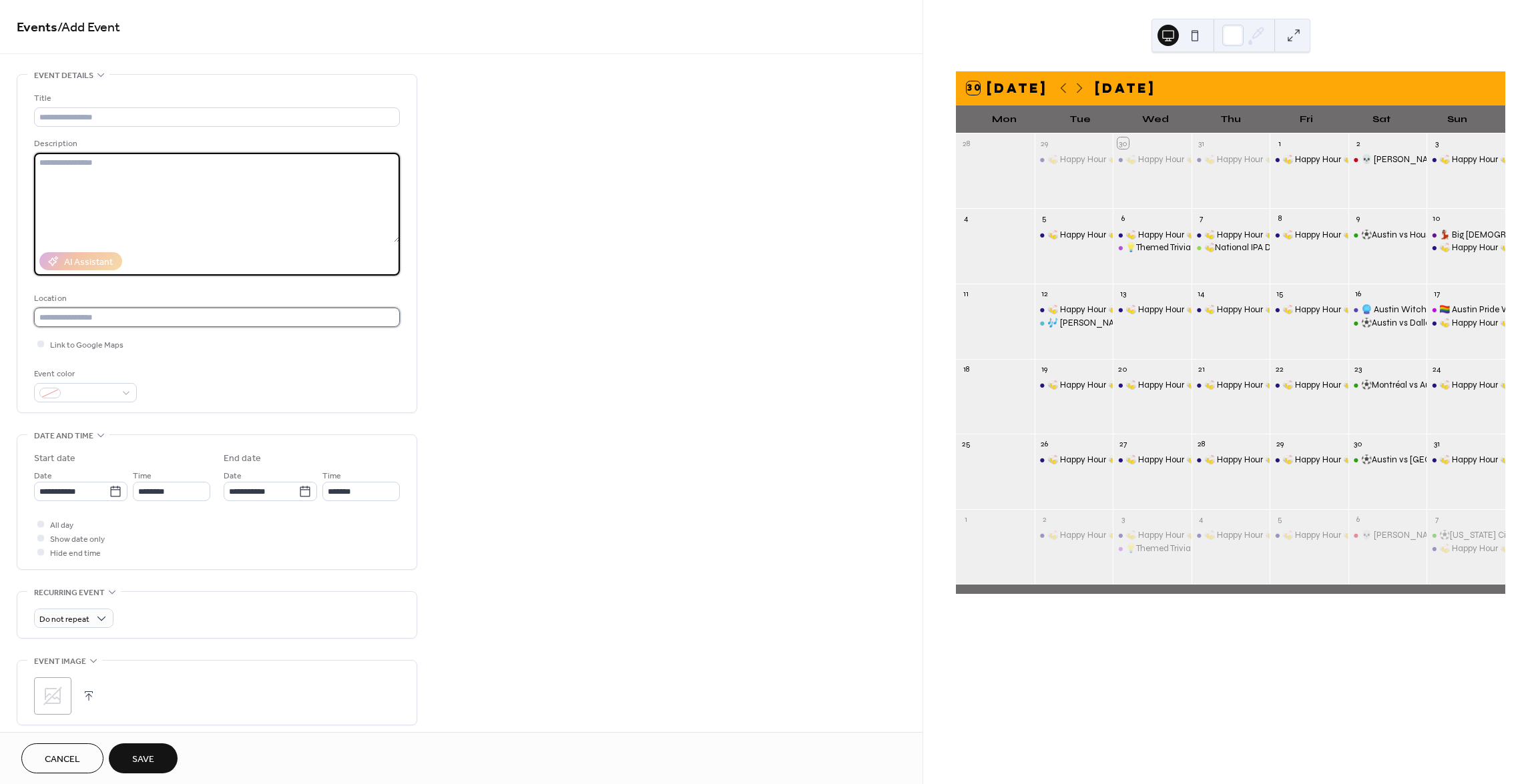 click at bounding box center (217, 317) 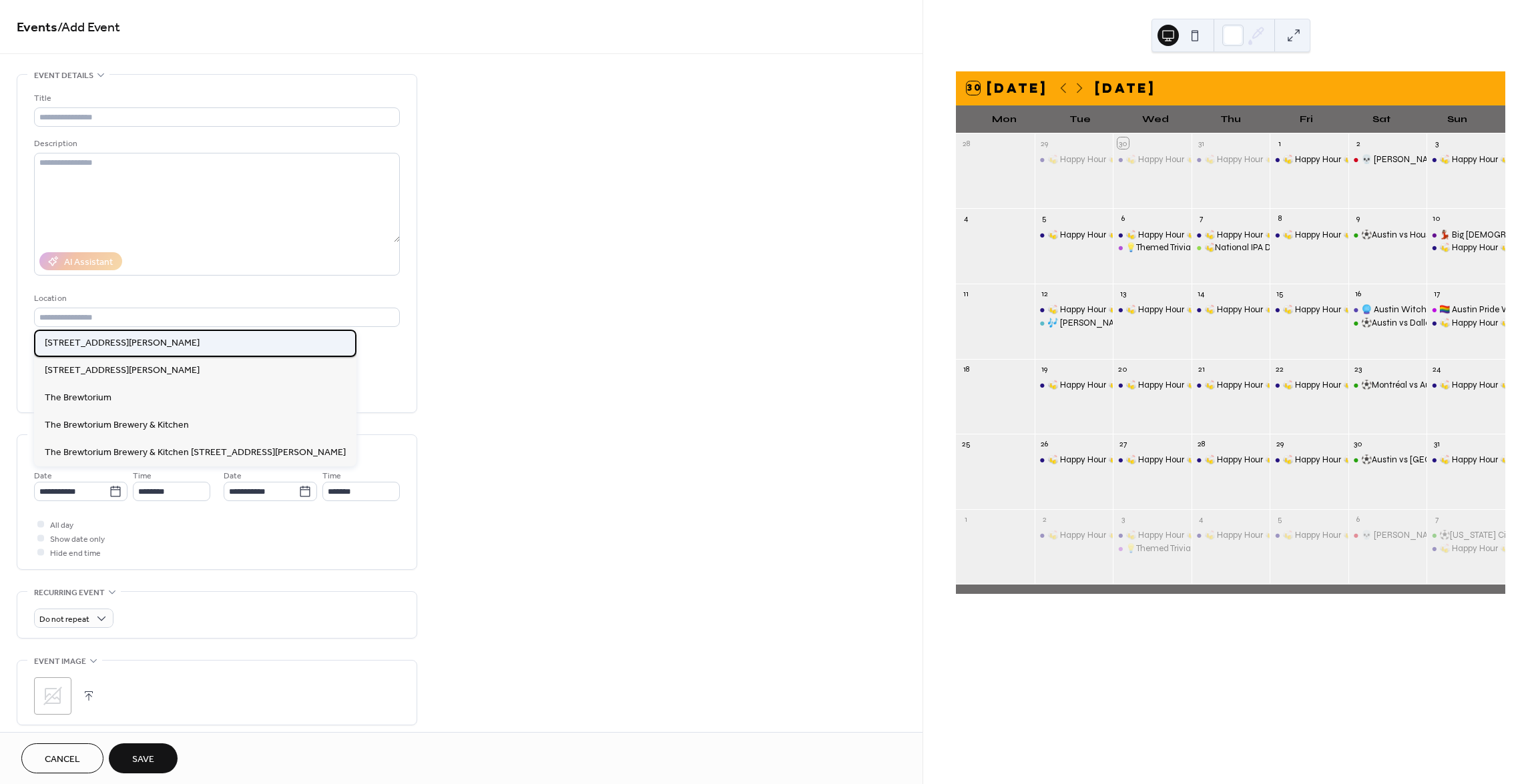 click on "[STREET_ADDRESS][PERSON_NAME]" at bounding box center [122, 343] 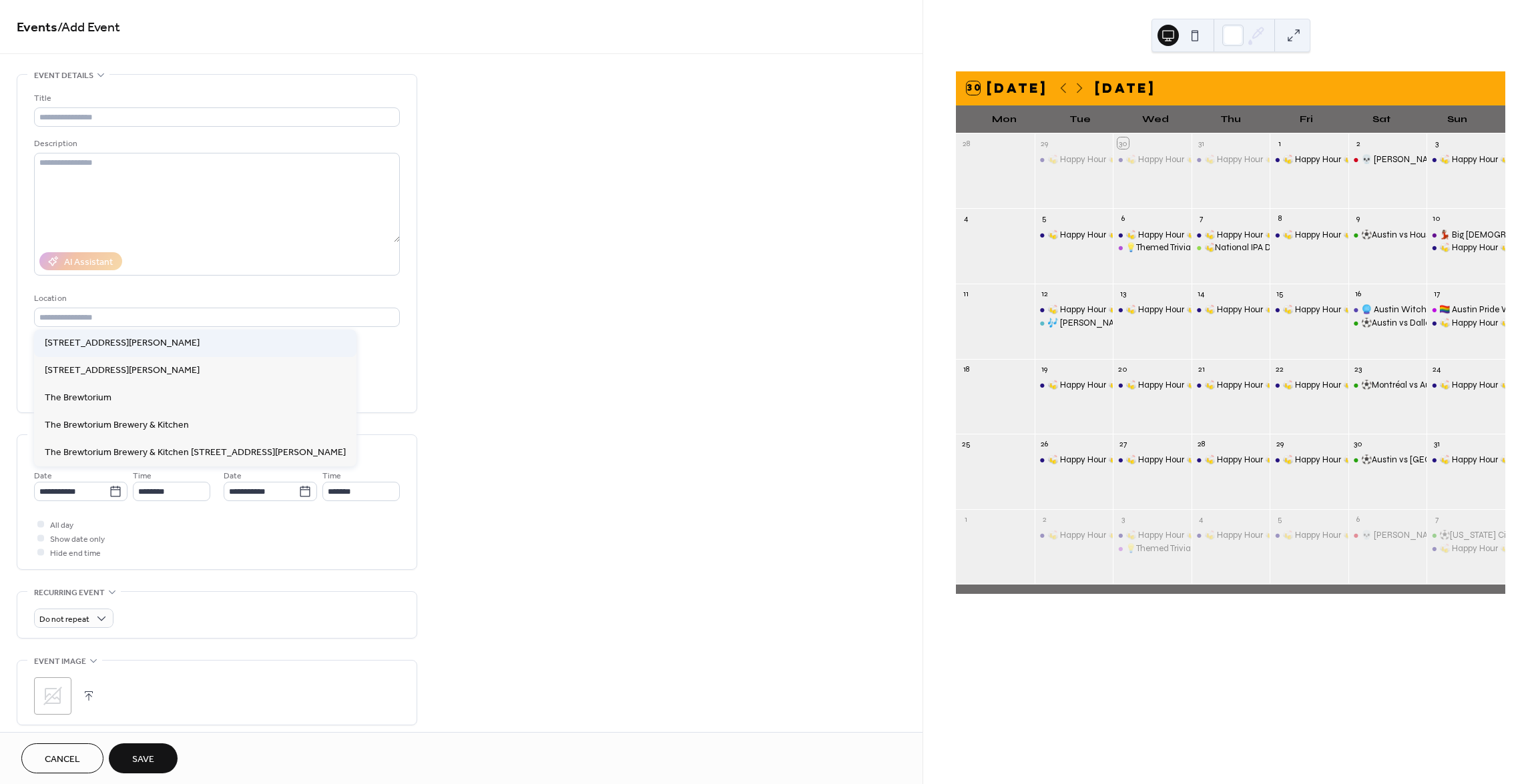 type on "**********" 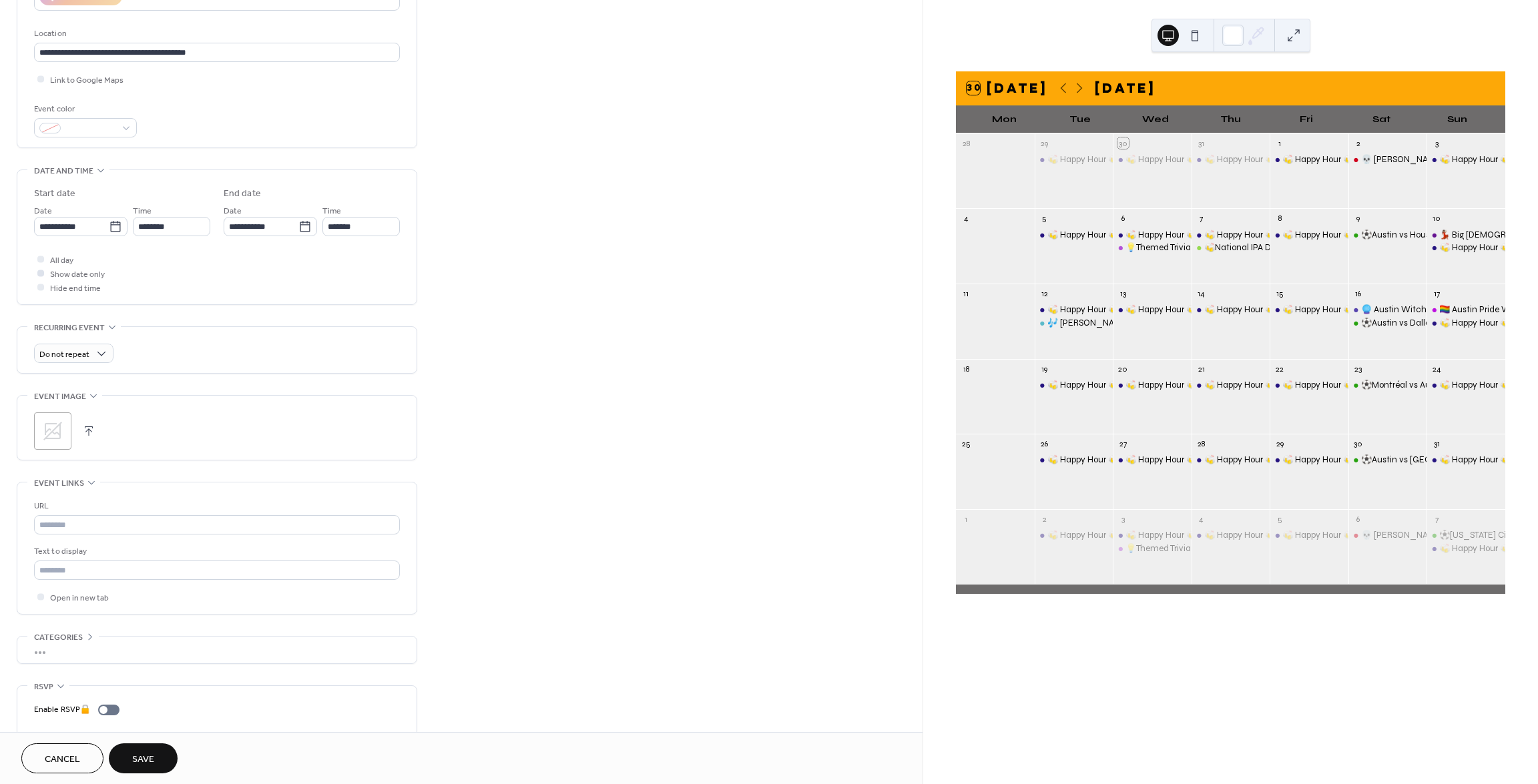 scroll, scrollTop: 267, scrollLeft: 0, axis: vertical 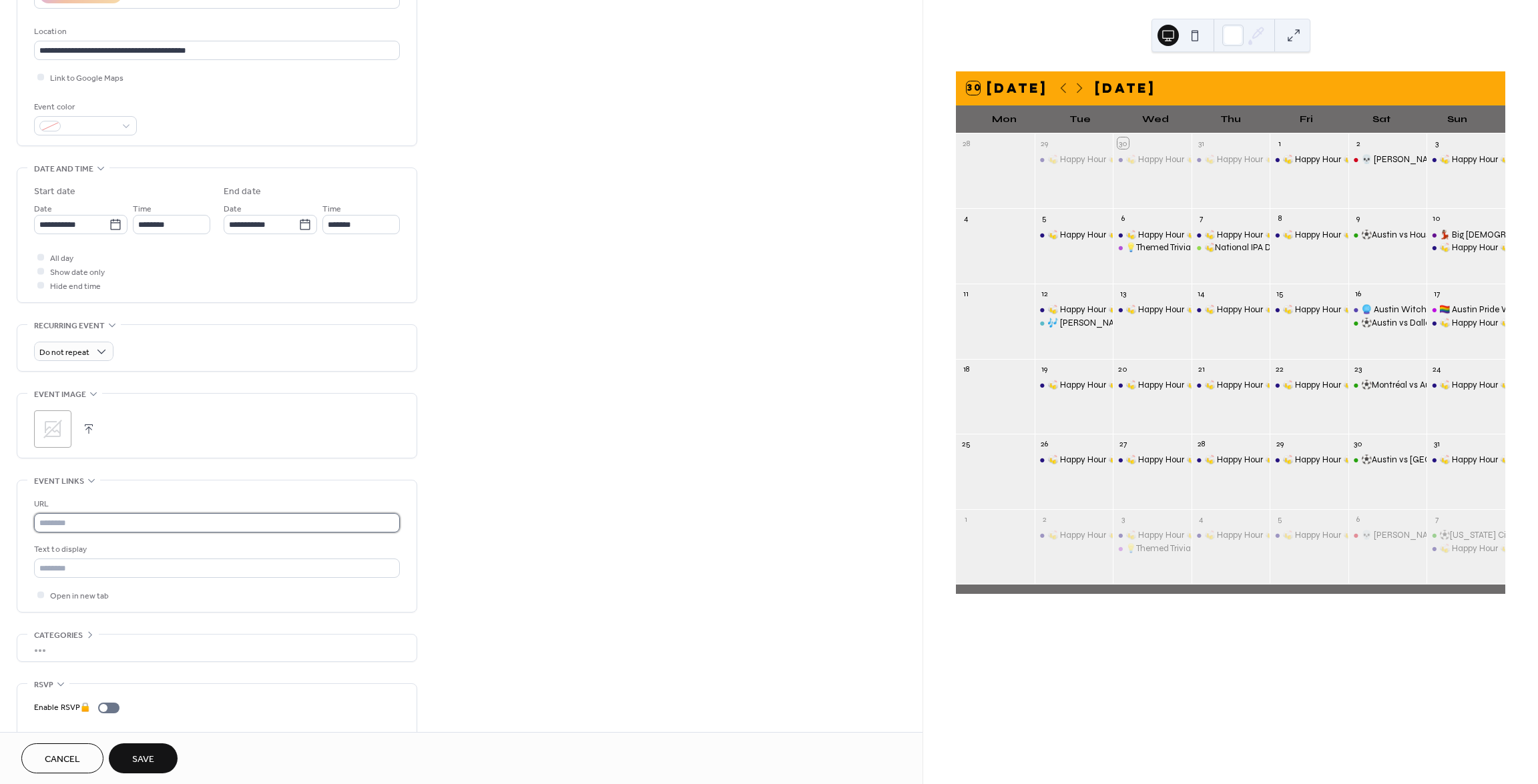 click at bounding box center (217, 522) 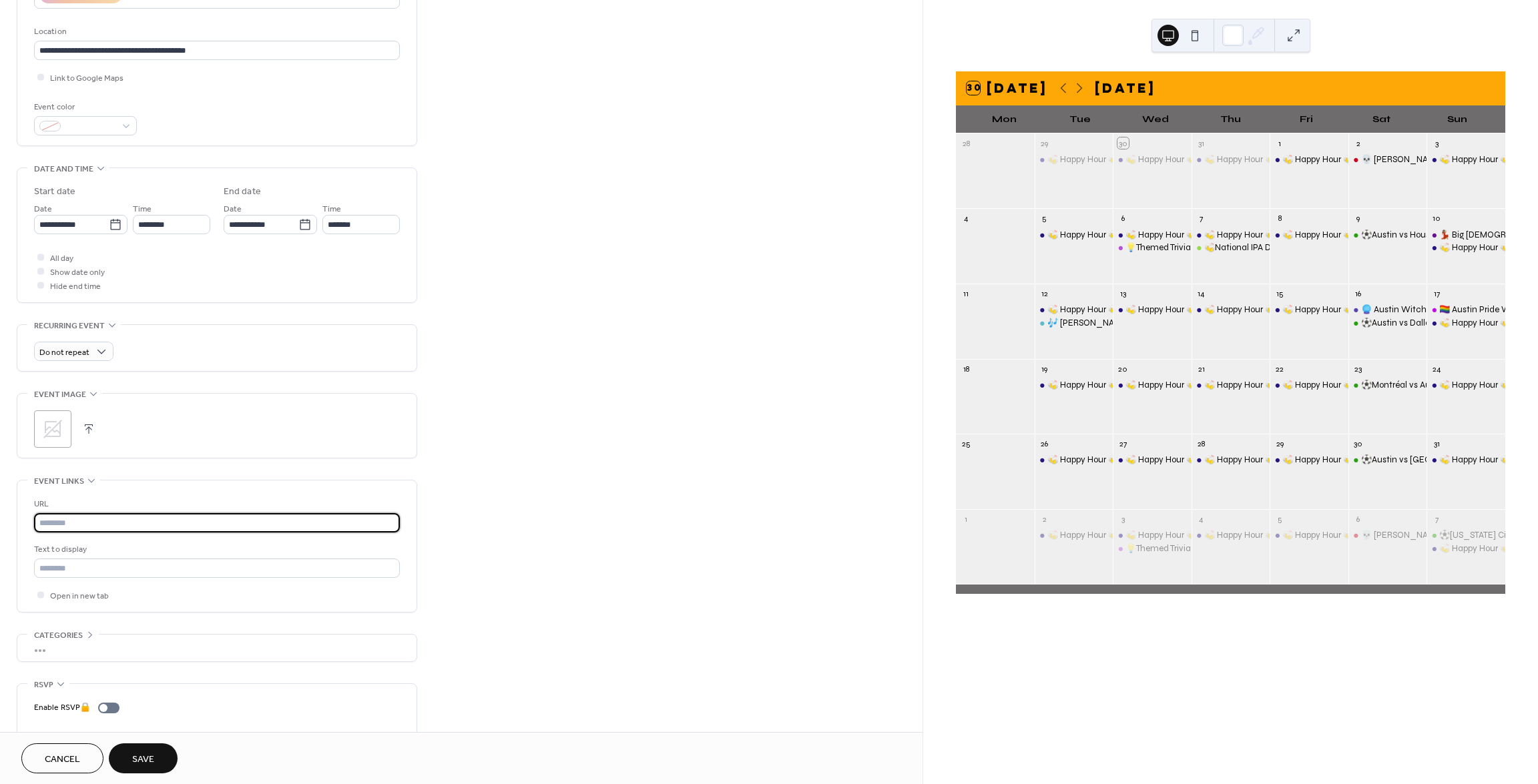 paste on "**********" 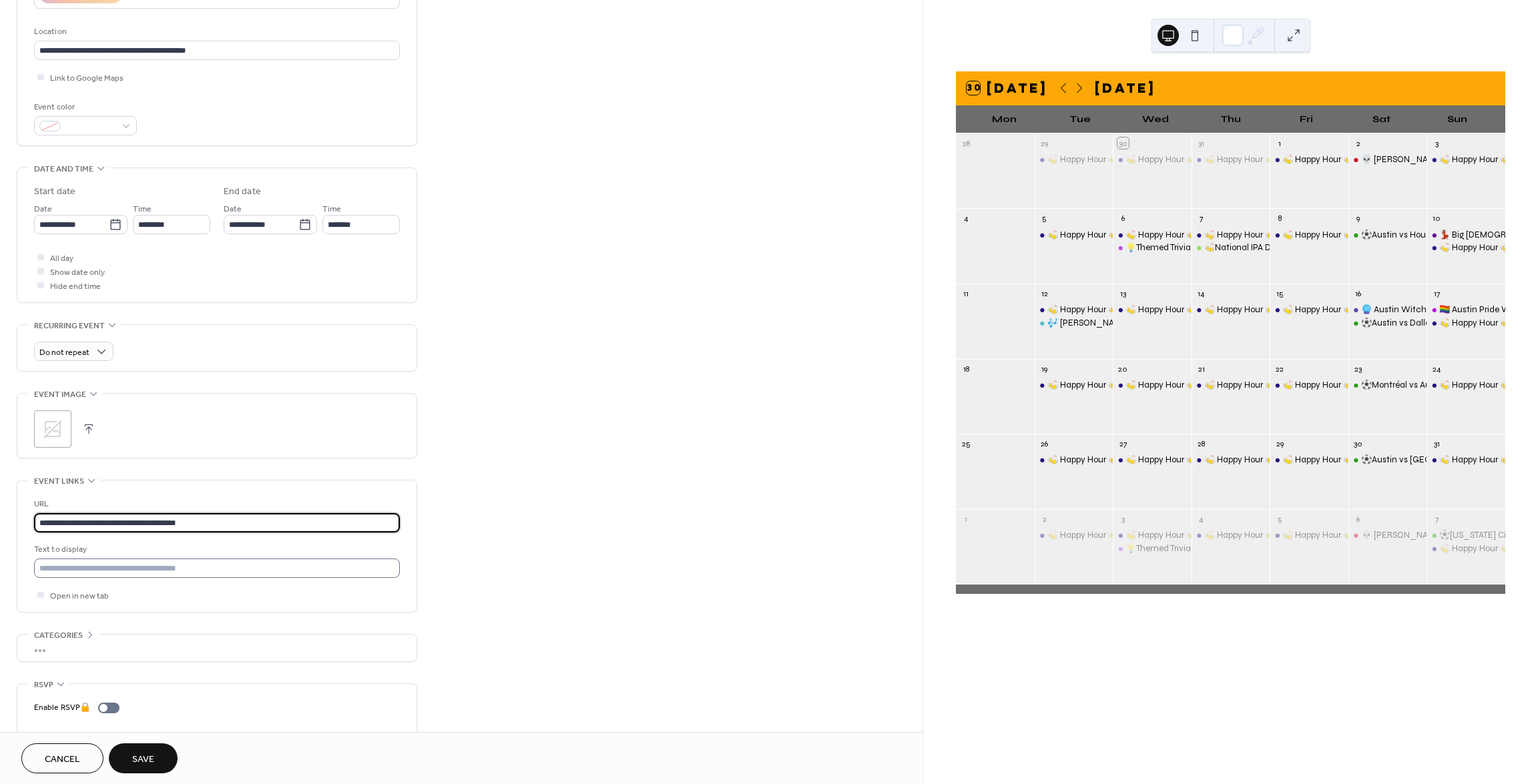 type on "**********" 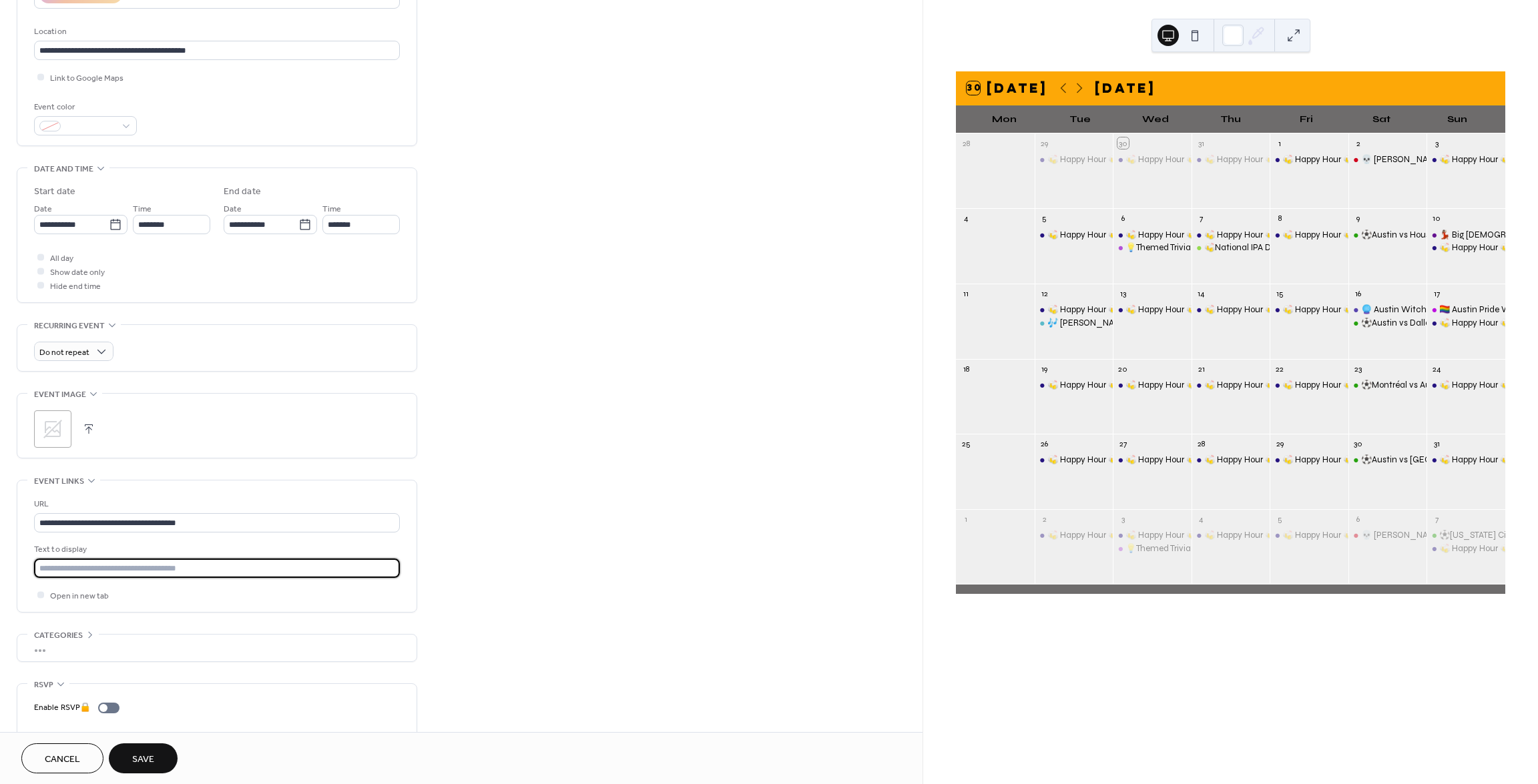click at bounding box center [217, 568] 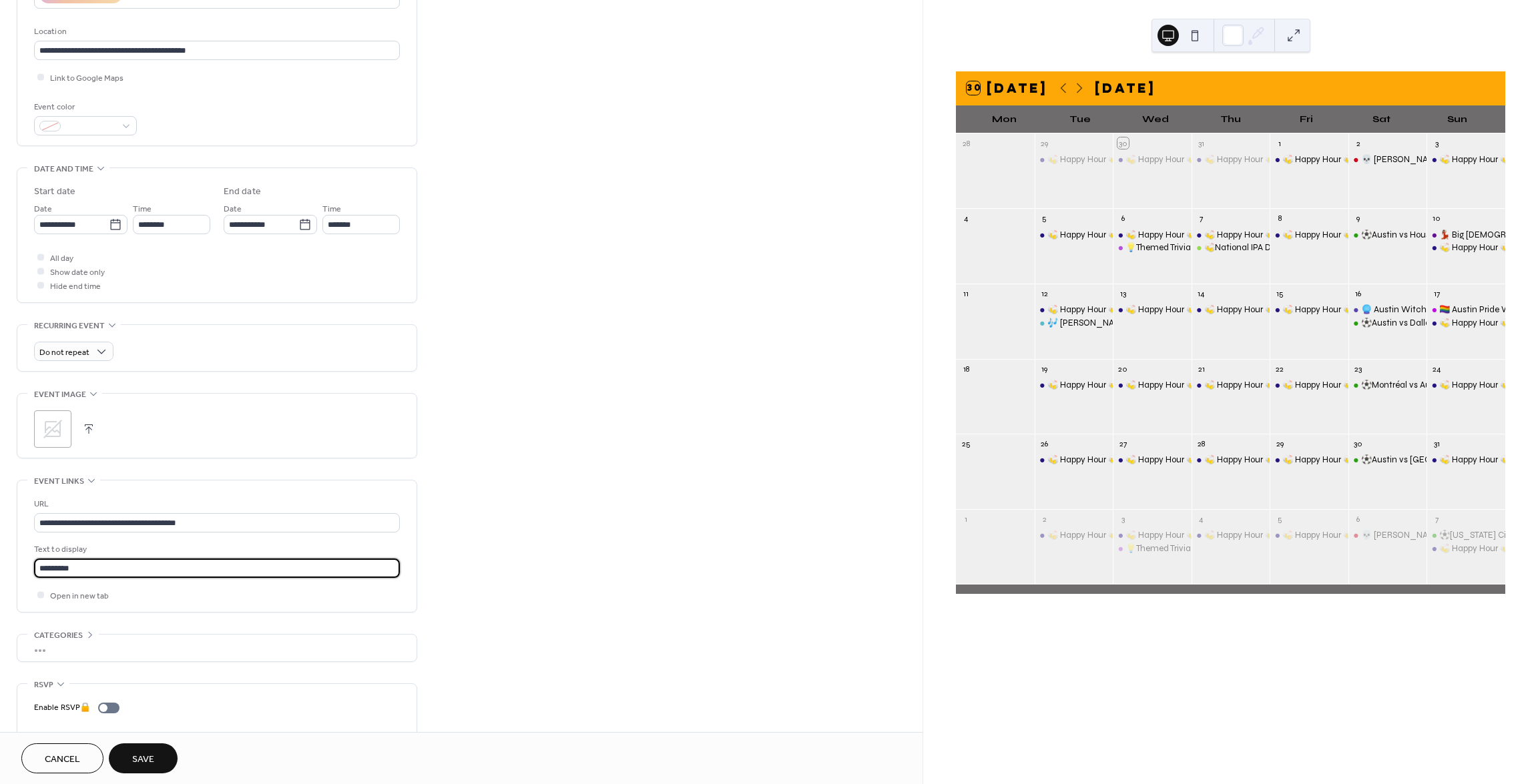 type on "*********" 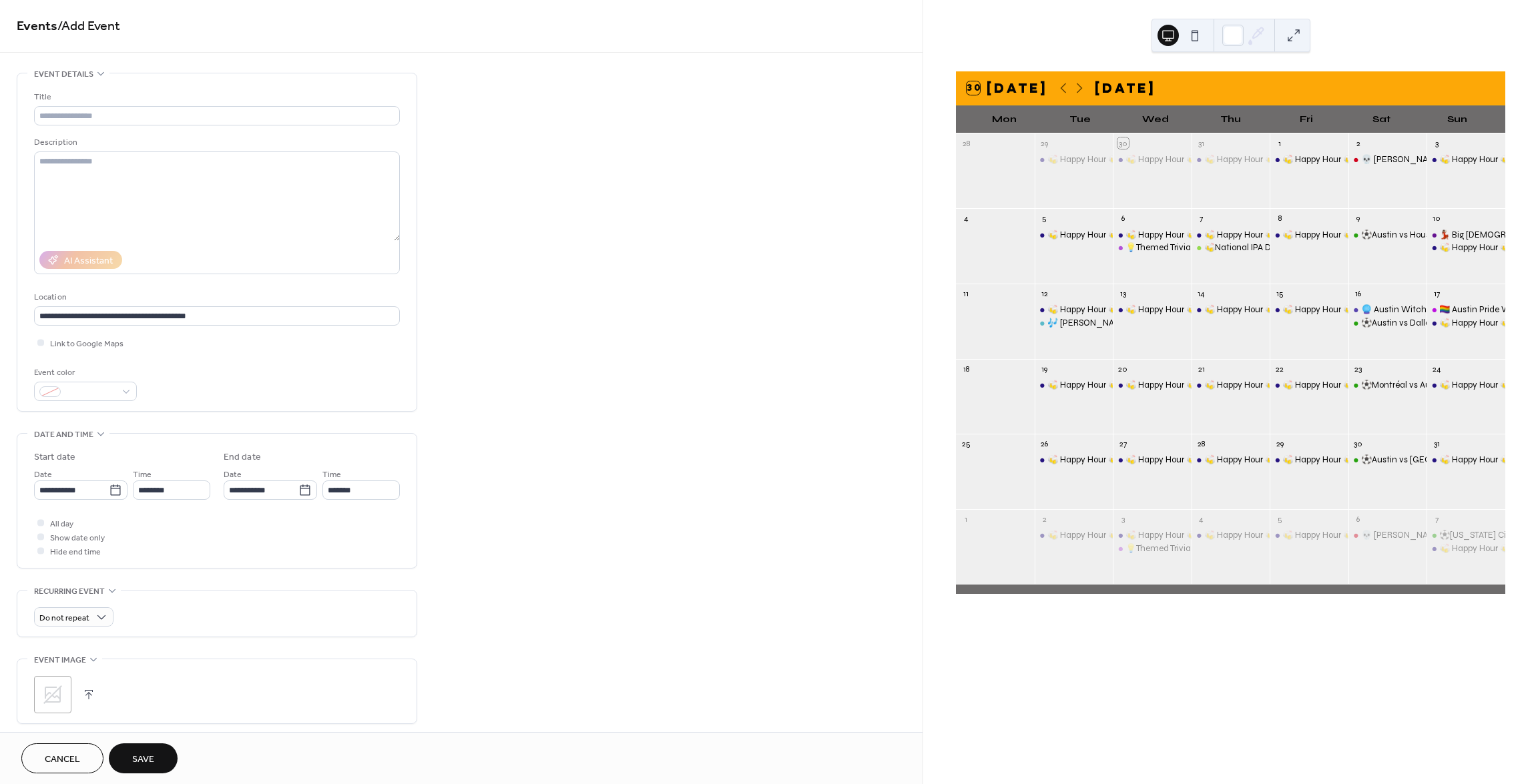 scroll, scrollTop: 0, scrollLeft: 0, axis: both 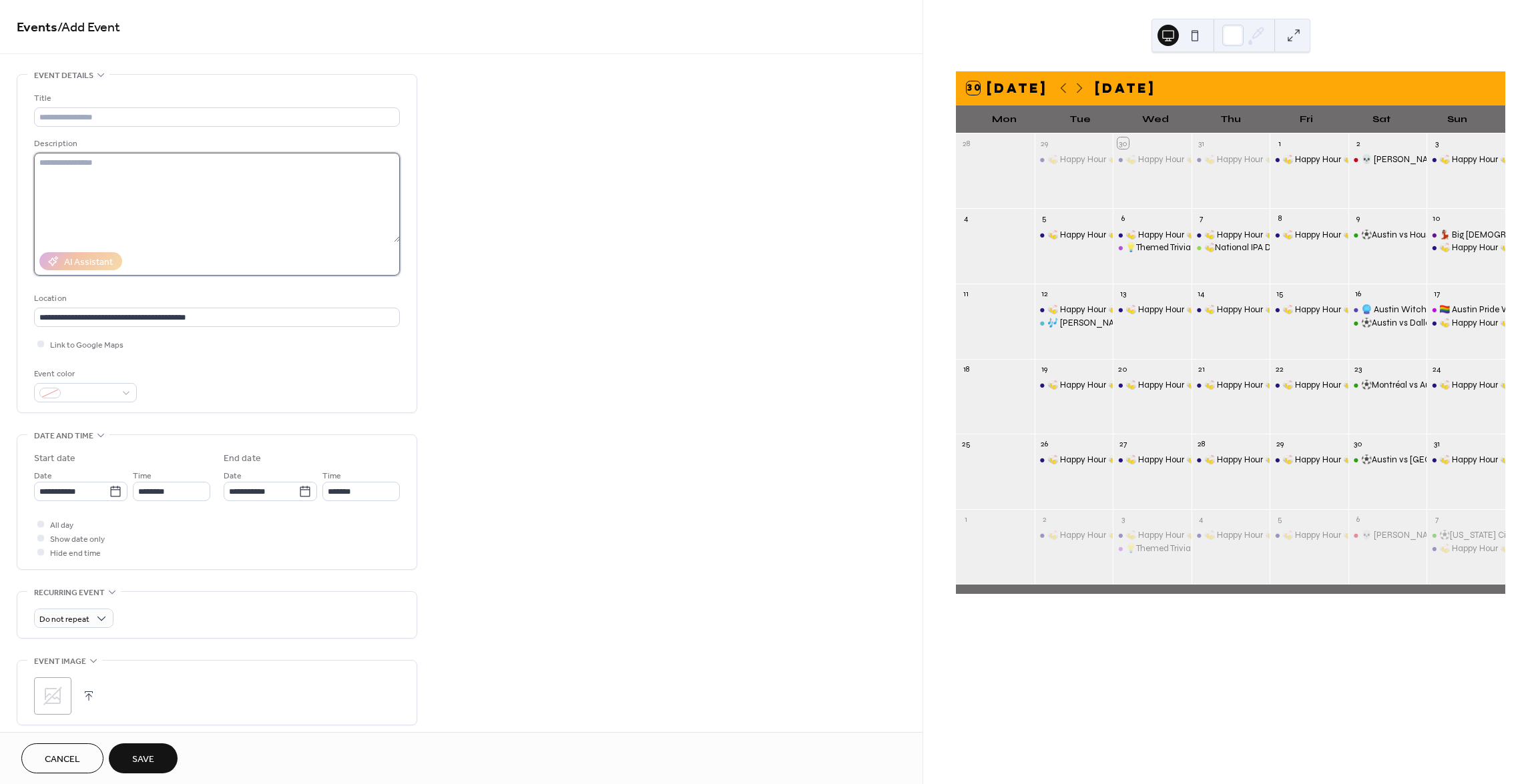 click at bounding box center (217, 198) 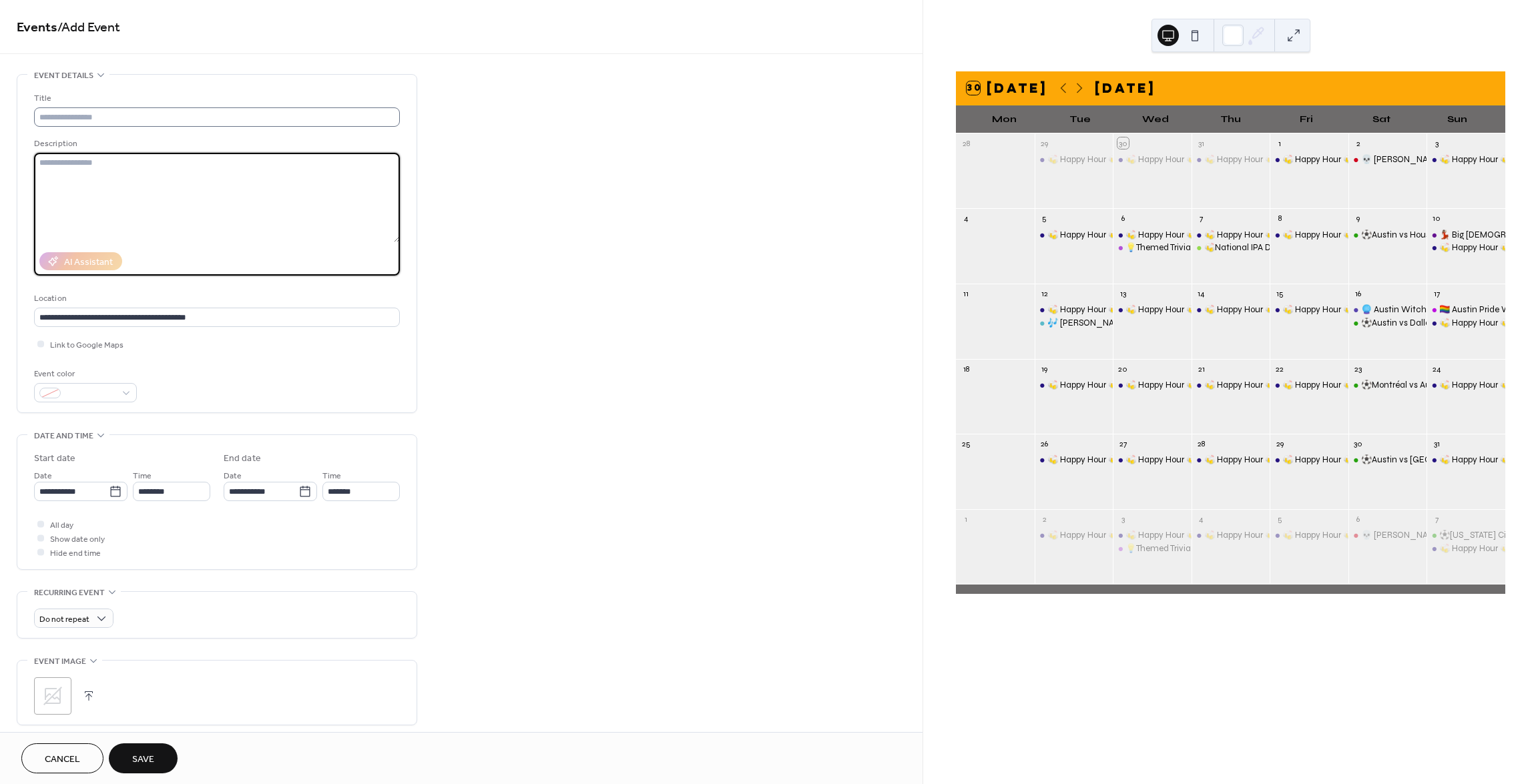 paste on "**********" 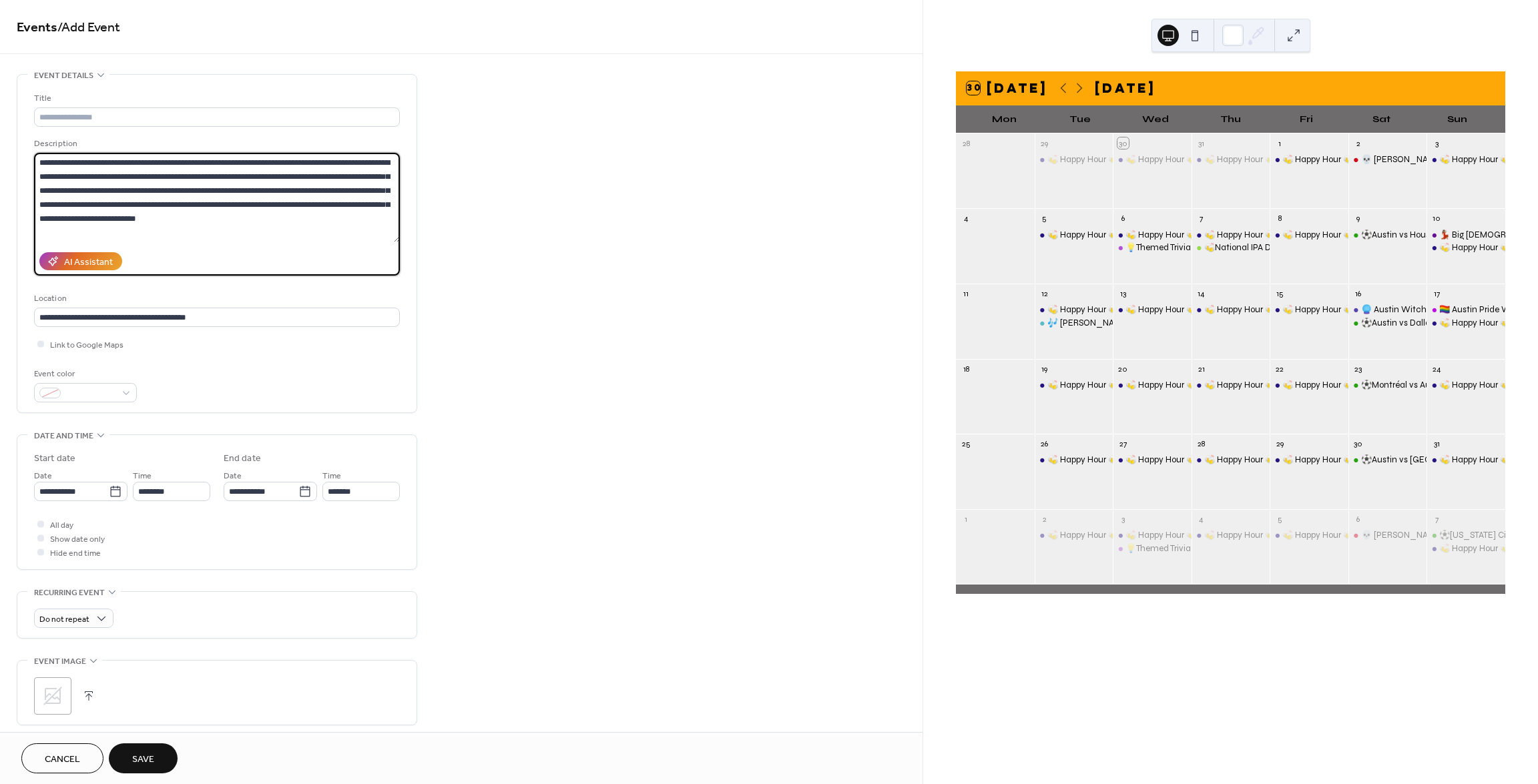 type on "**********" 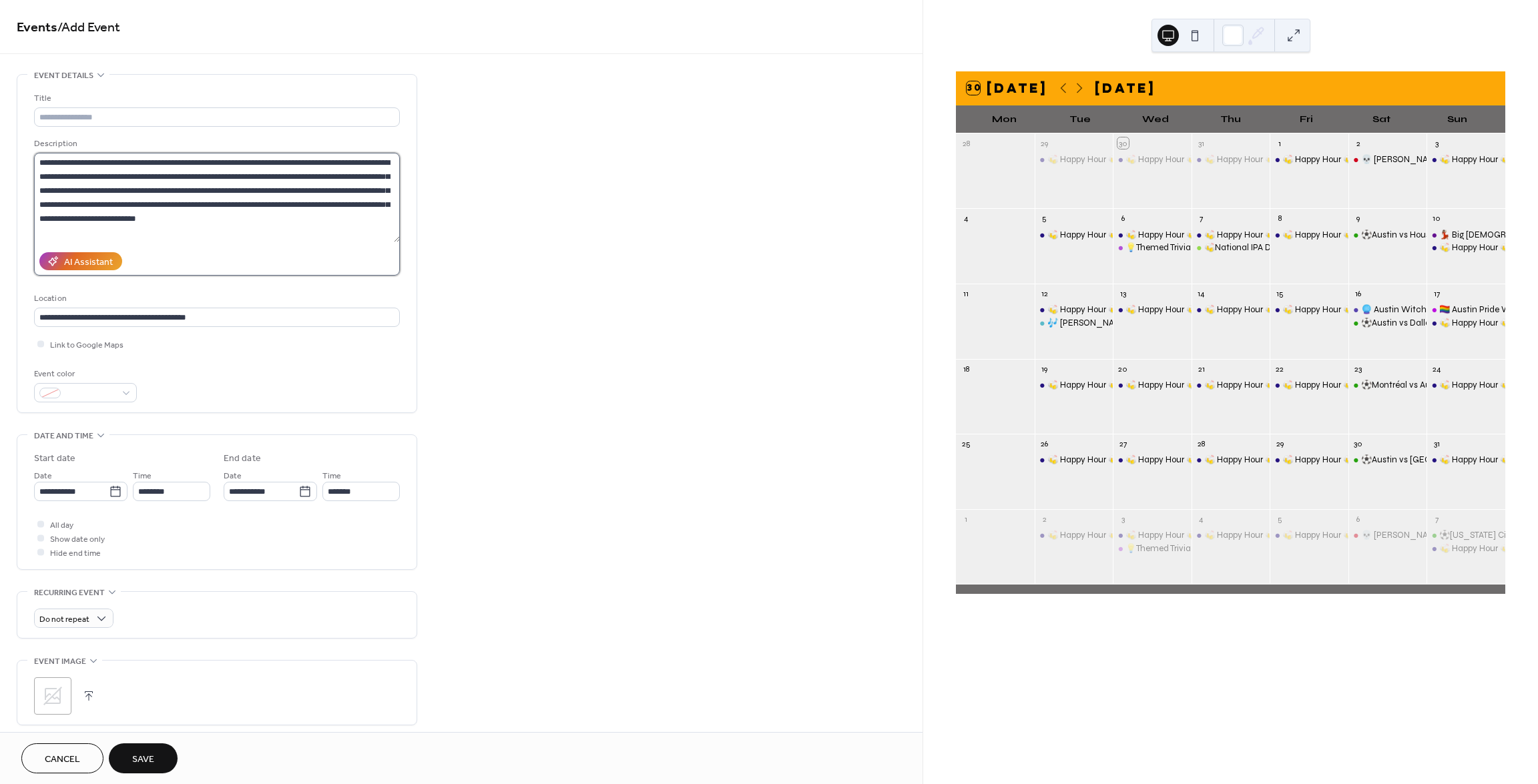 click on "**********" at bounding box center (217, 198) 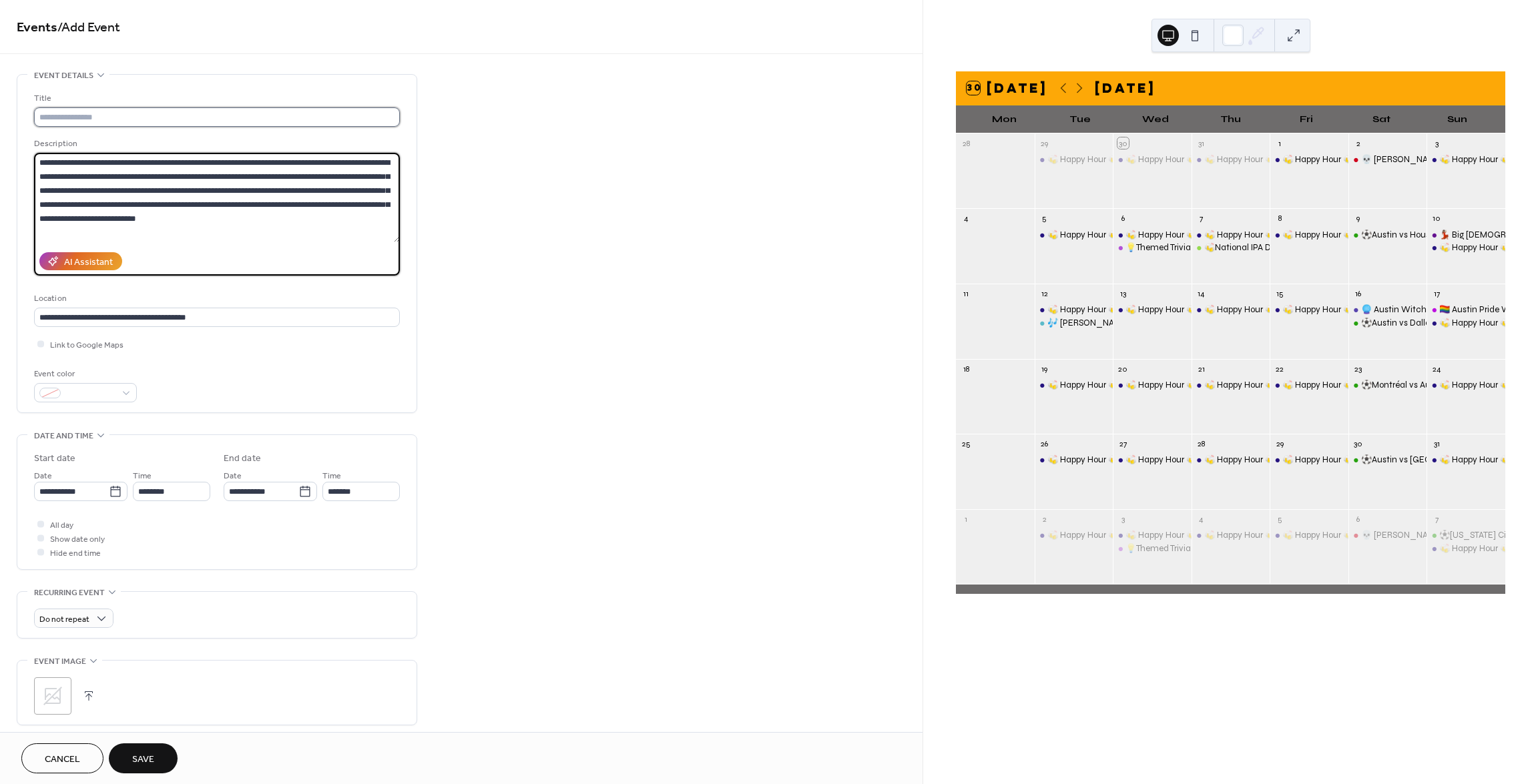 click at bounding box center [217, 117] 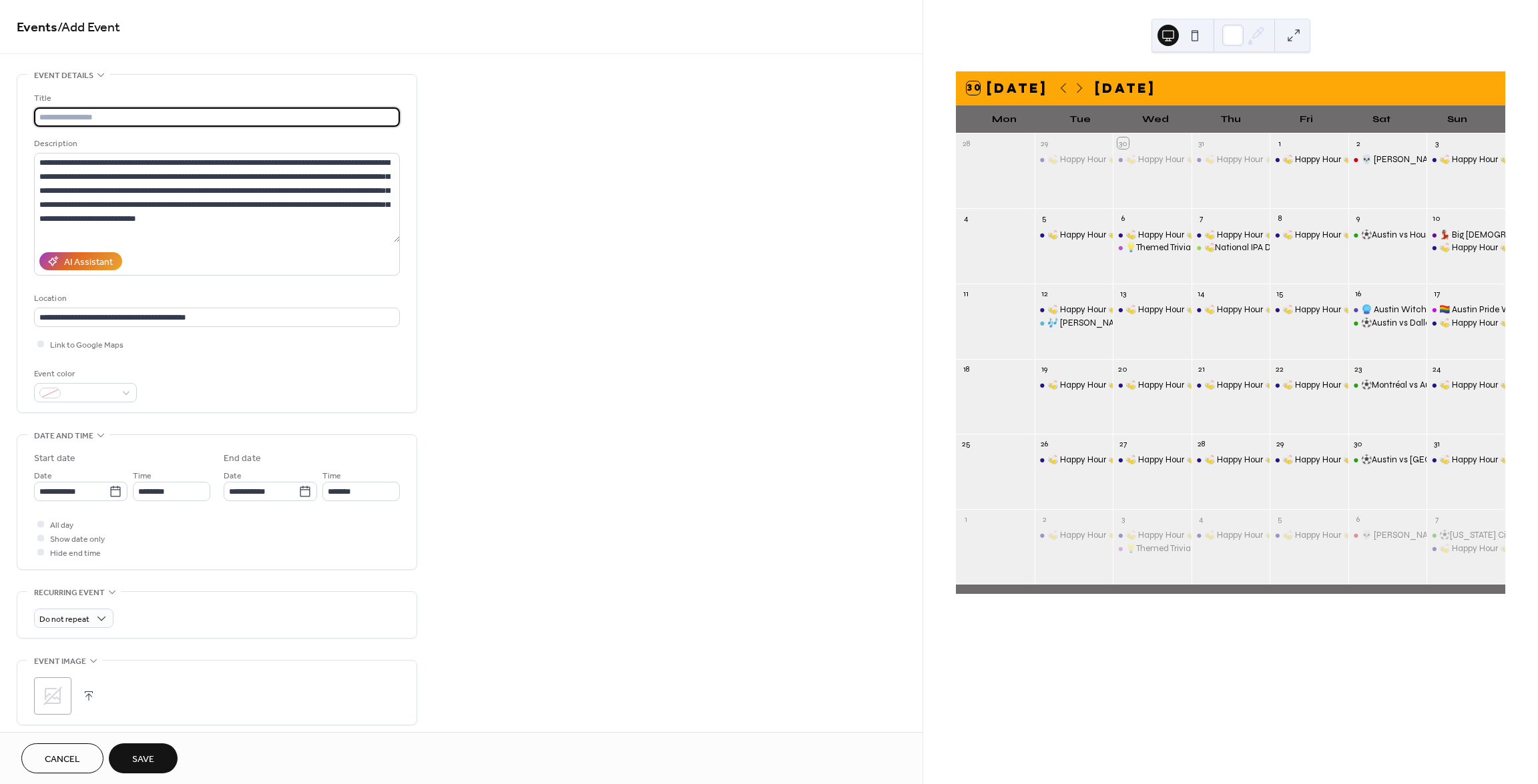 paste on "**********" 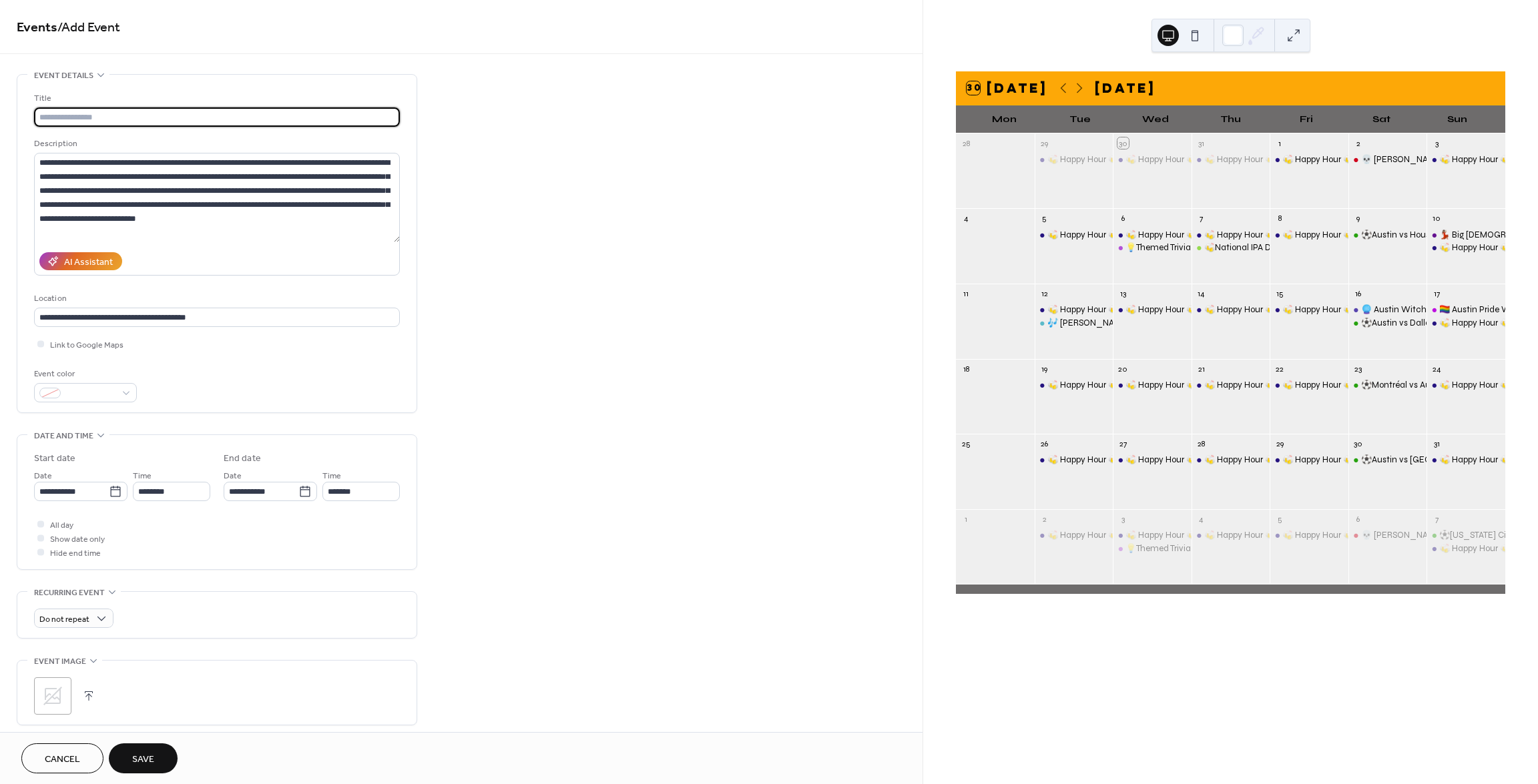 type on "**********" 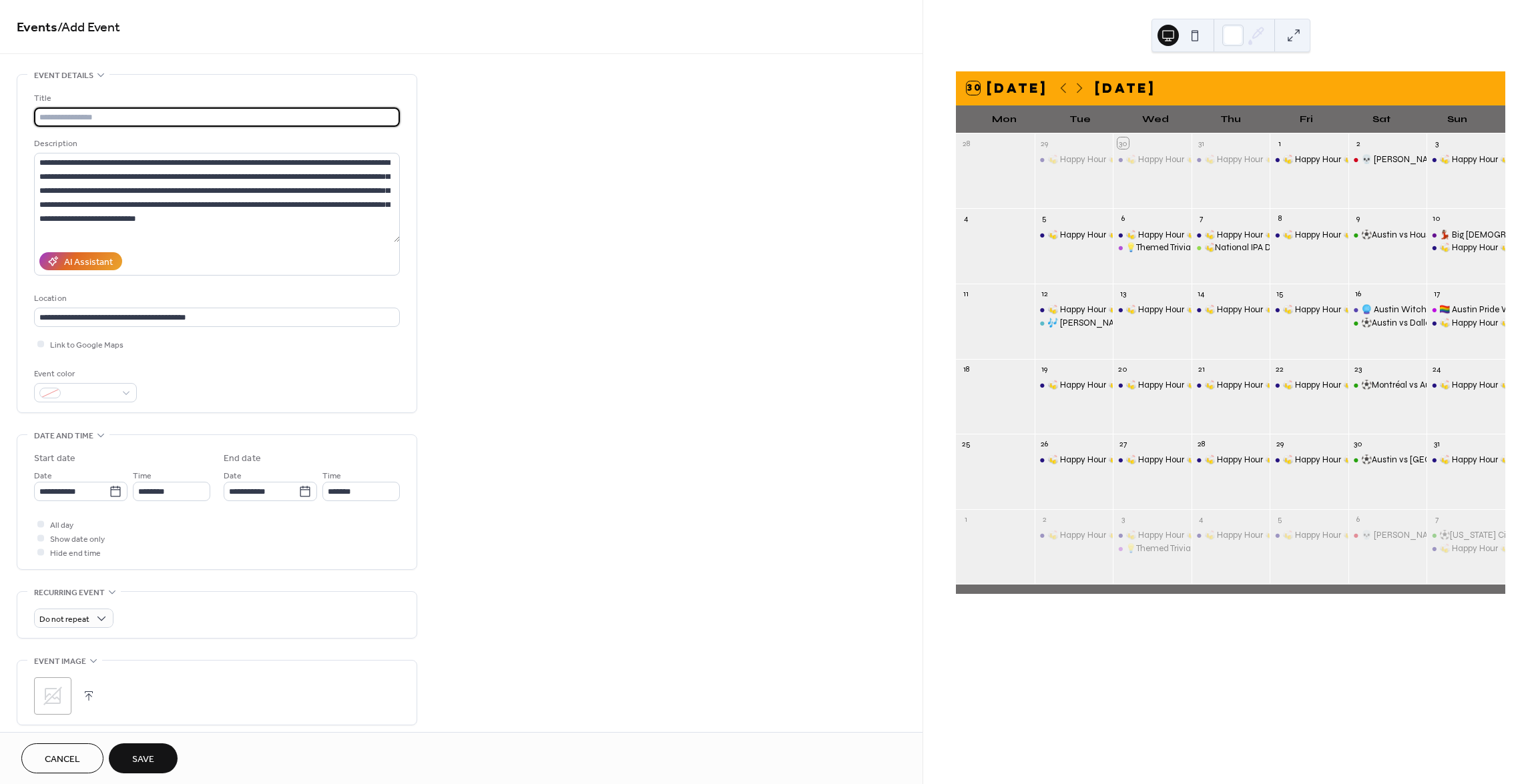 scroll, scrollTop: 0, scrollLeft: 0, axis: both 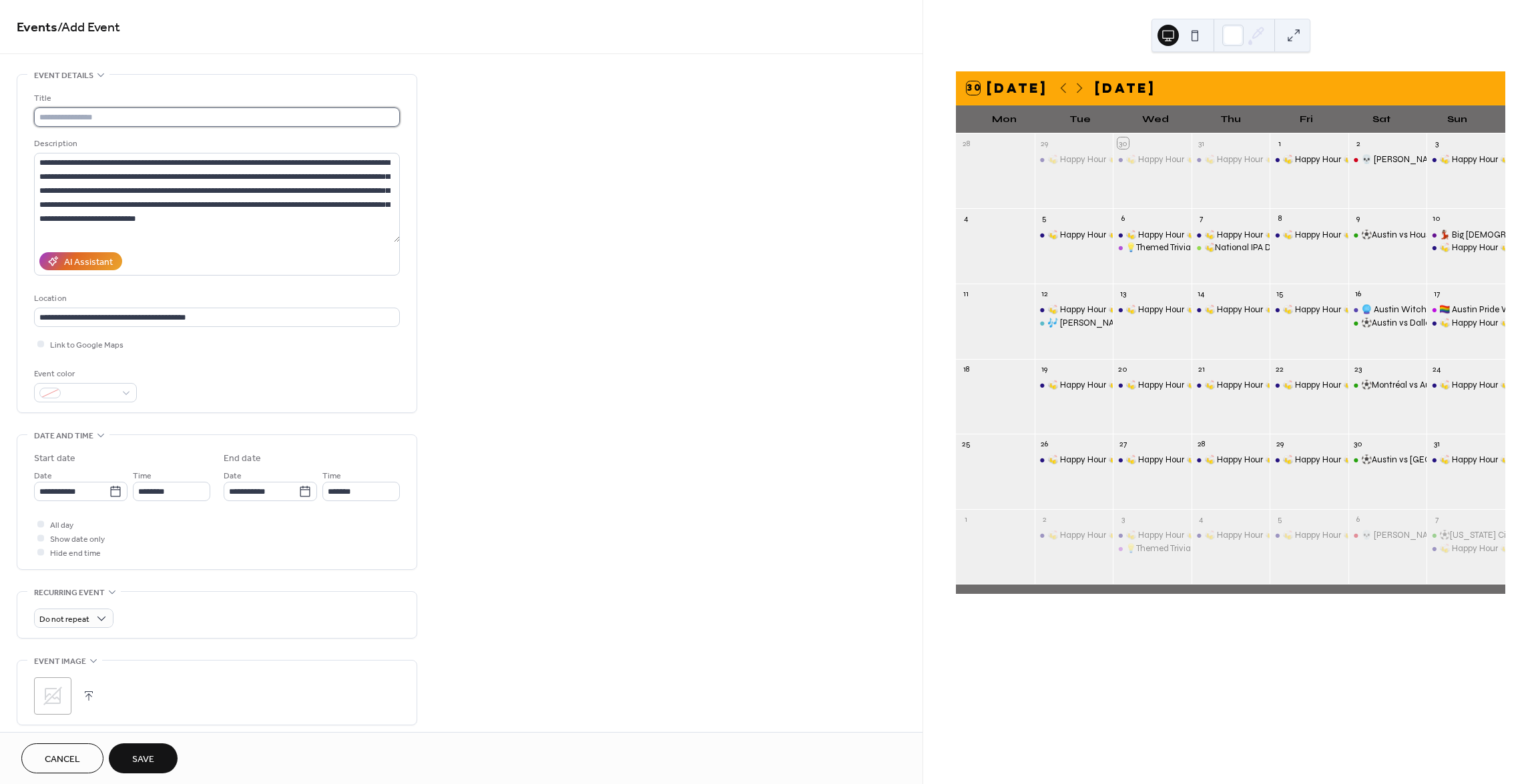 click at bounding box center (217, 117) 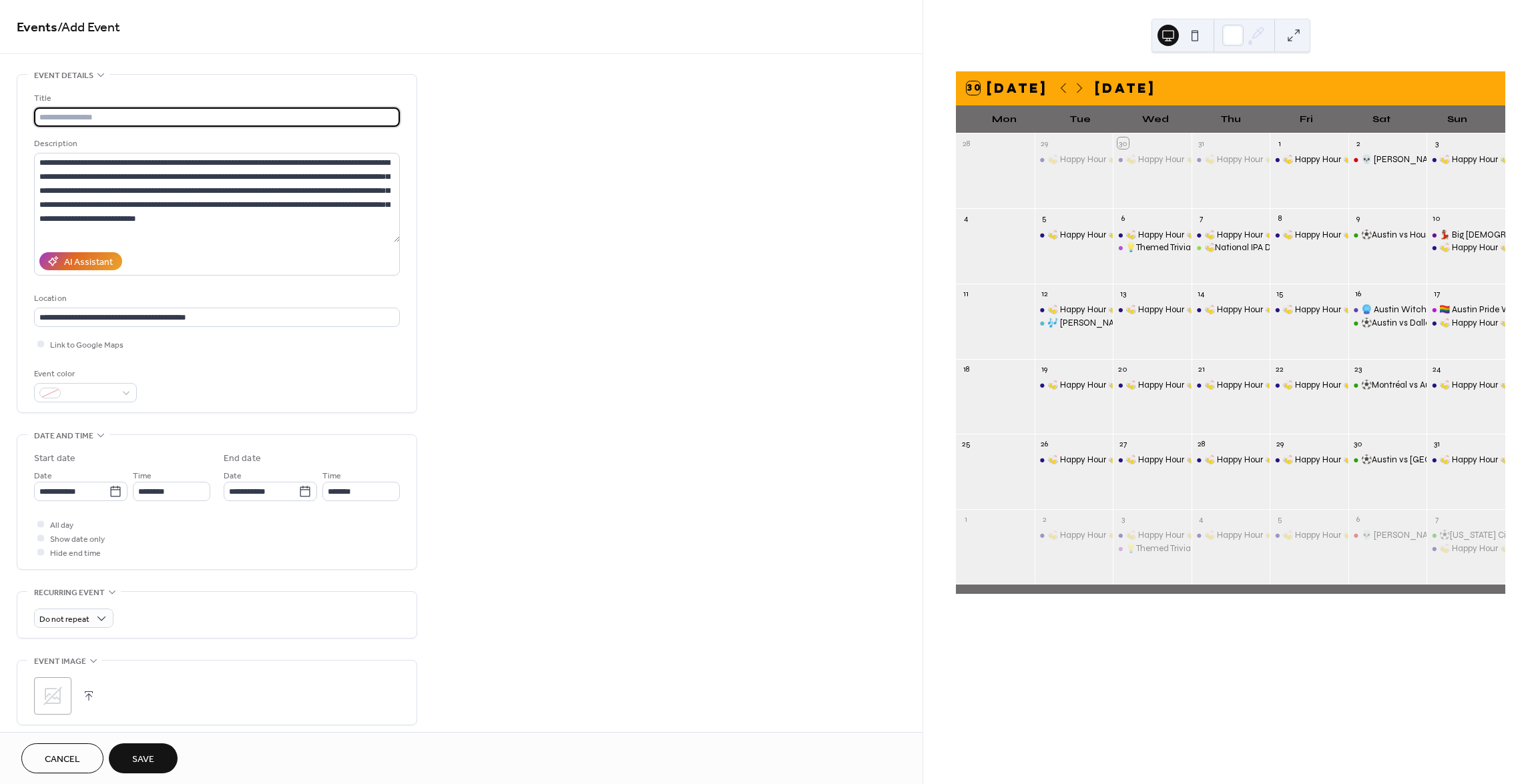 paste on "**********" 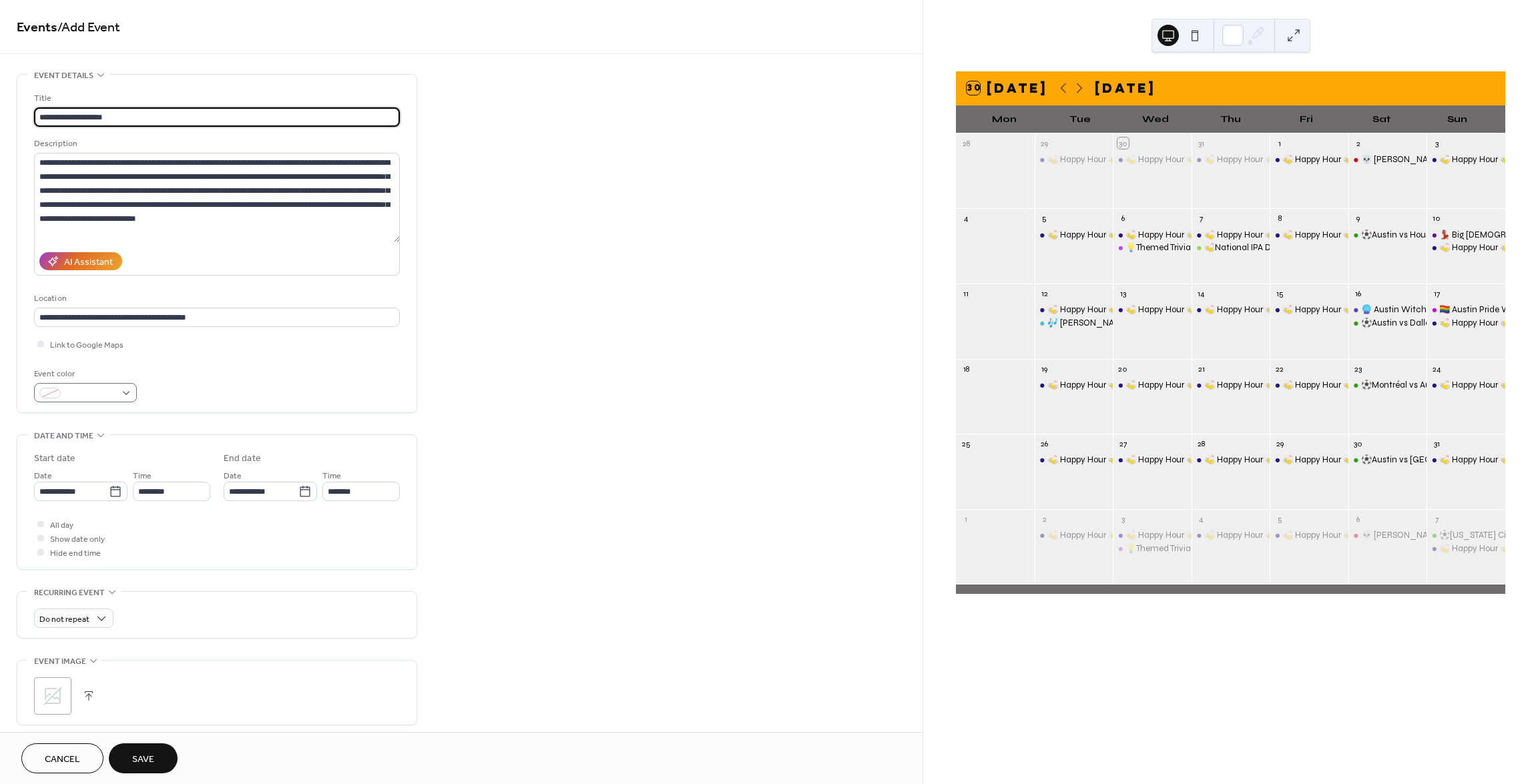 type on "**********" 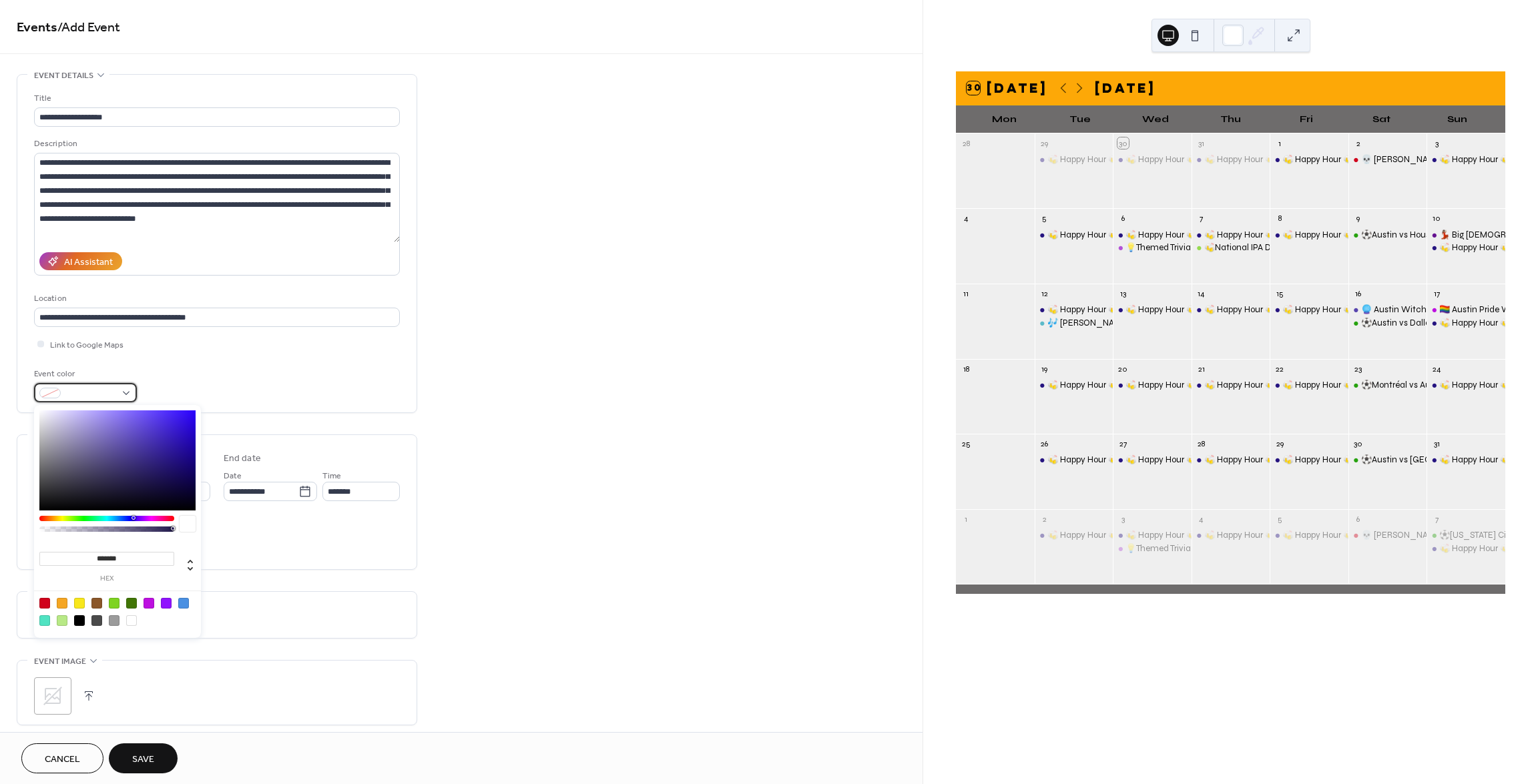 click at bounding box center (85, 392) 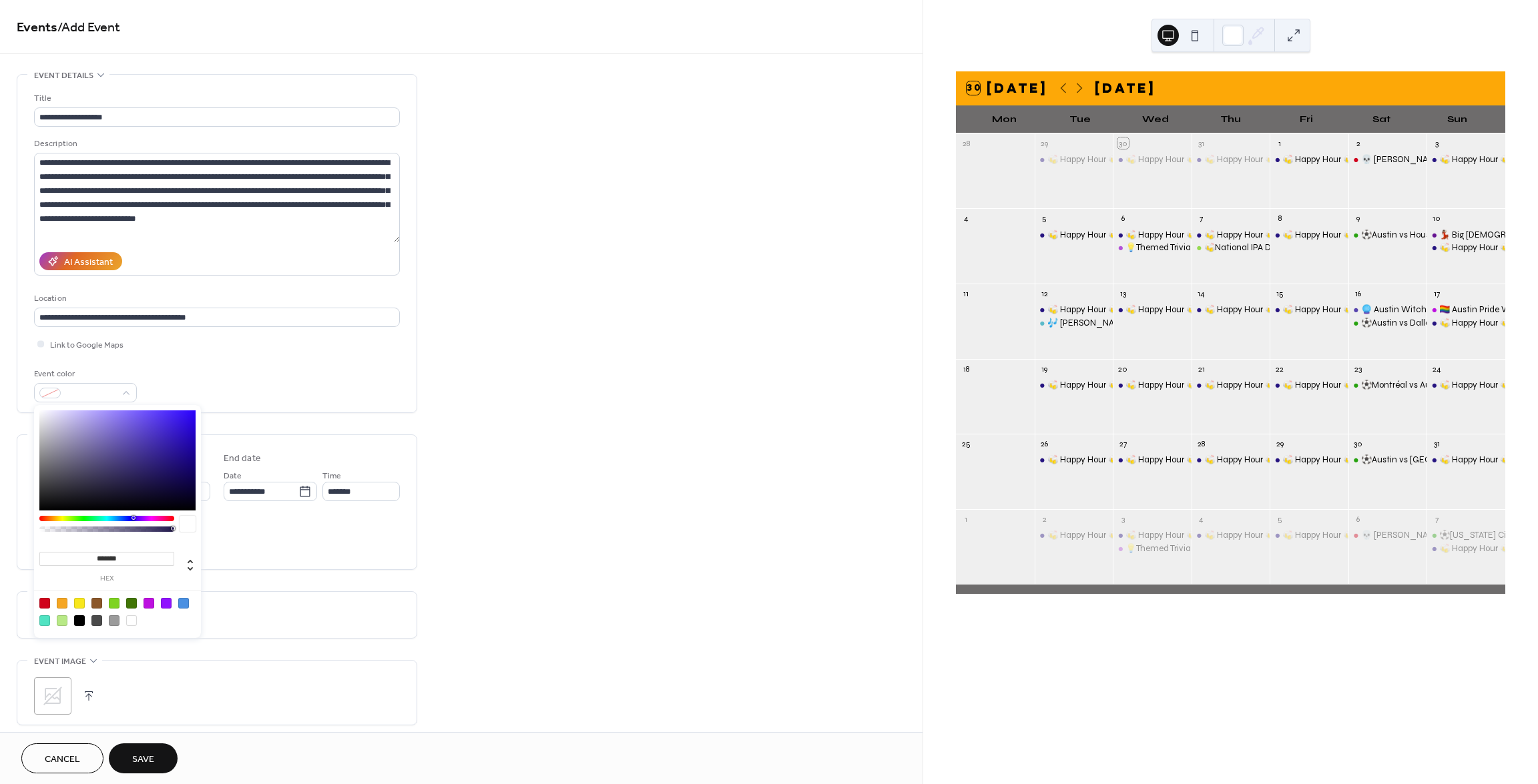 click at bounding box center (114, 603) 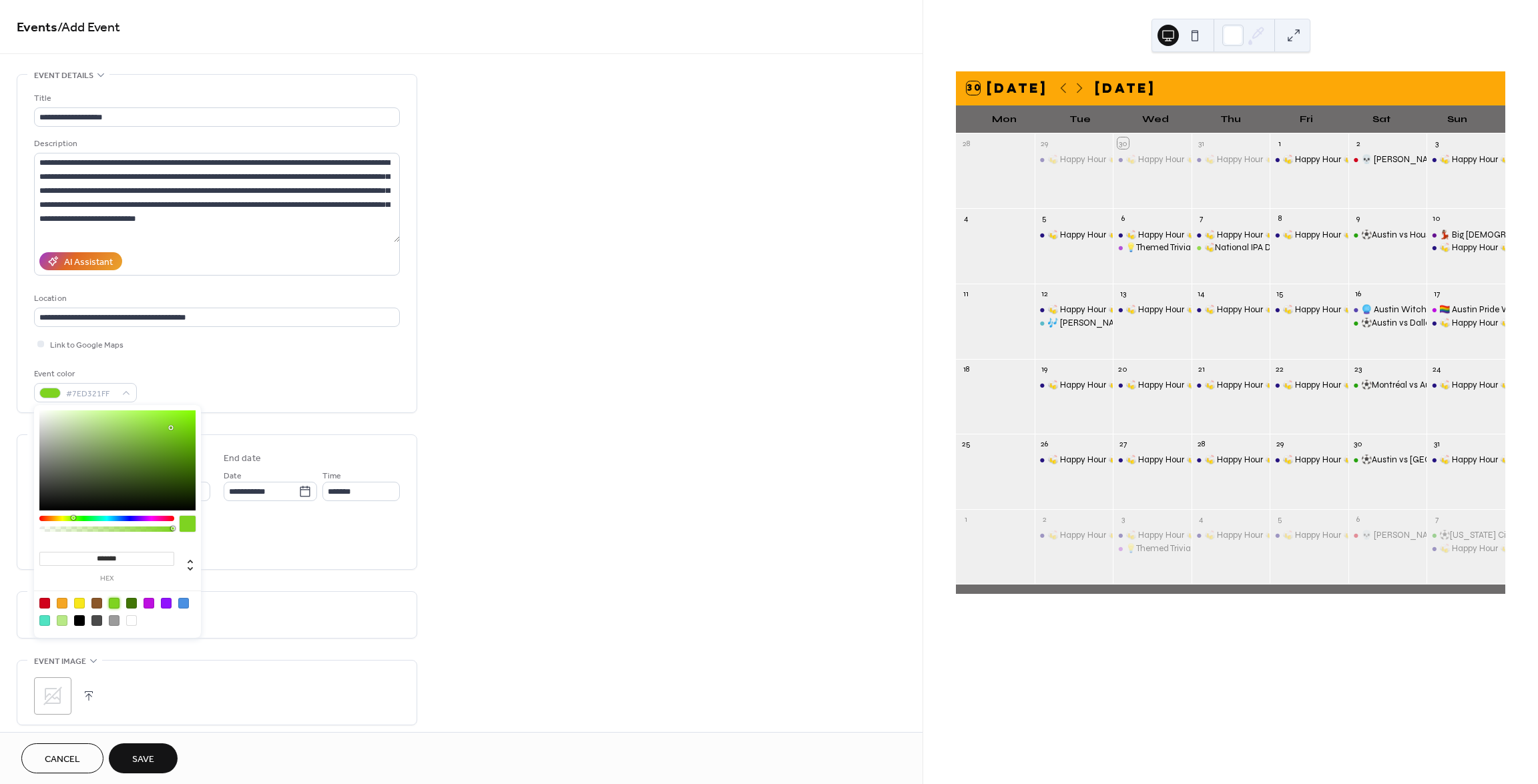 click on "Do not repeat" at bounding box center [217, 615] 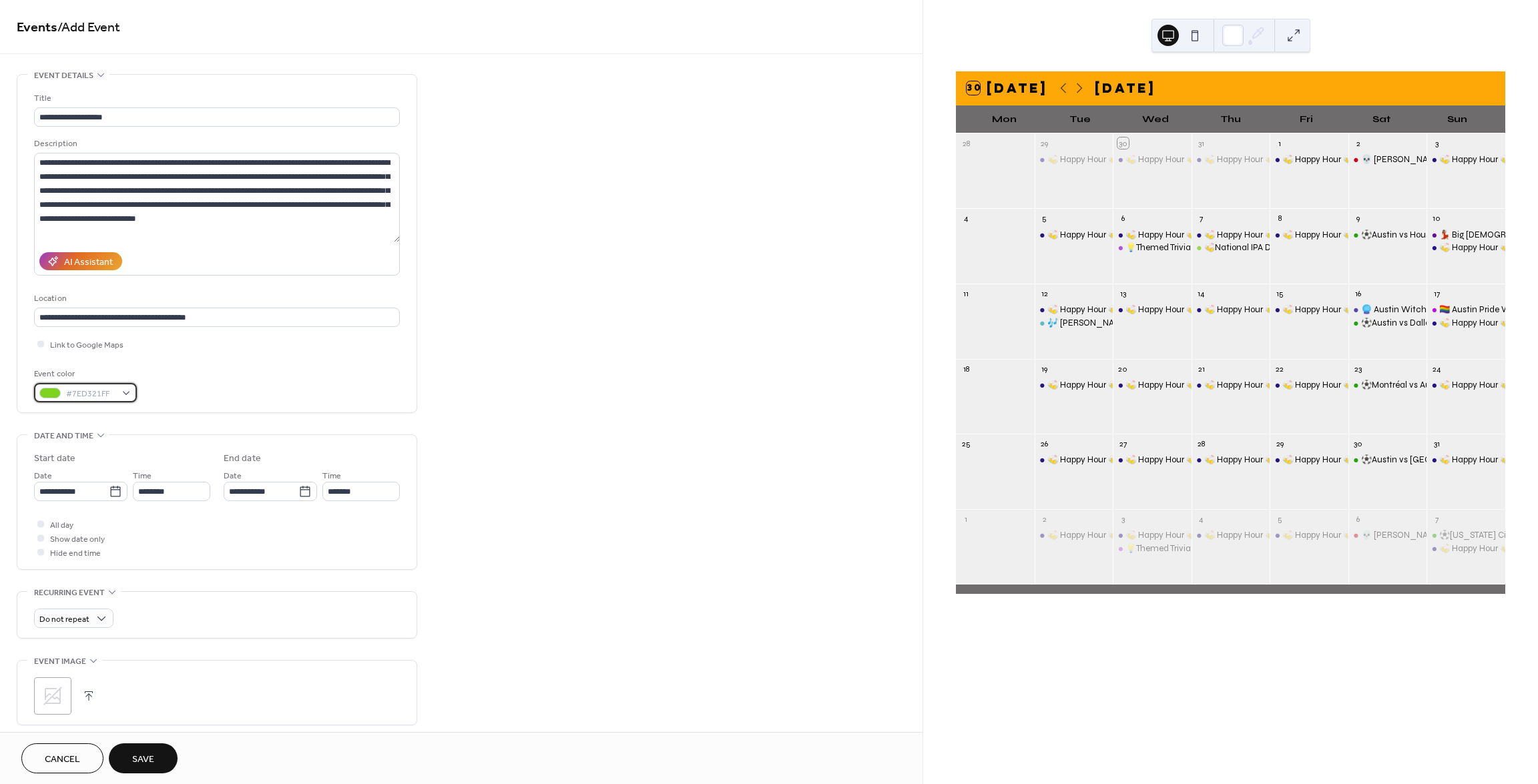 click on "#7ED321FF" at bounding box center (91, 394) 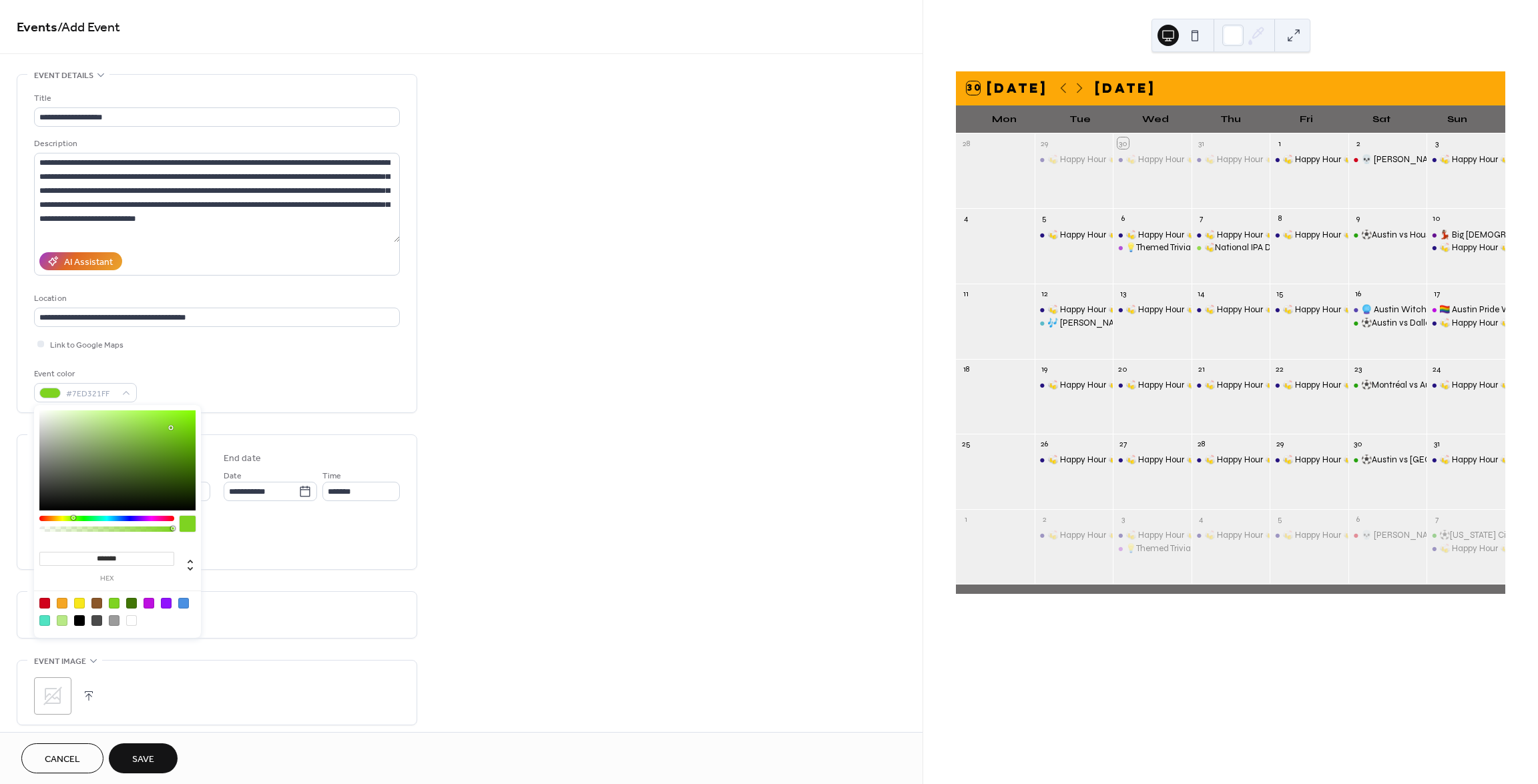 click at bounding box center (184, 603) 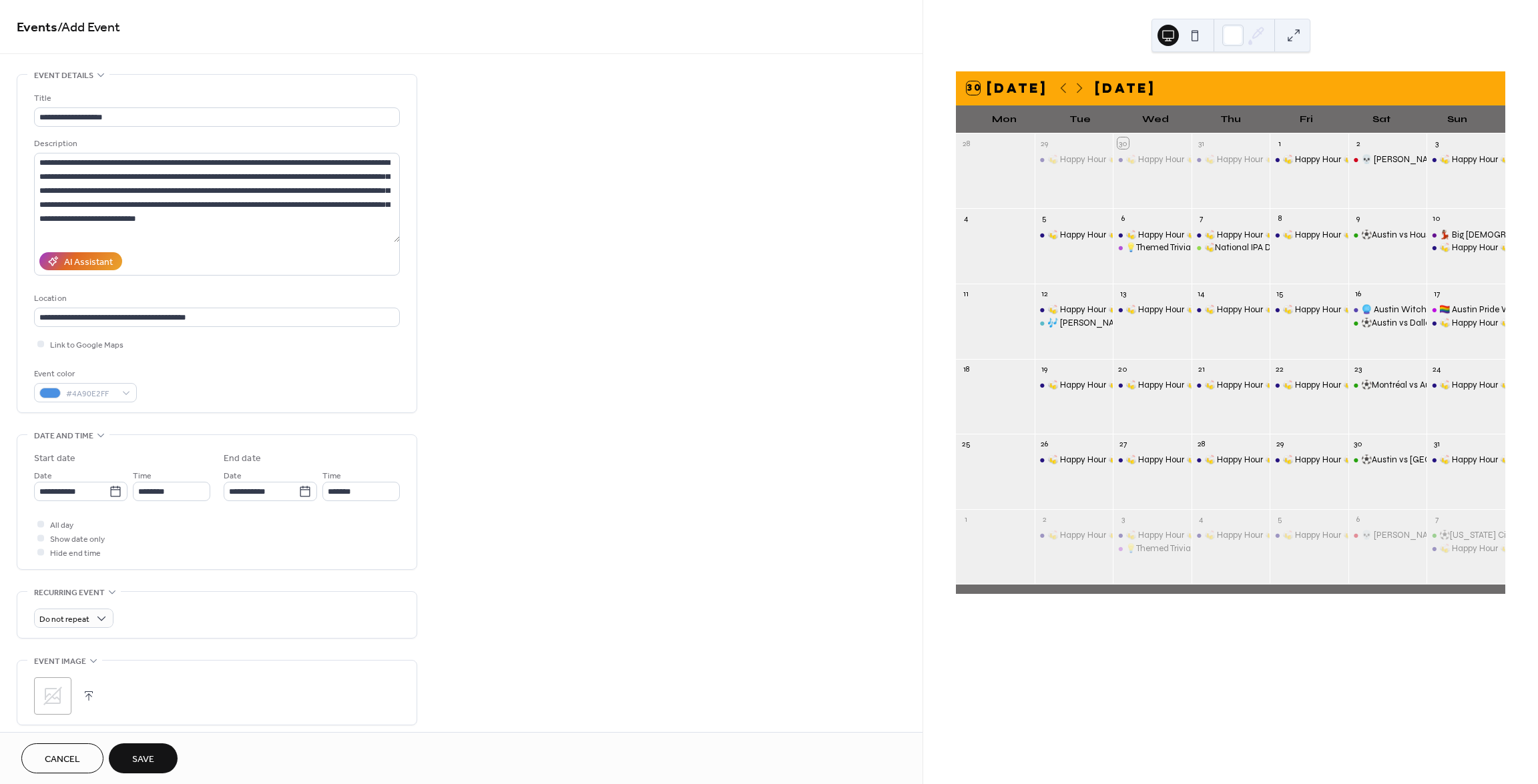 click on "**********" at bounding box center [217, 548] 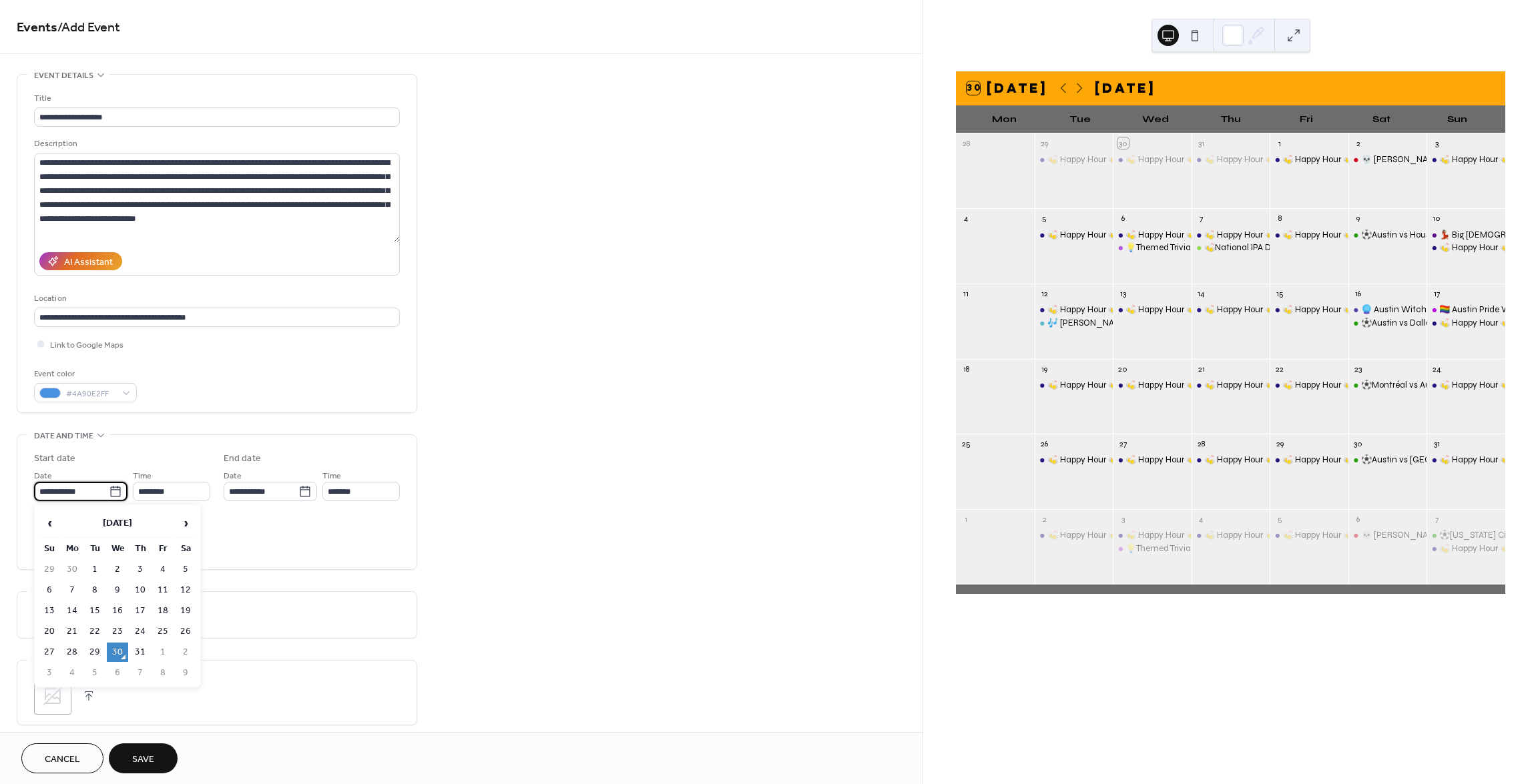 click on "**********" at bounding box center [71, 491] 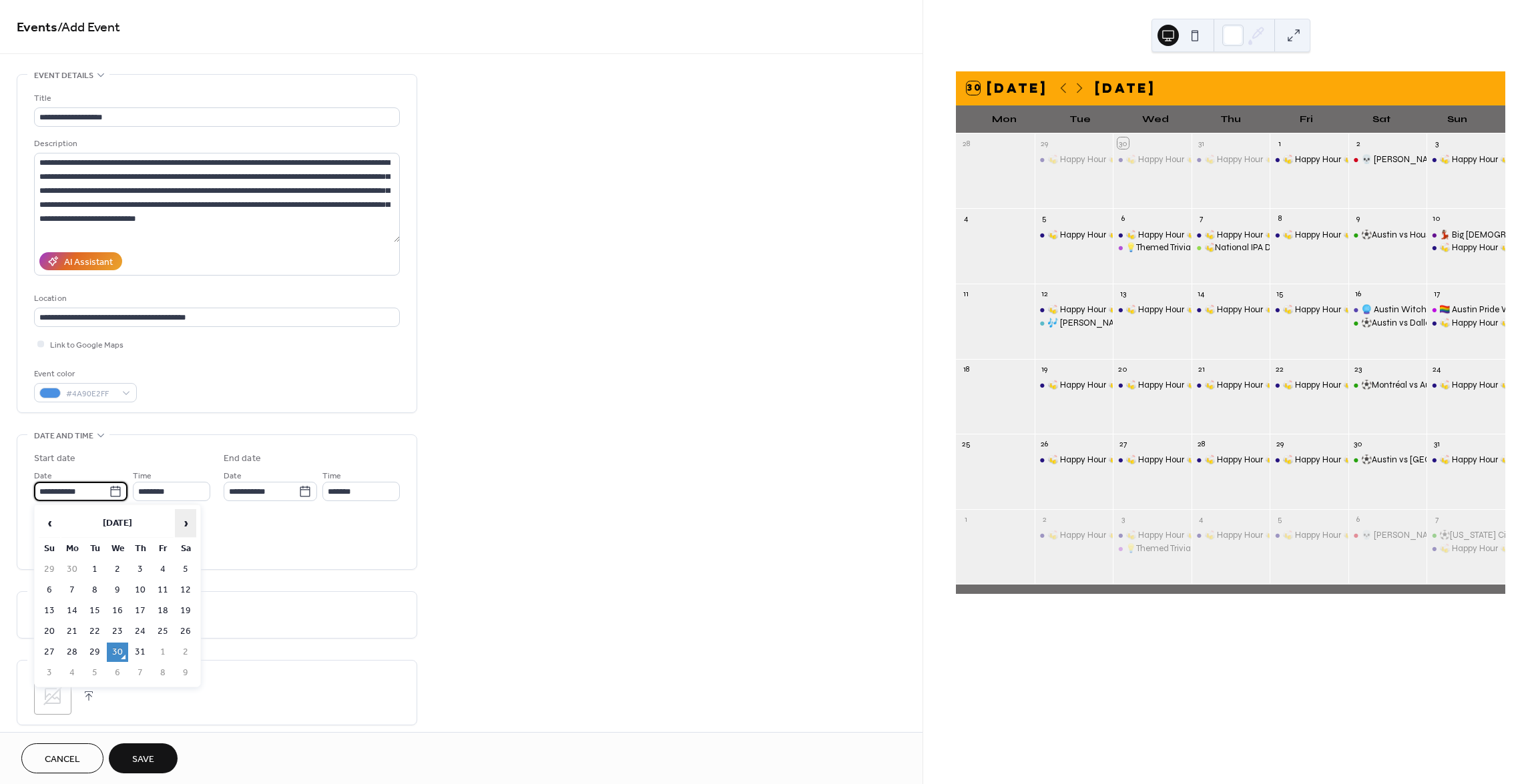 click on "›" at bounding box center (186, 523) 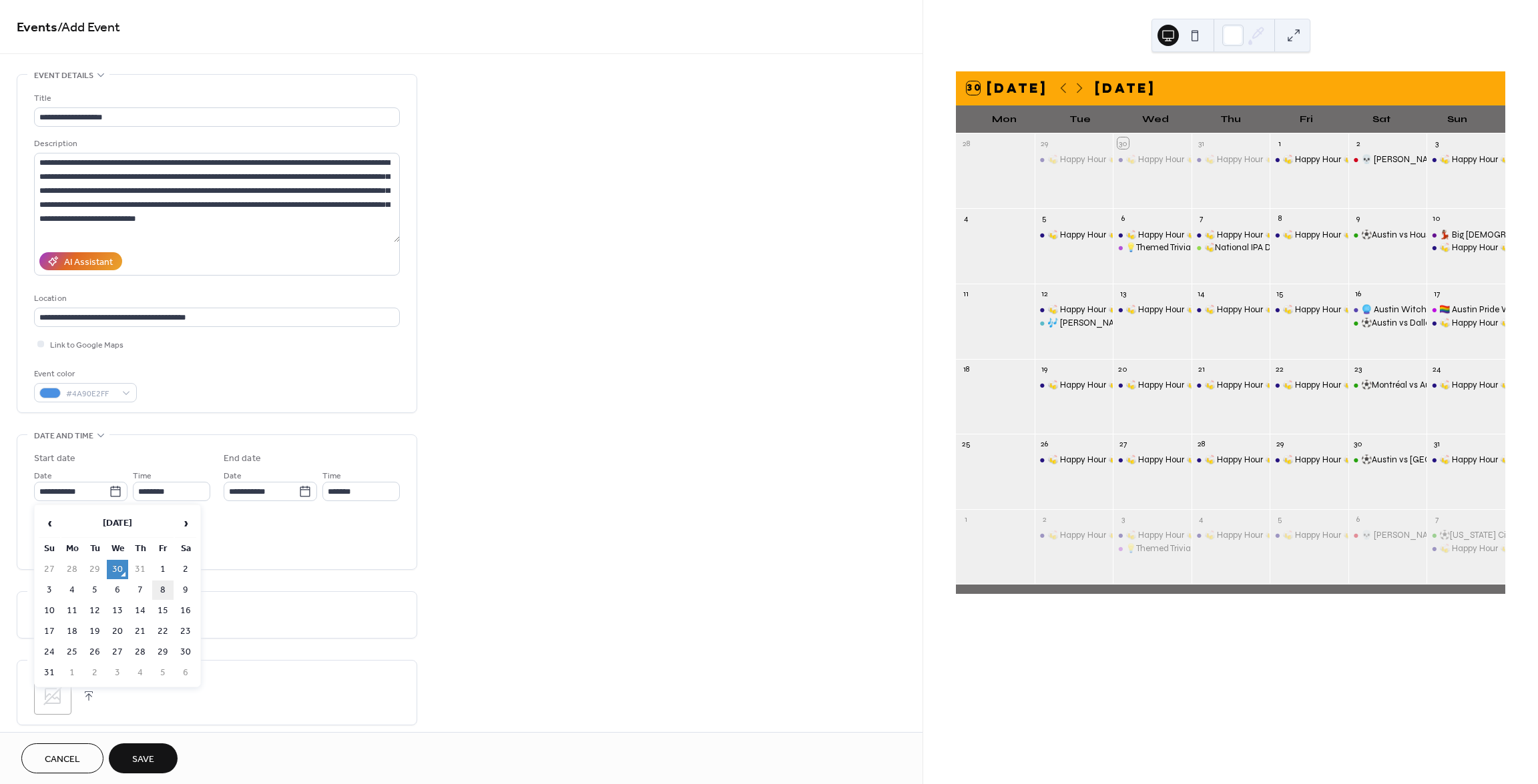 click on "8" at bounding box center (163, 590) 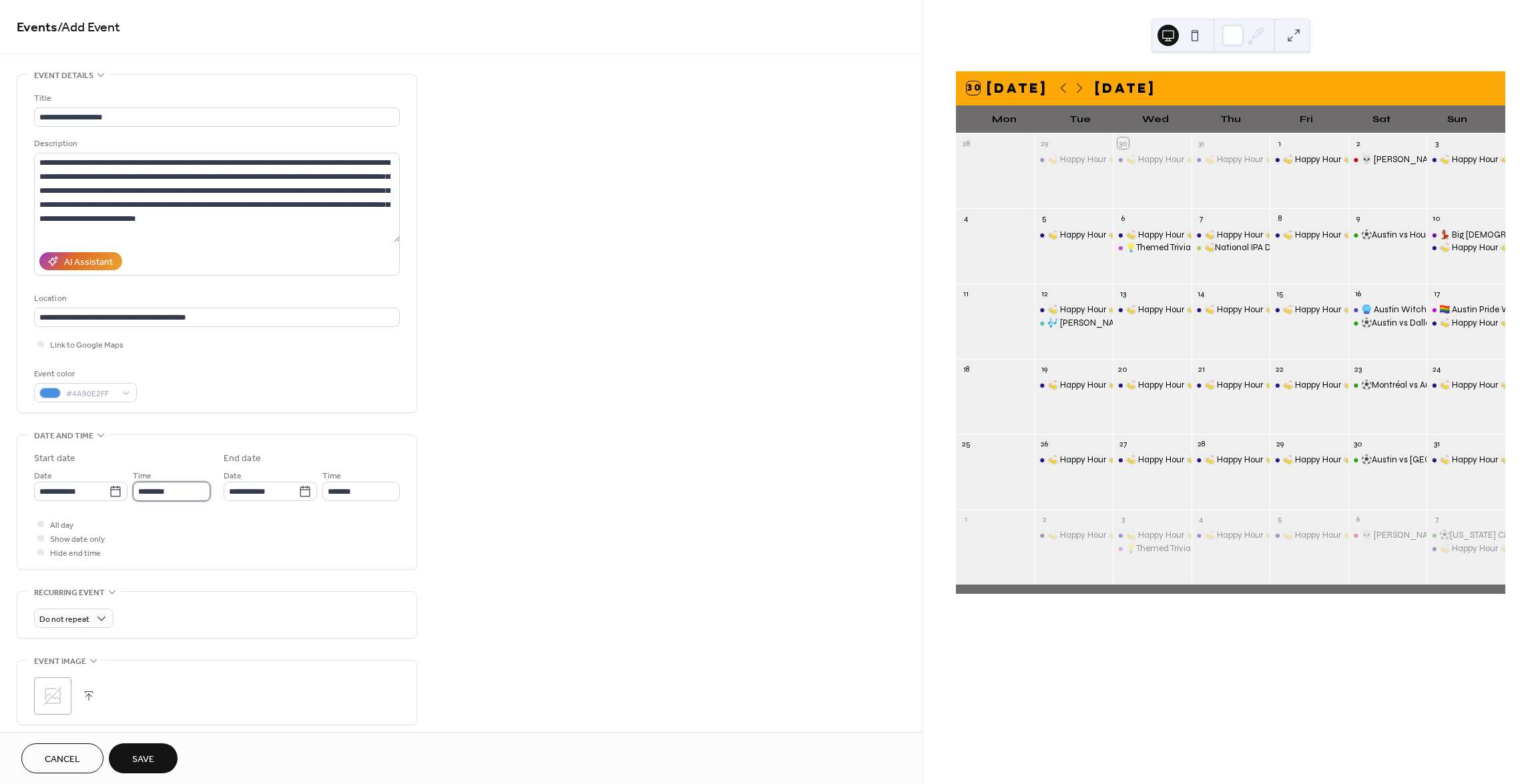 click on "********" at bounding box center [172, 491] 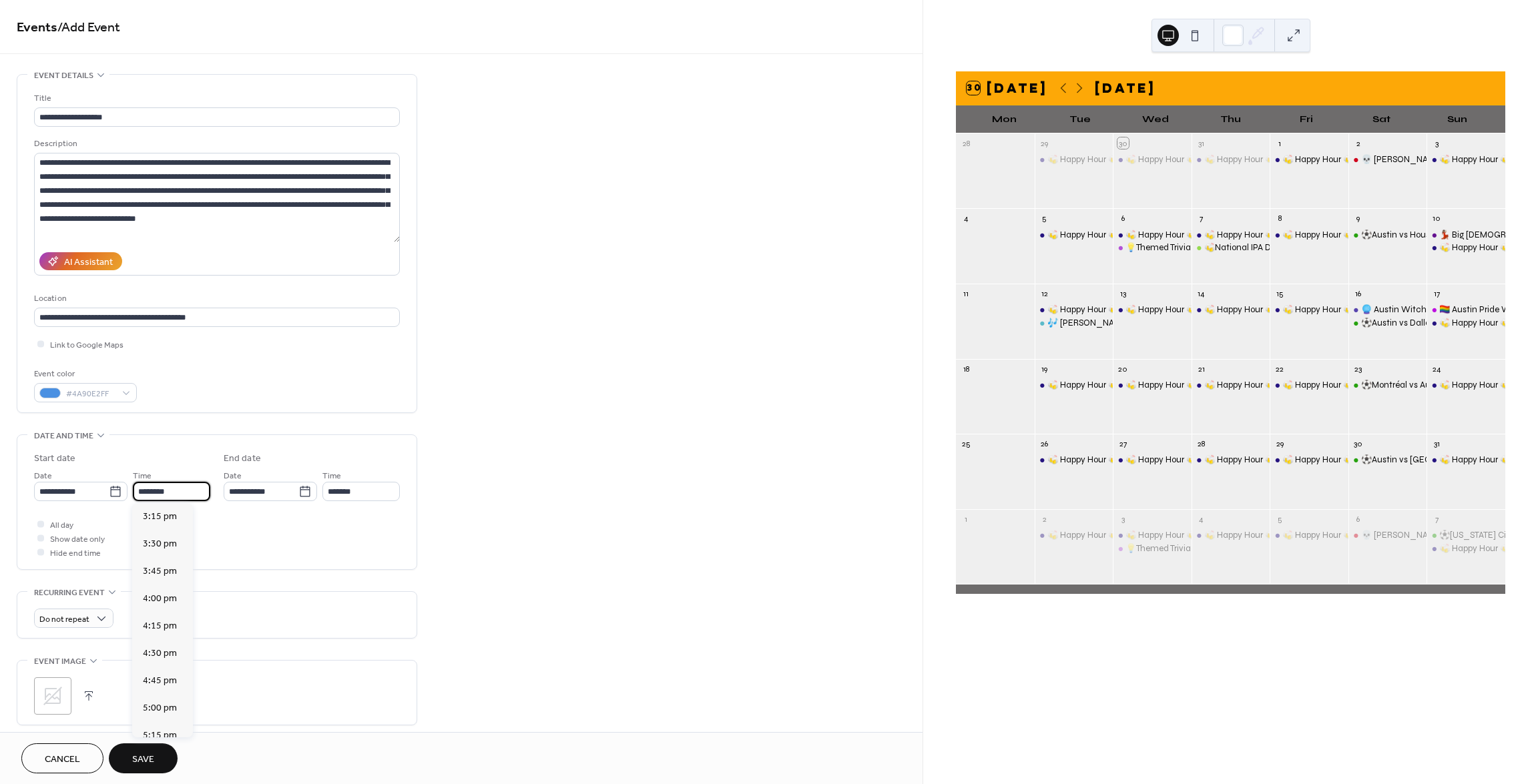 scroll, scrollTop: 1780, scrollLeft: 0, axis: vertical 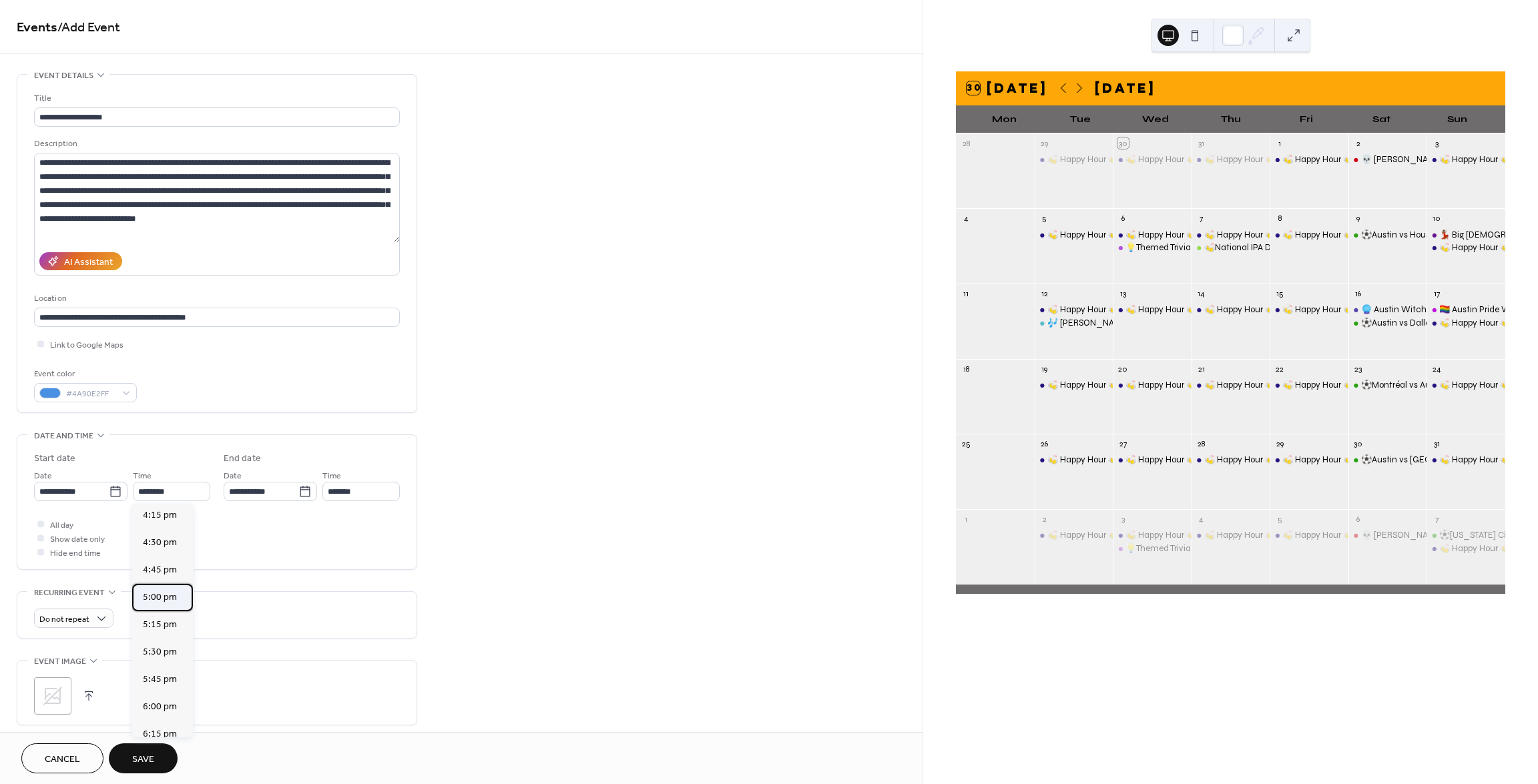 click on "5:00 pm" at bounding box center (160, 597) 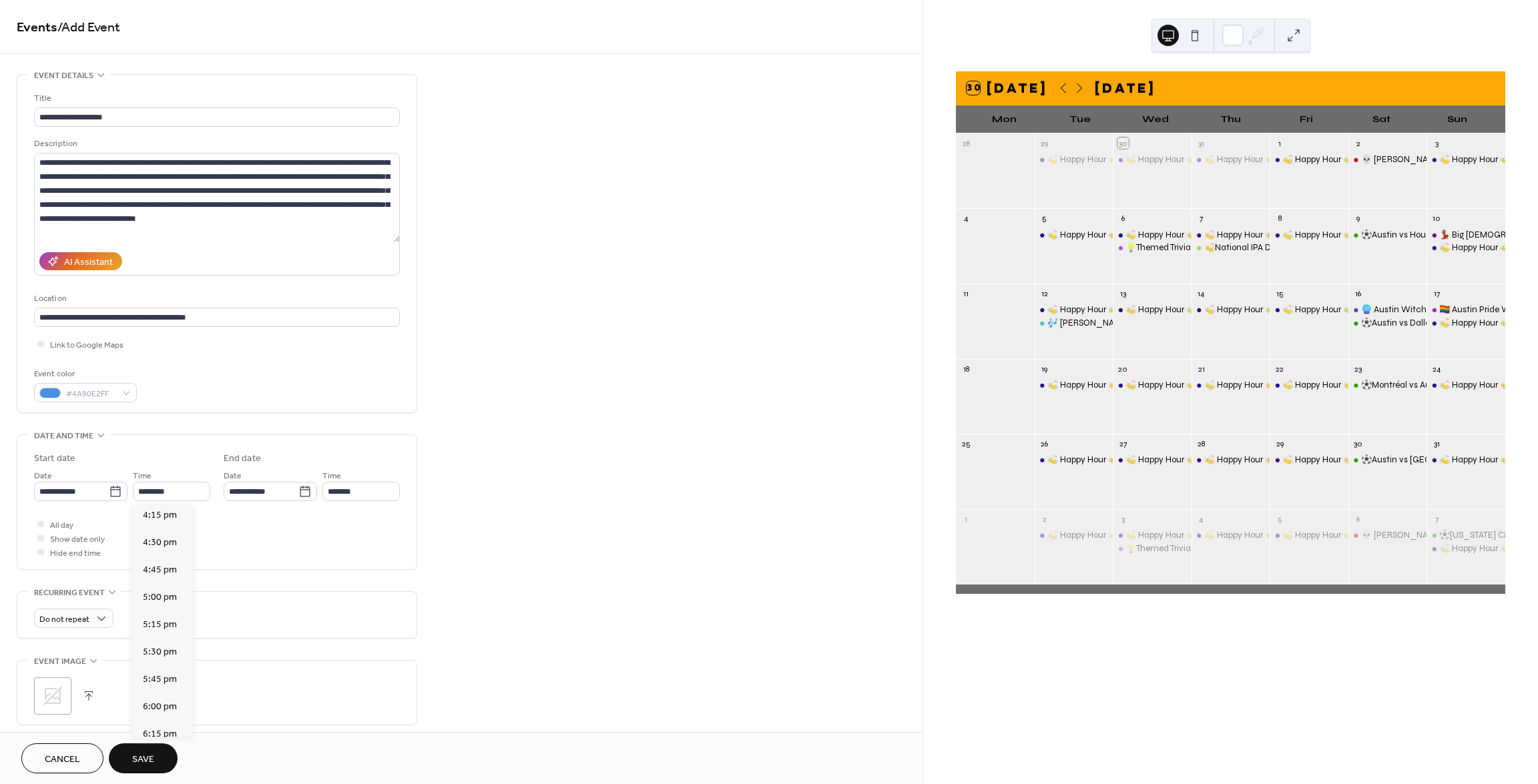 type on "*******" 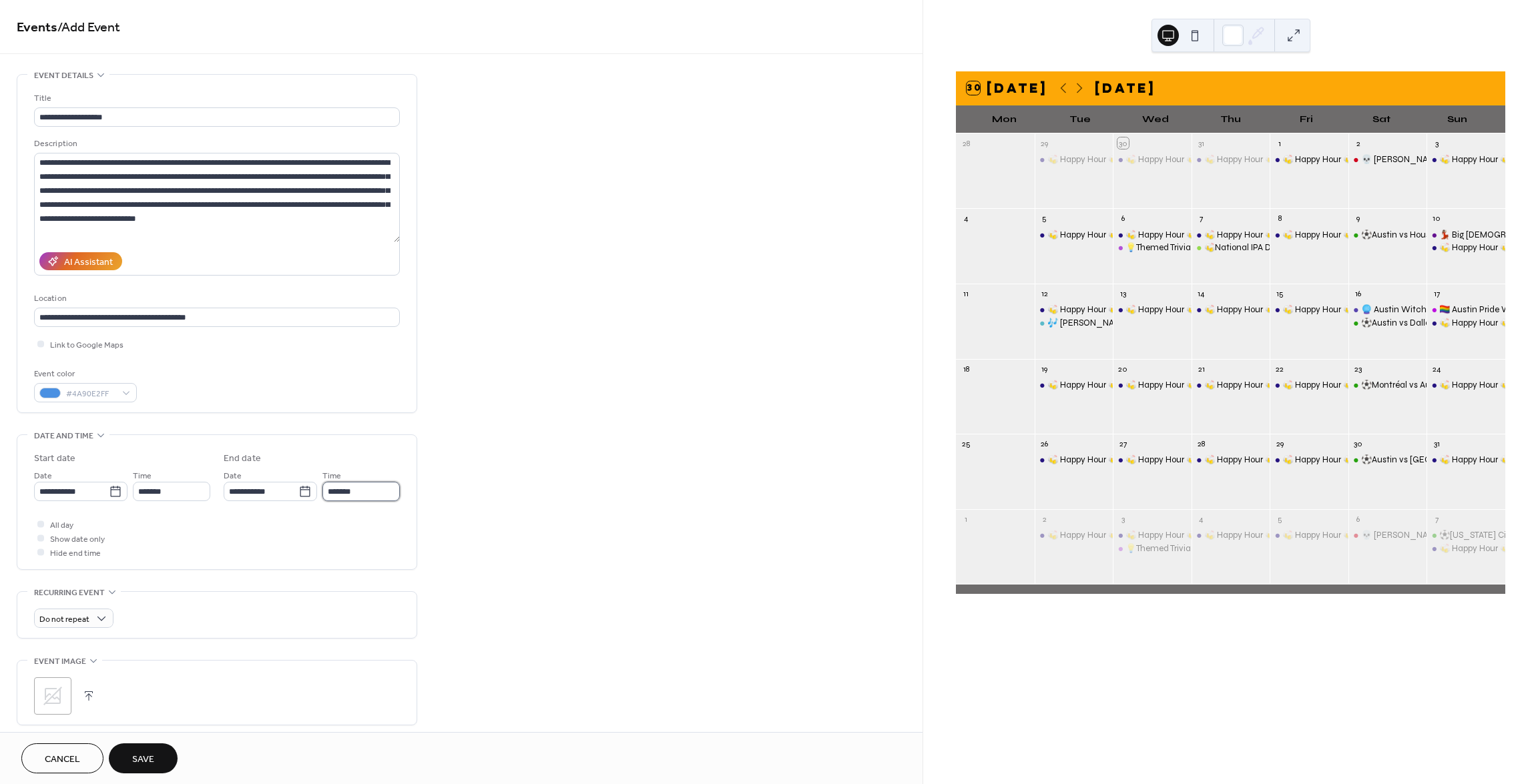 click on "*******" at bounding box center (361, 491) 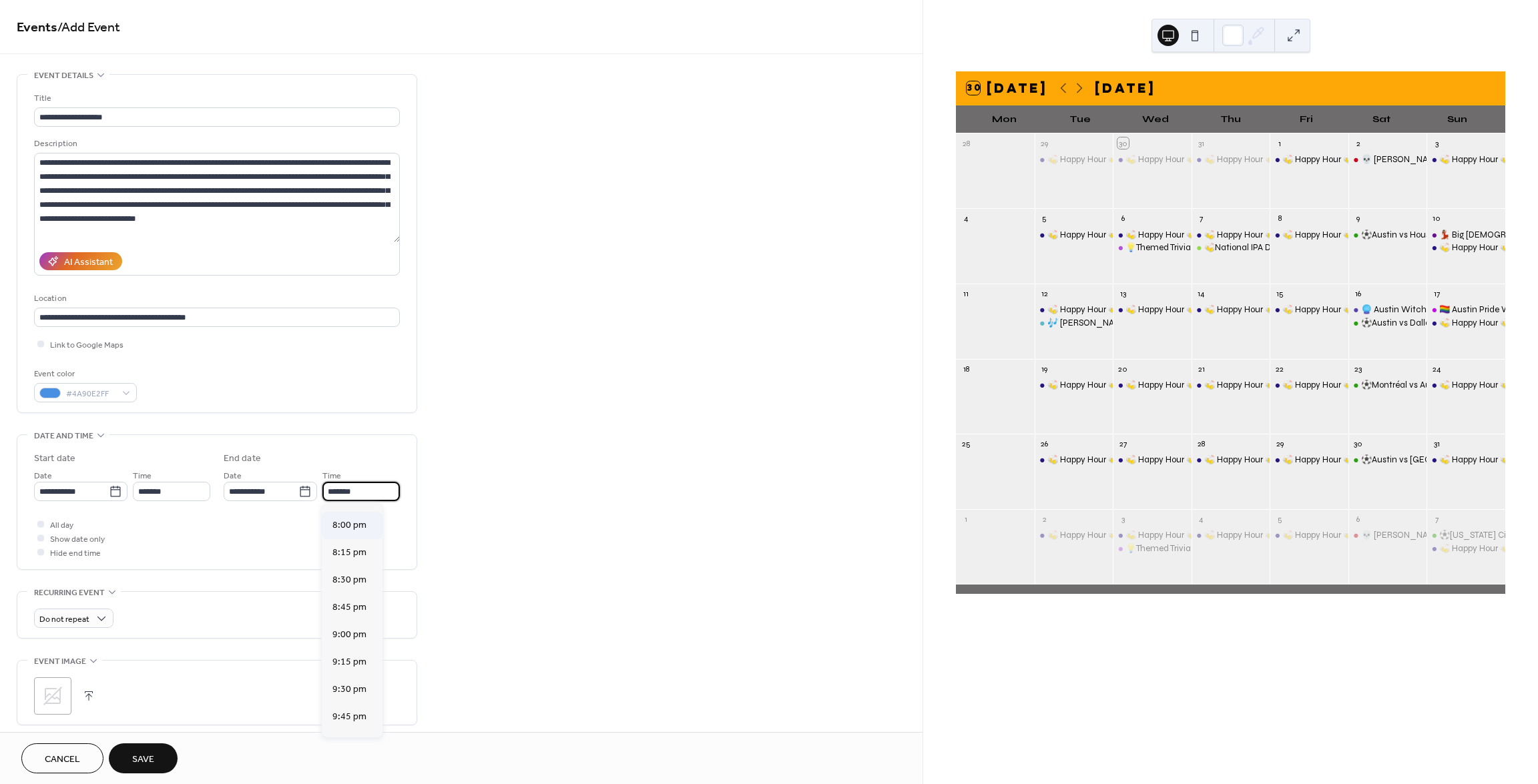 scroll, scrollTop: 267, scrollLeft: 0, axis: vertical 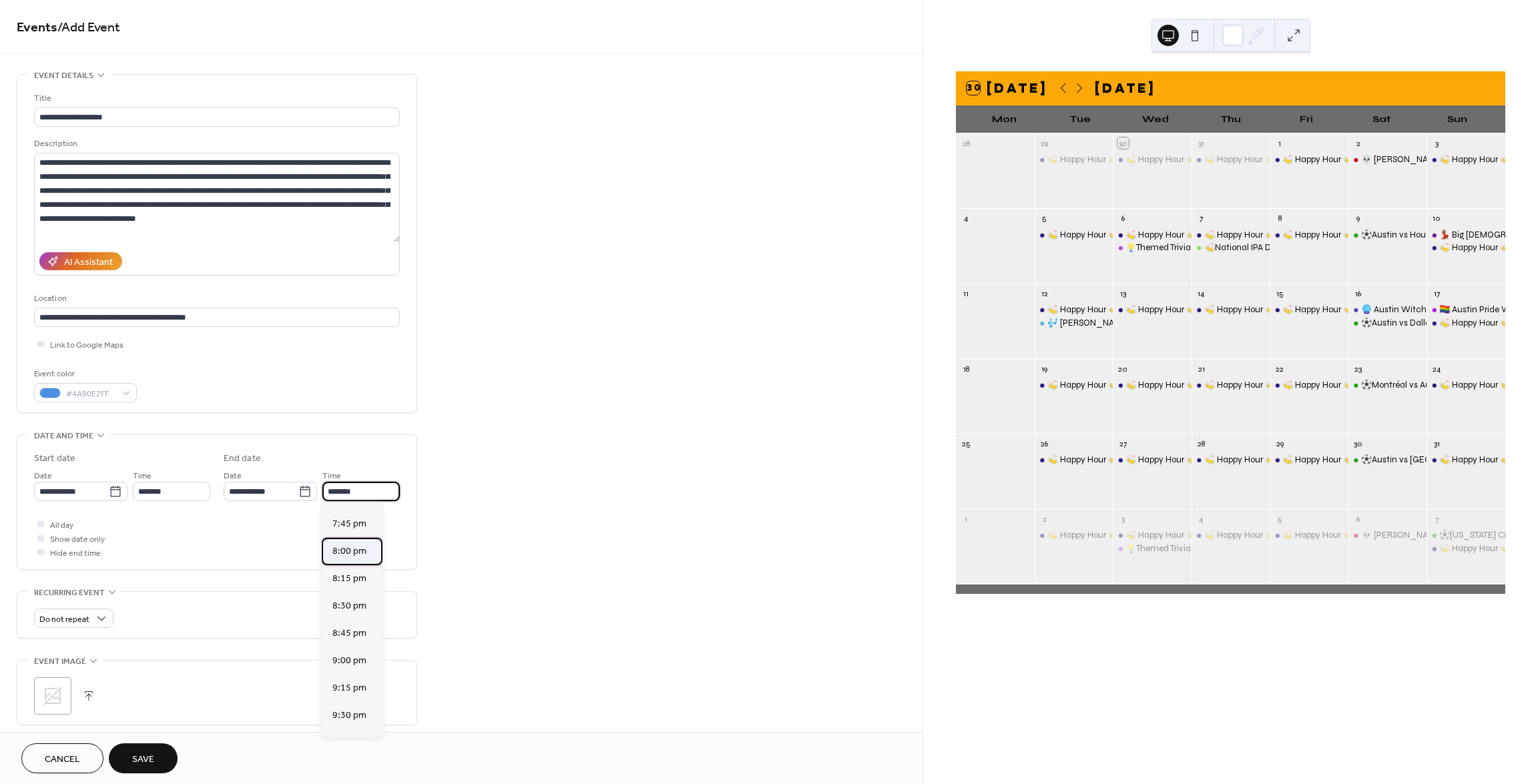 click on "8:00 pm" at bounding box center (349, 551) 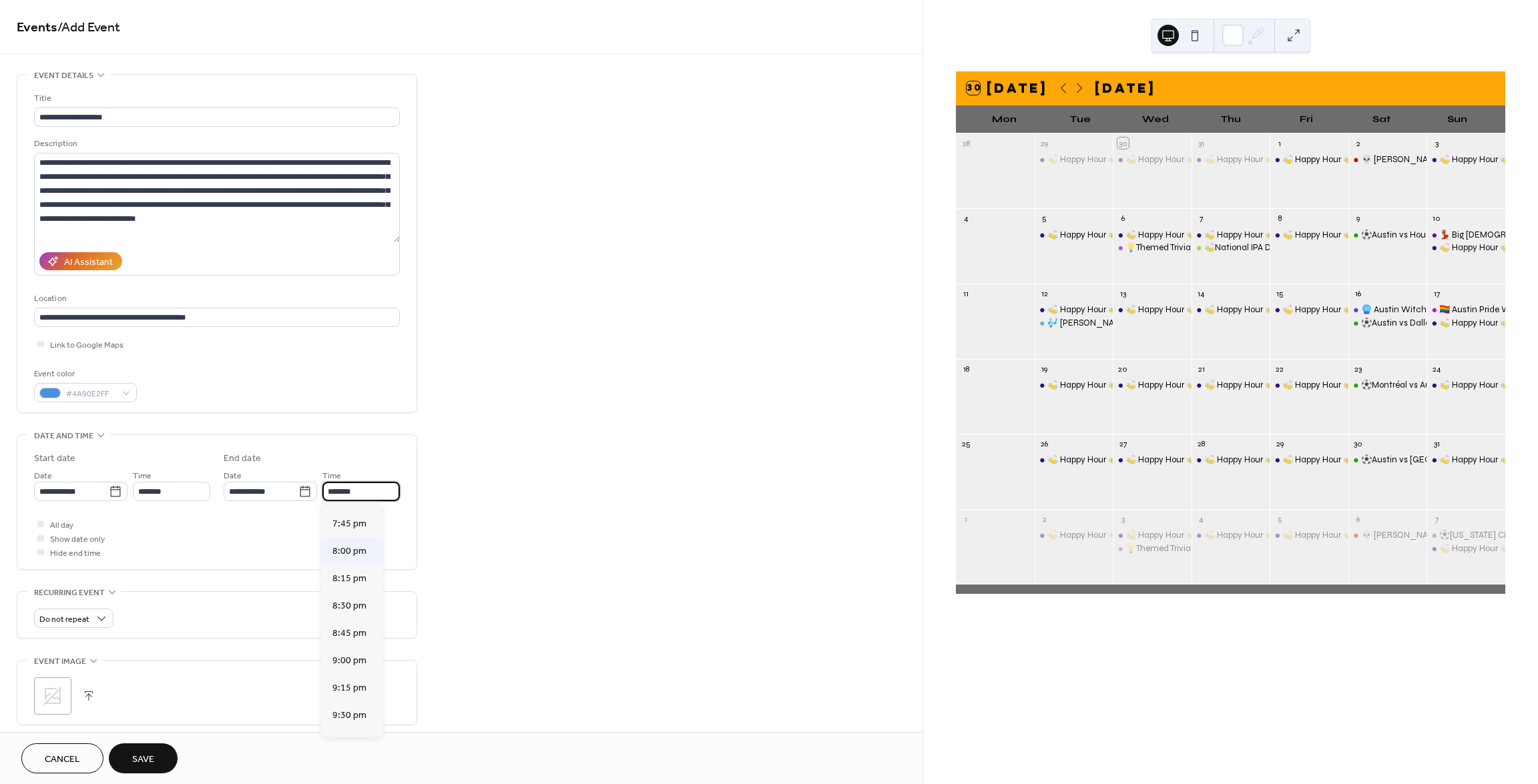 type on "*******" 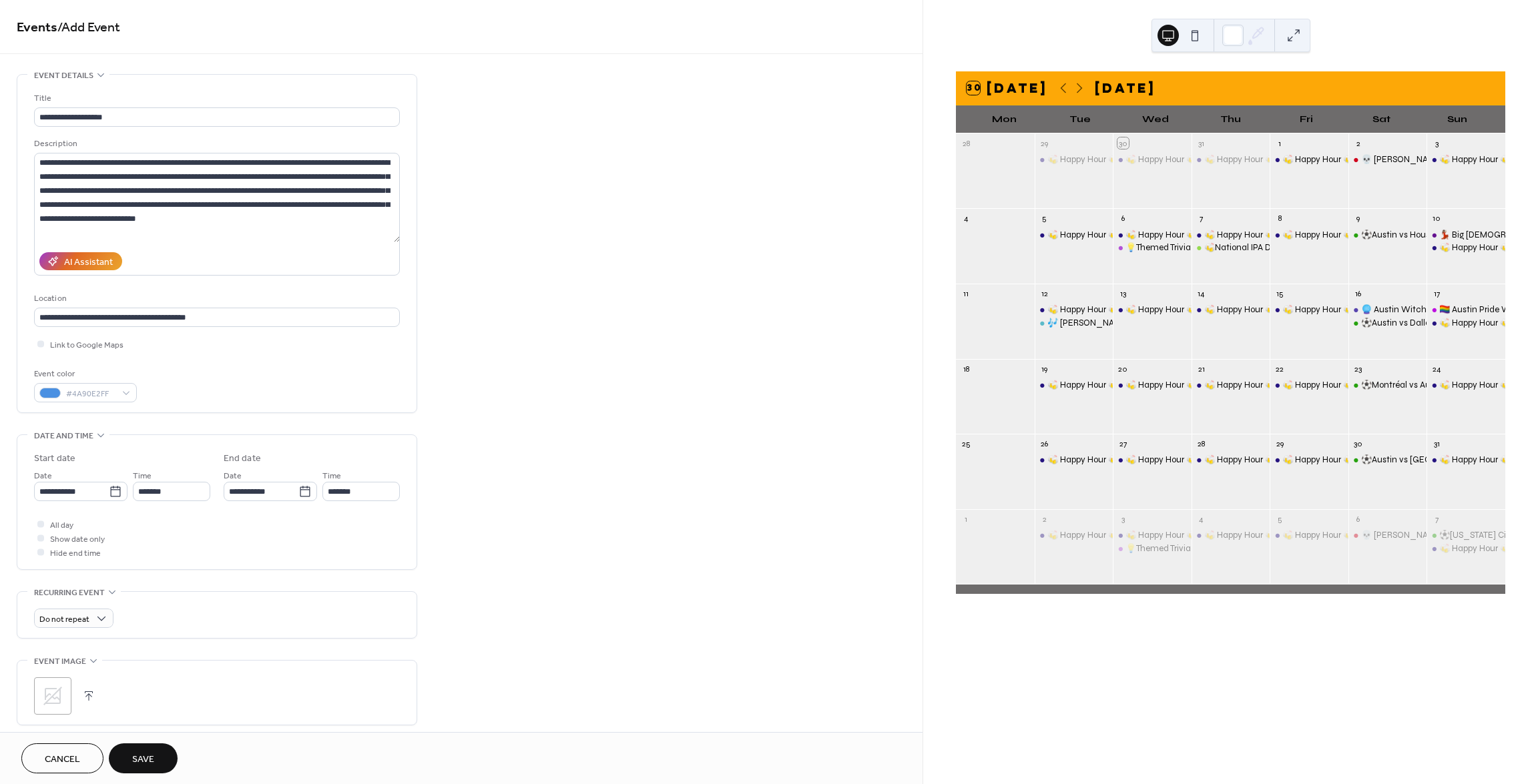 click 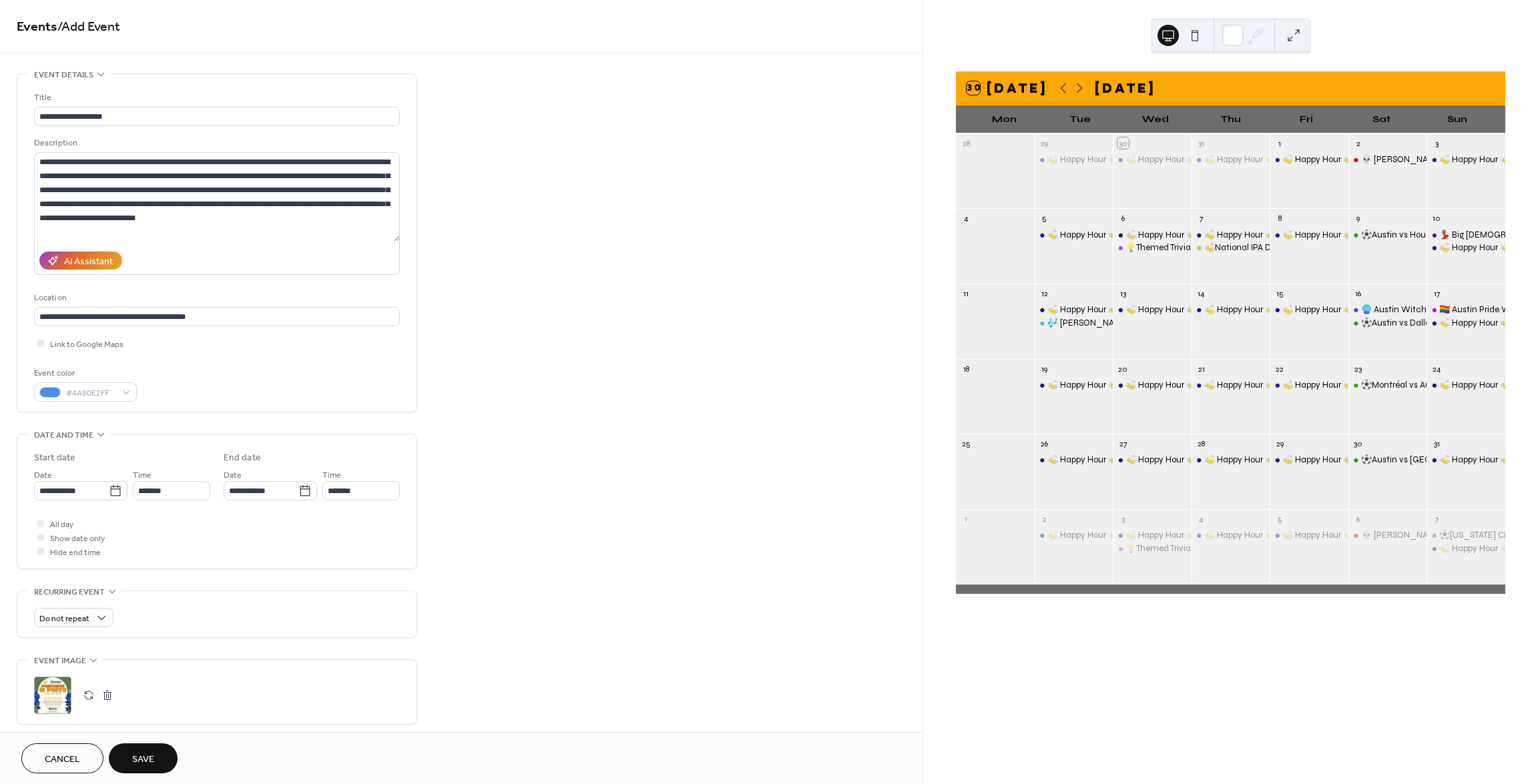 scroll, scrollTop: 0, scrollLeft: 0, axis: both 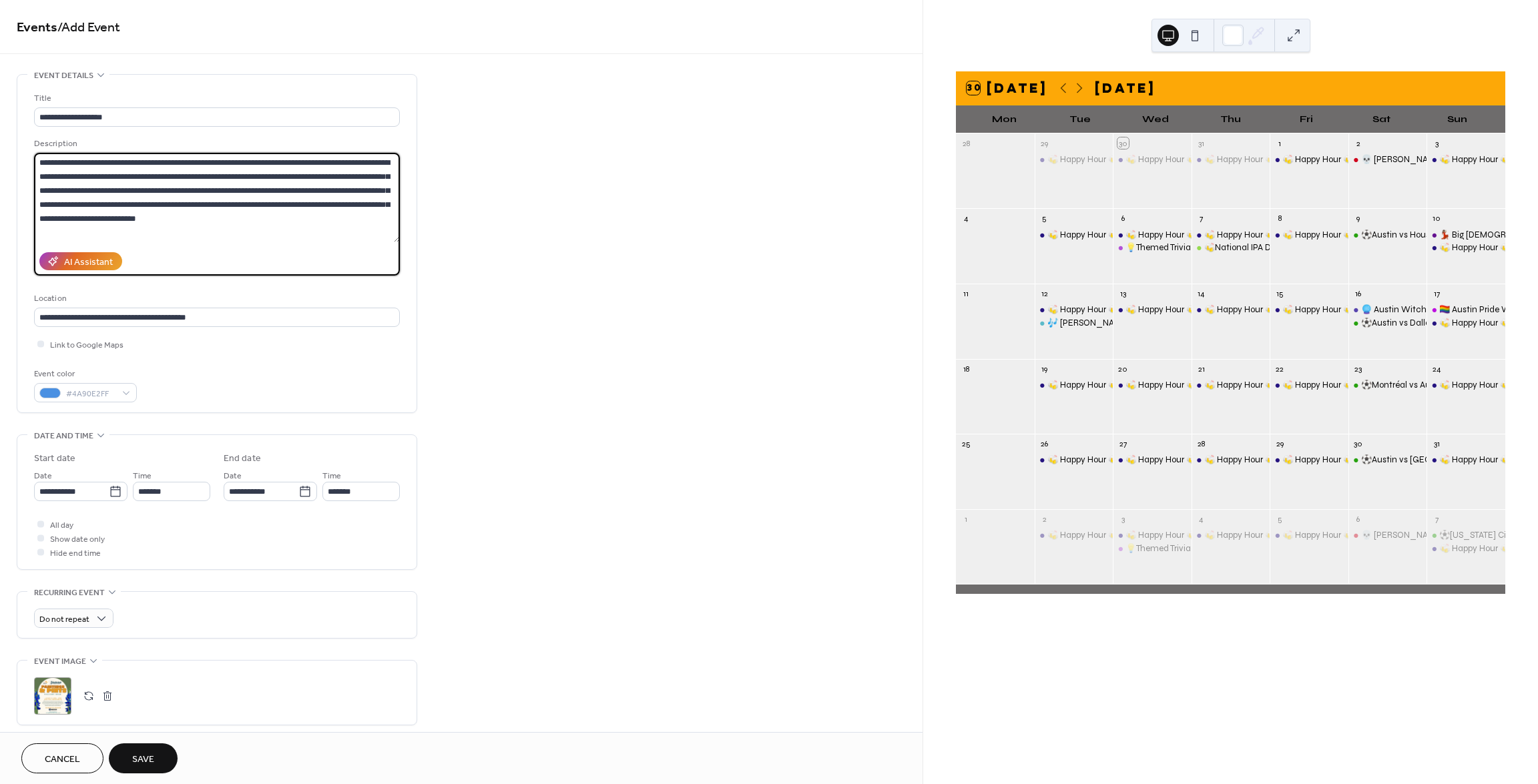 click on "**********" at bounding box center (217, 198) 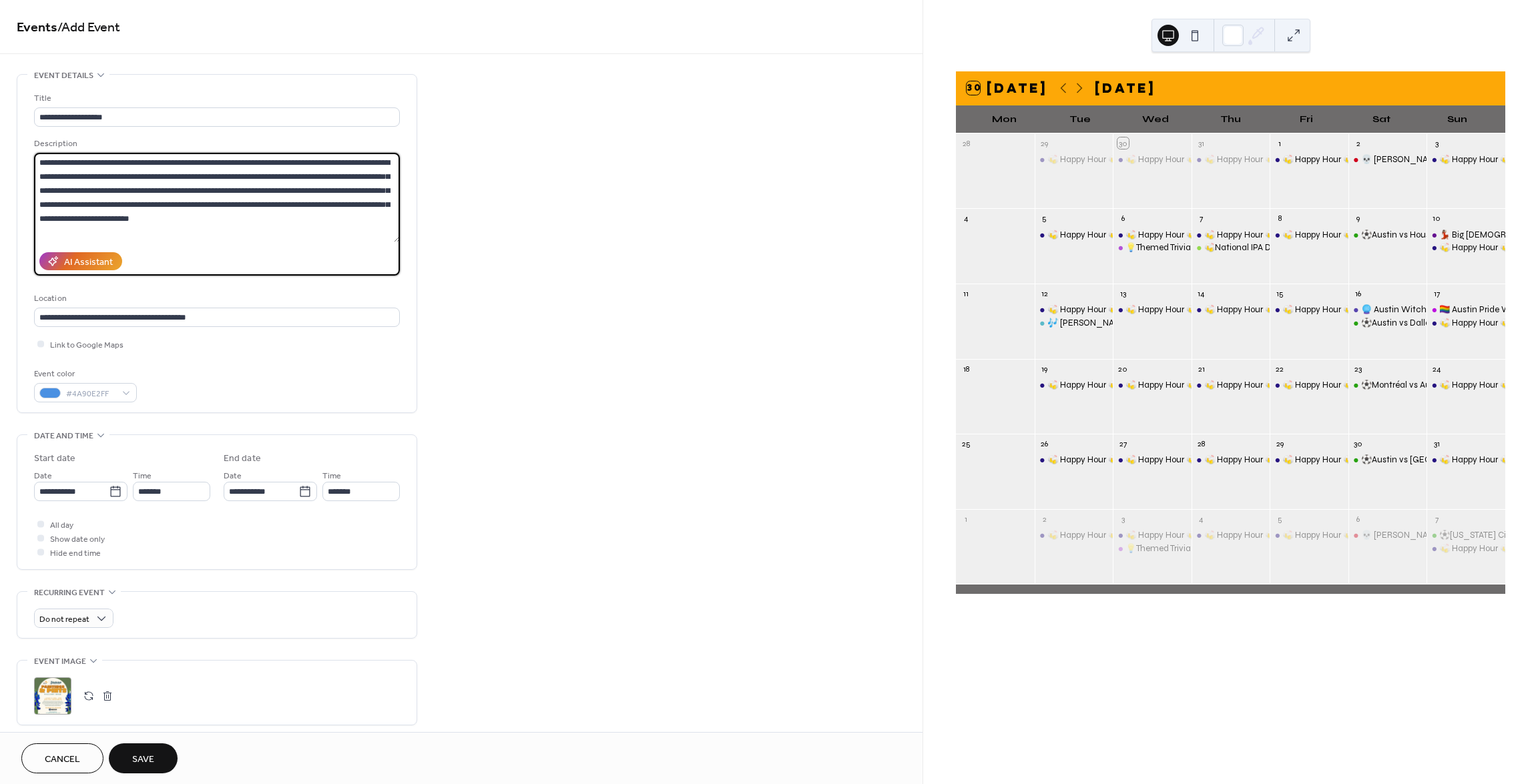 type on "**********" 